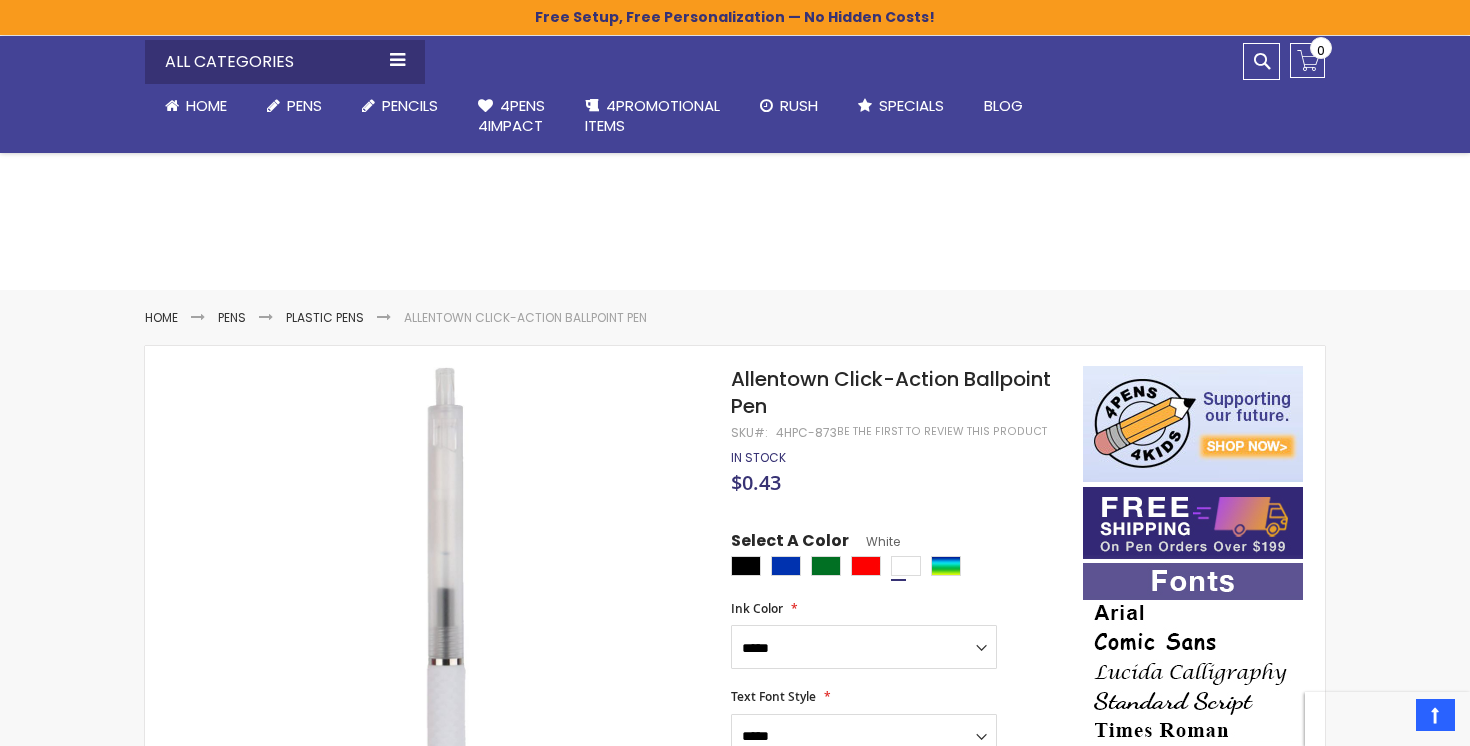 select on "*****" 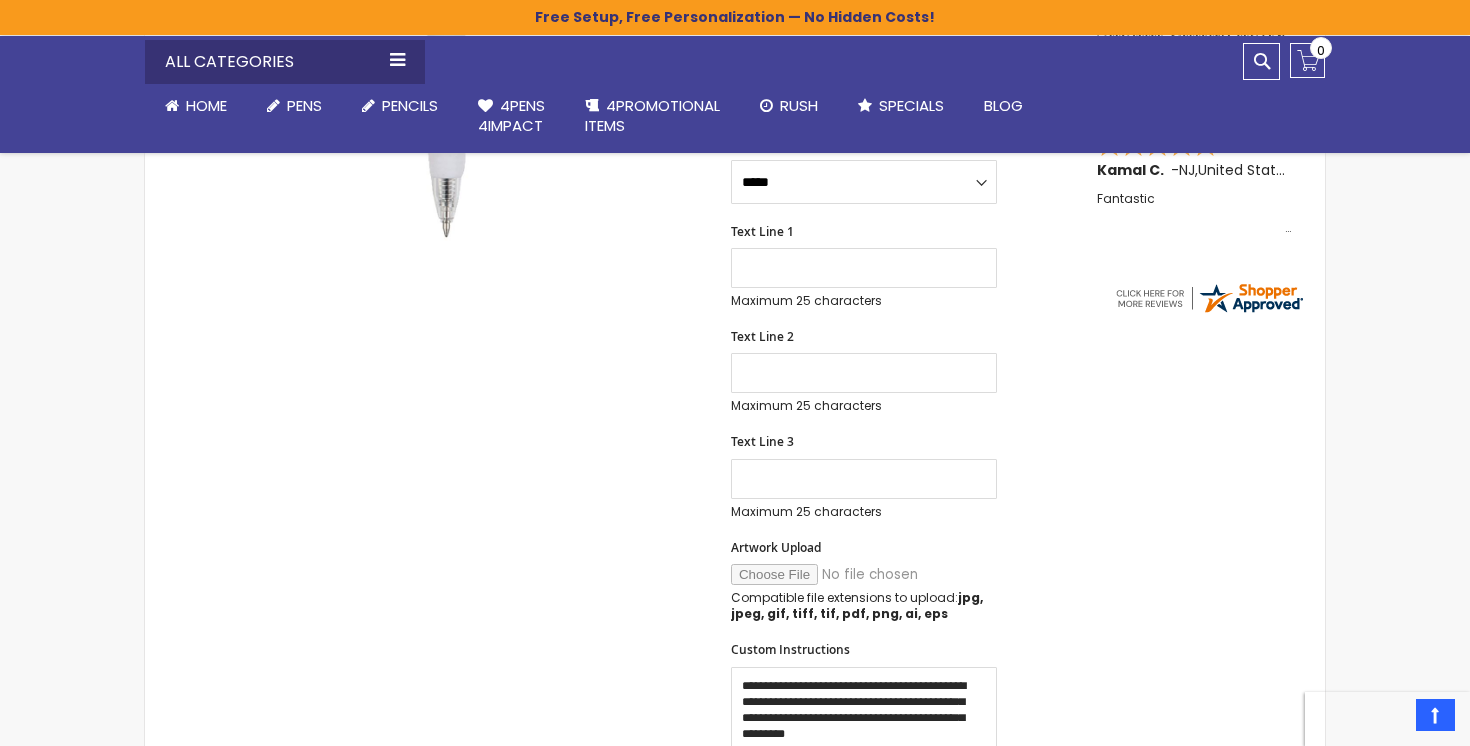 scroll, scrollTop: 0, scrollLeft: 0, axis: both 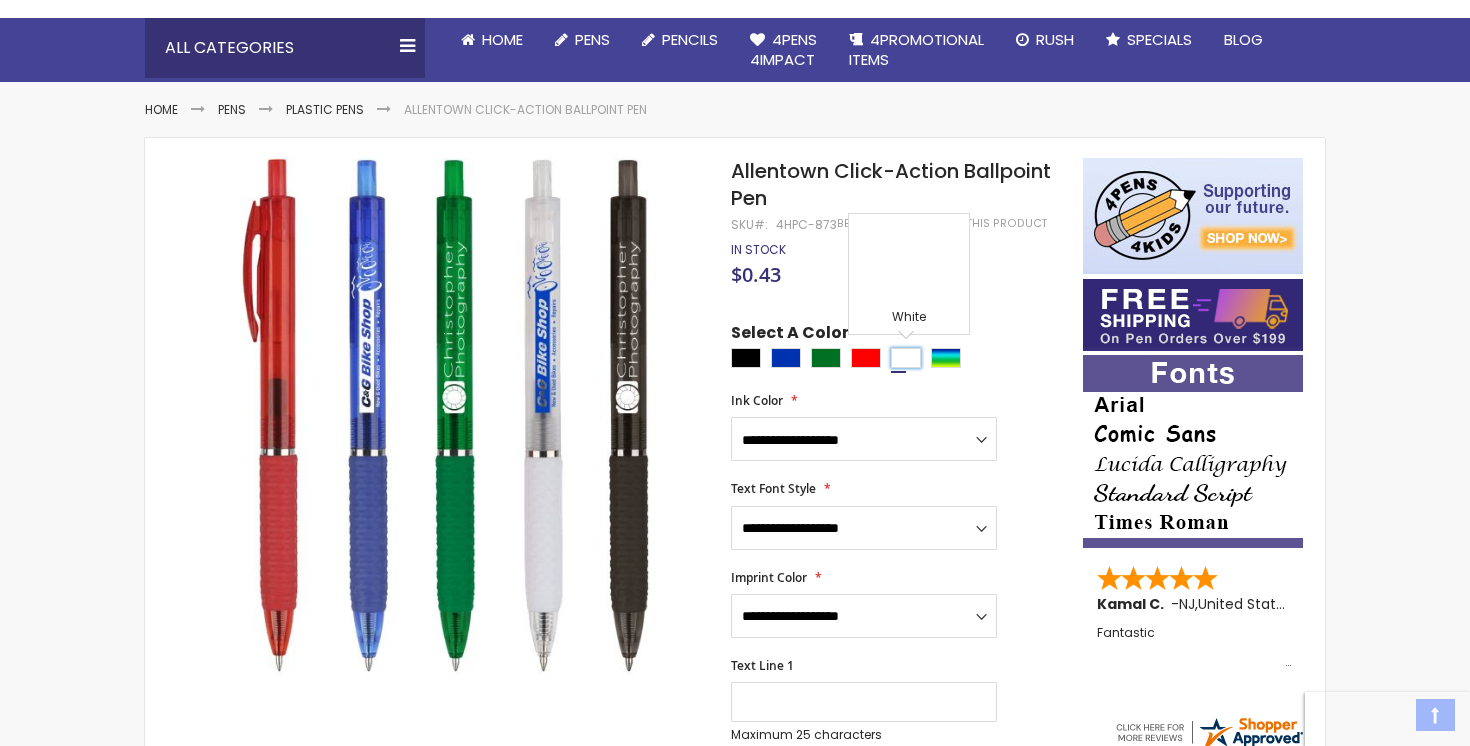 click at bounding box center [906, 358] 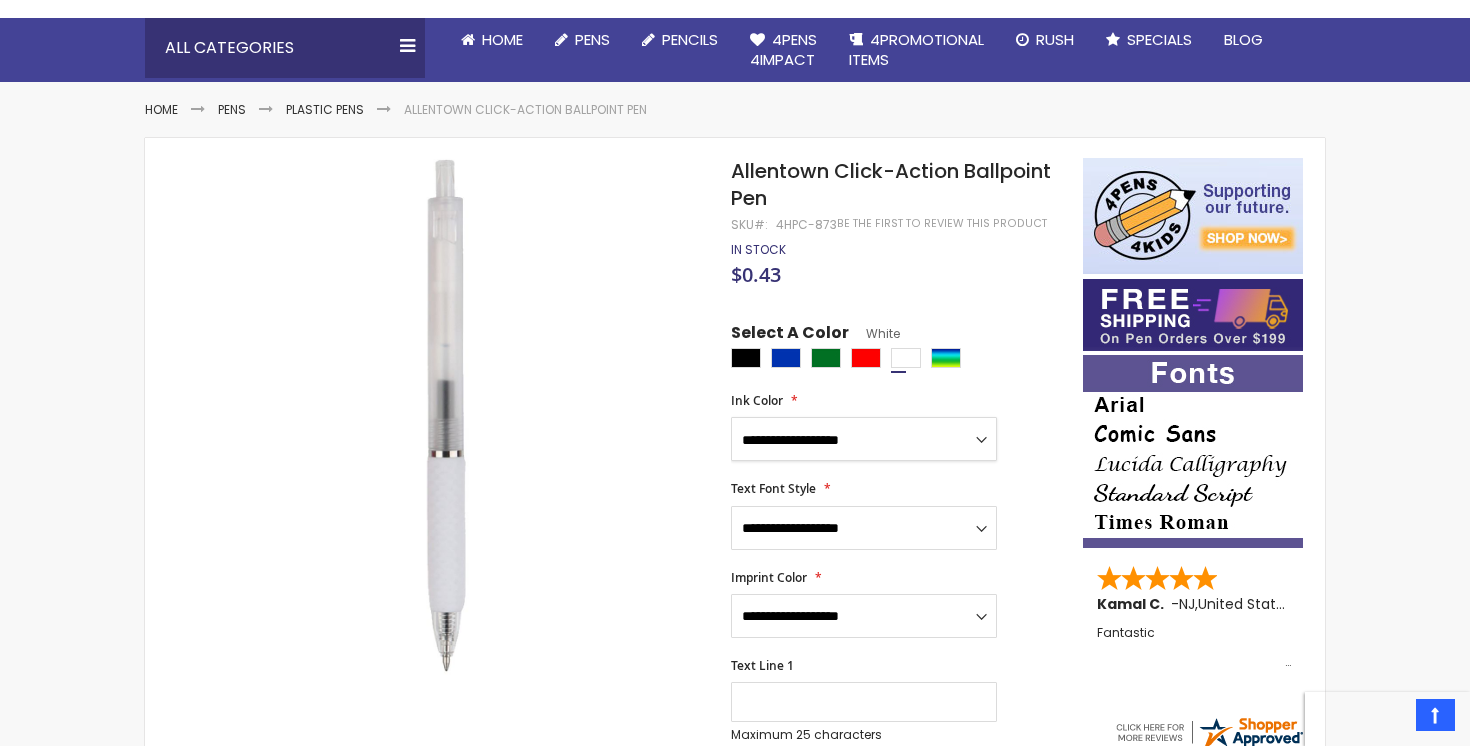 click on "**********" at bounding box center [864, 439] 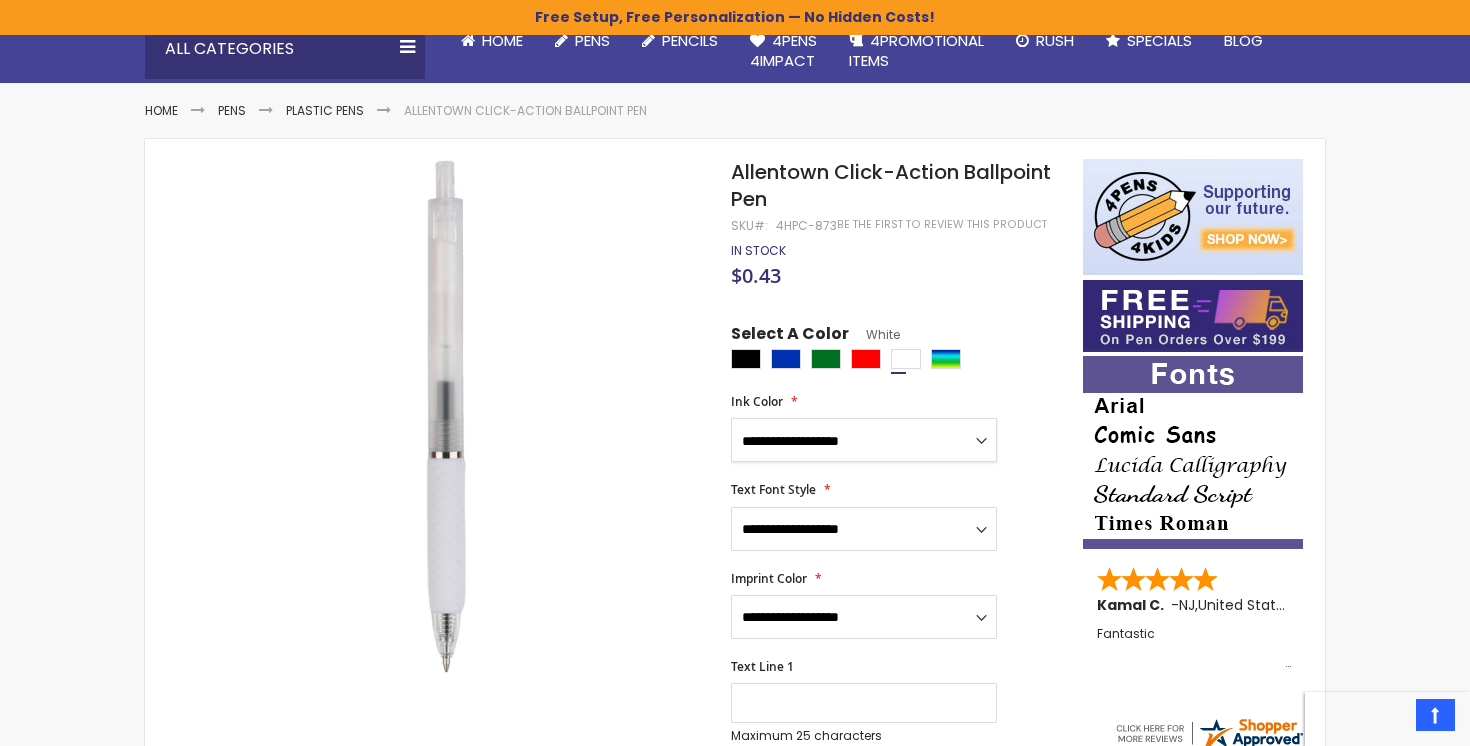 select on "*****" 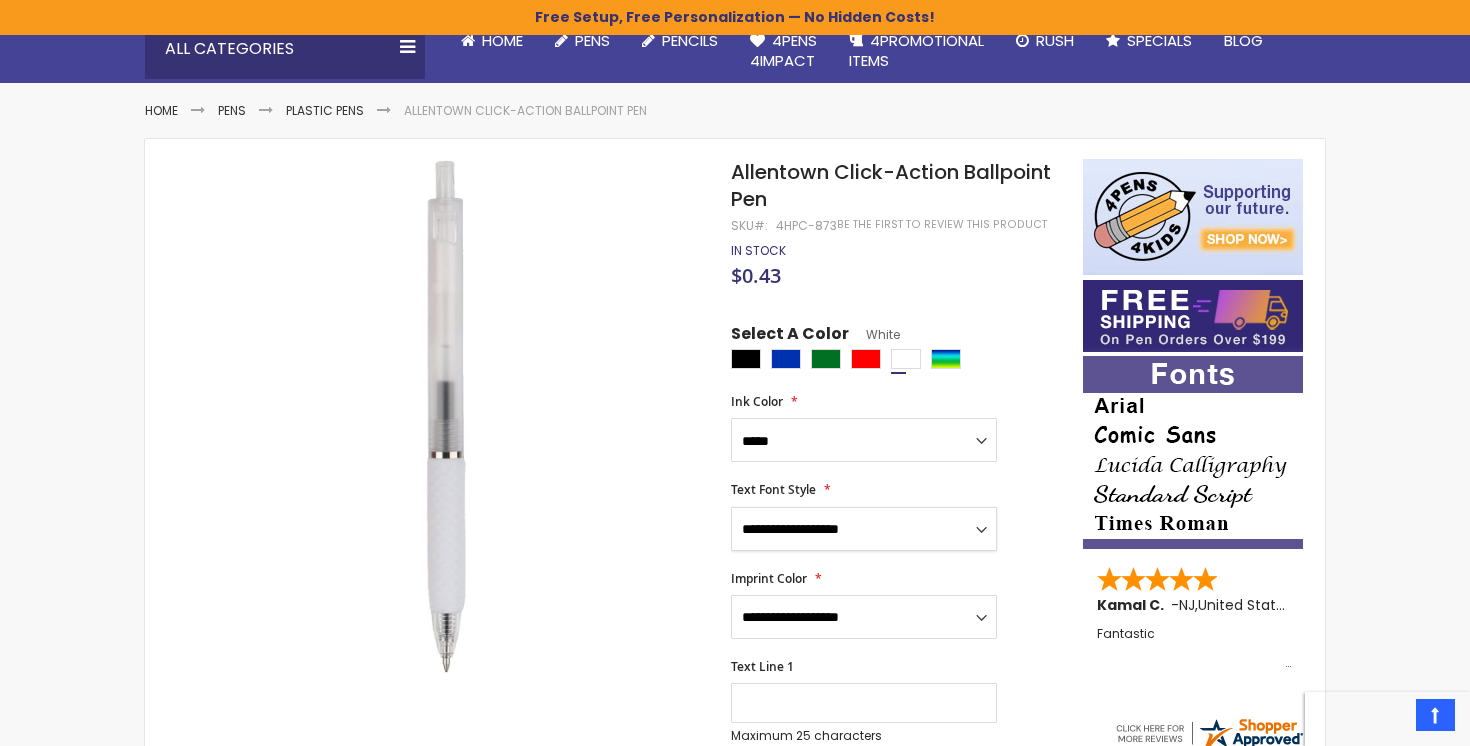 click on "**********" at bounding box center (864, 529) 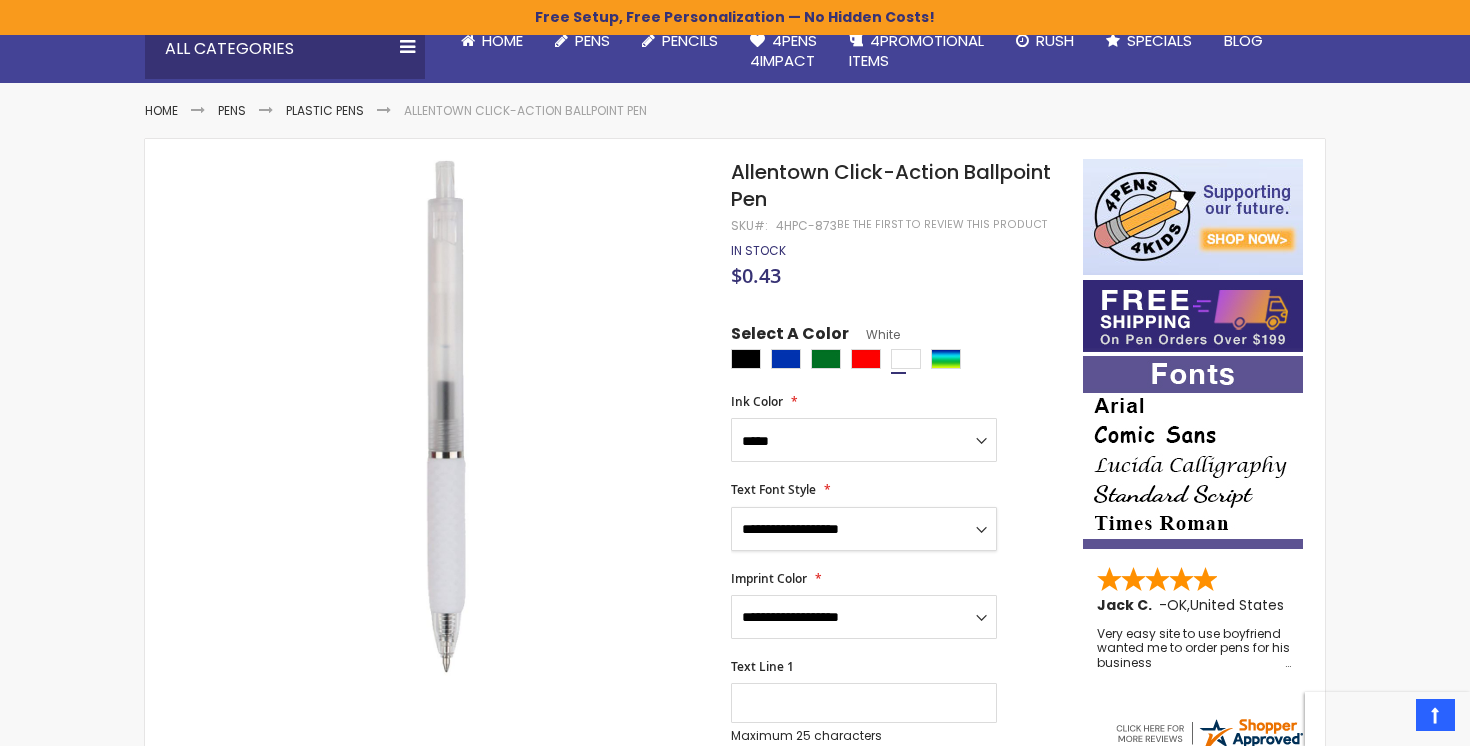 select on "*****" 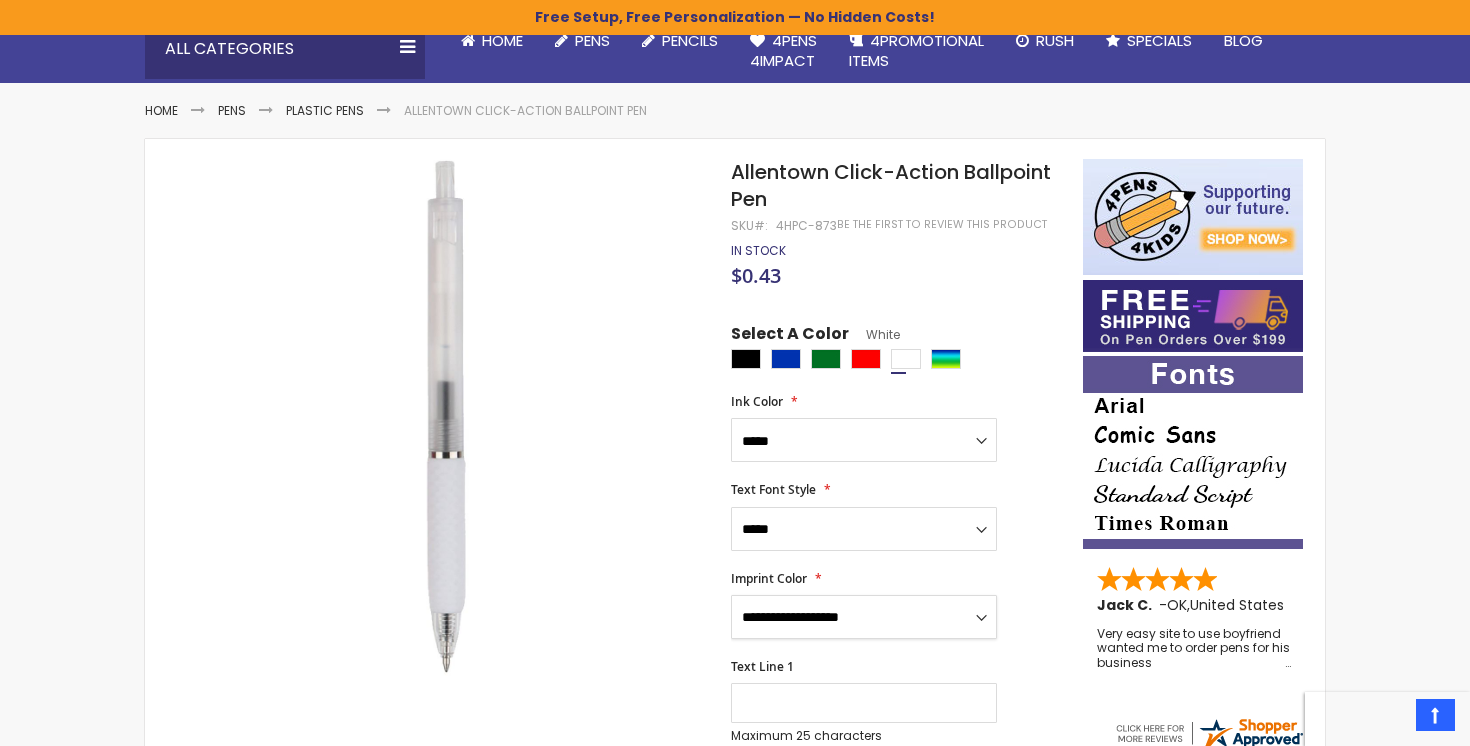 click on "**********" at bounding box center (864, 617) 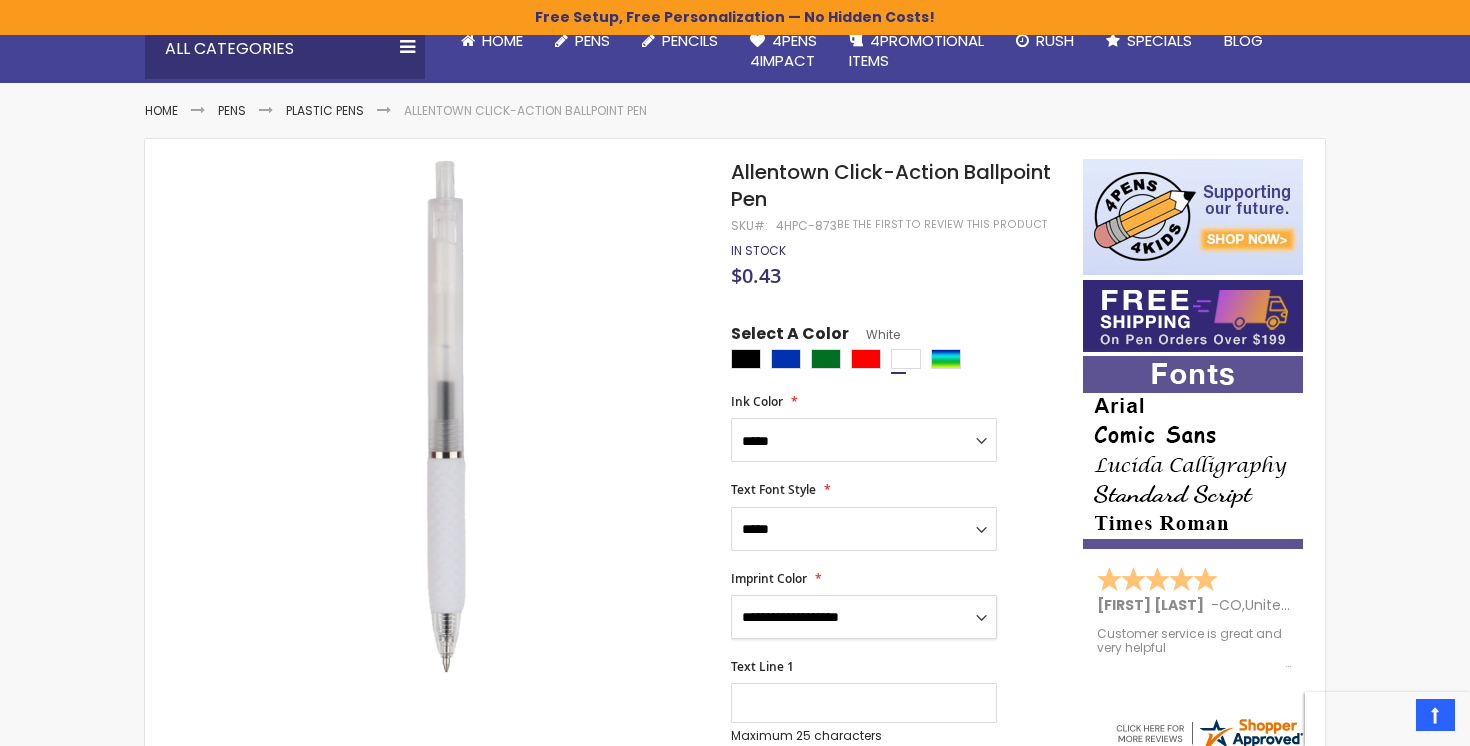 select on "*****" 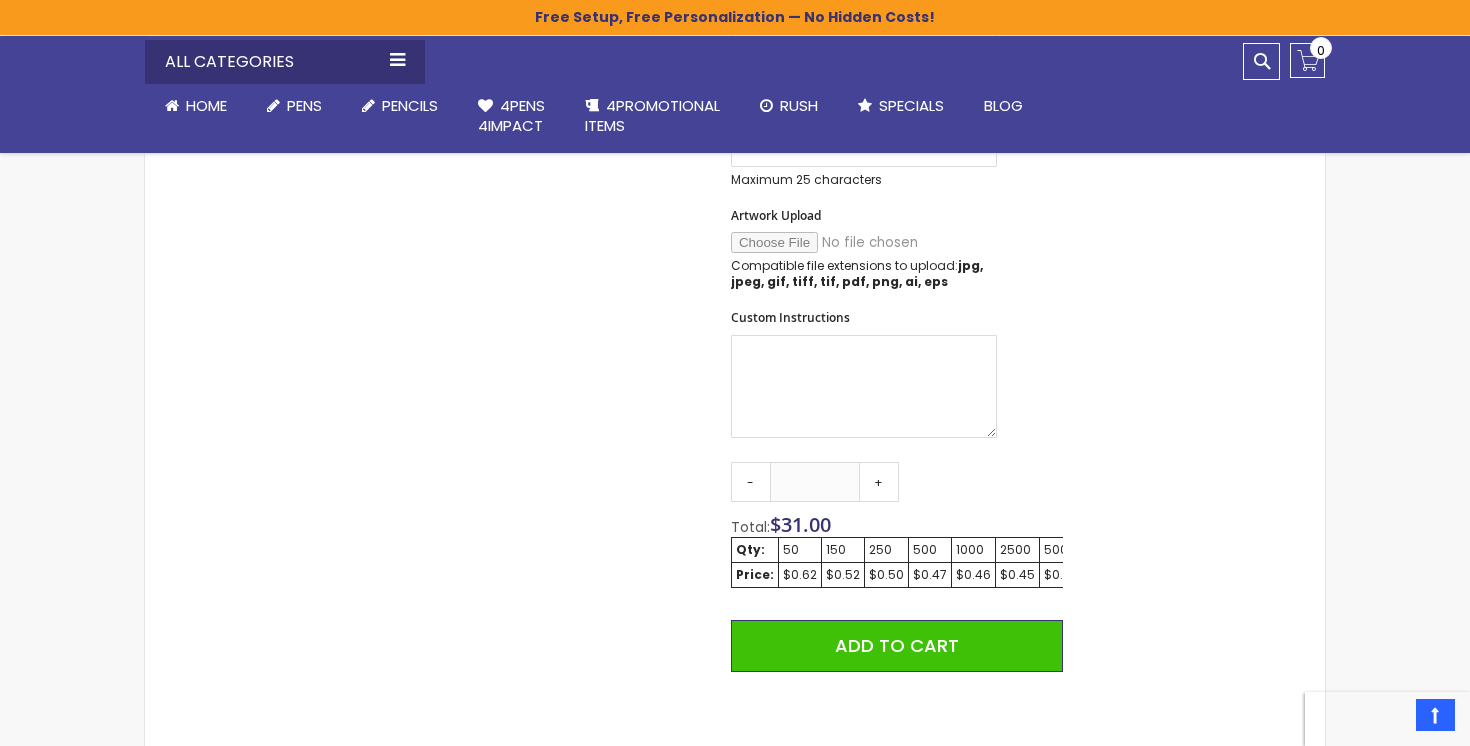 scroll, scrollTop: 954, scrollLeft: 0, axis: vertical 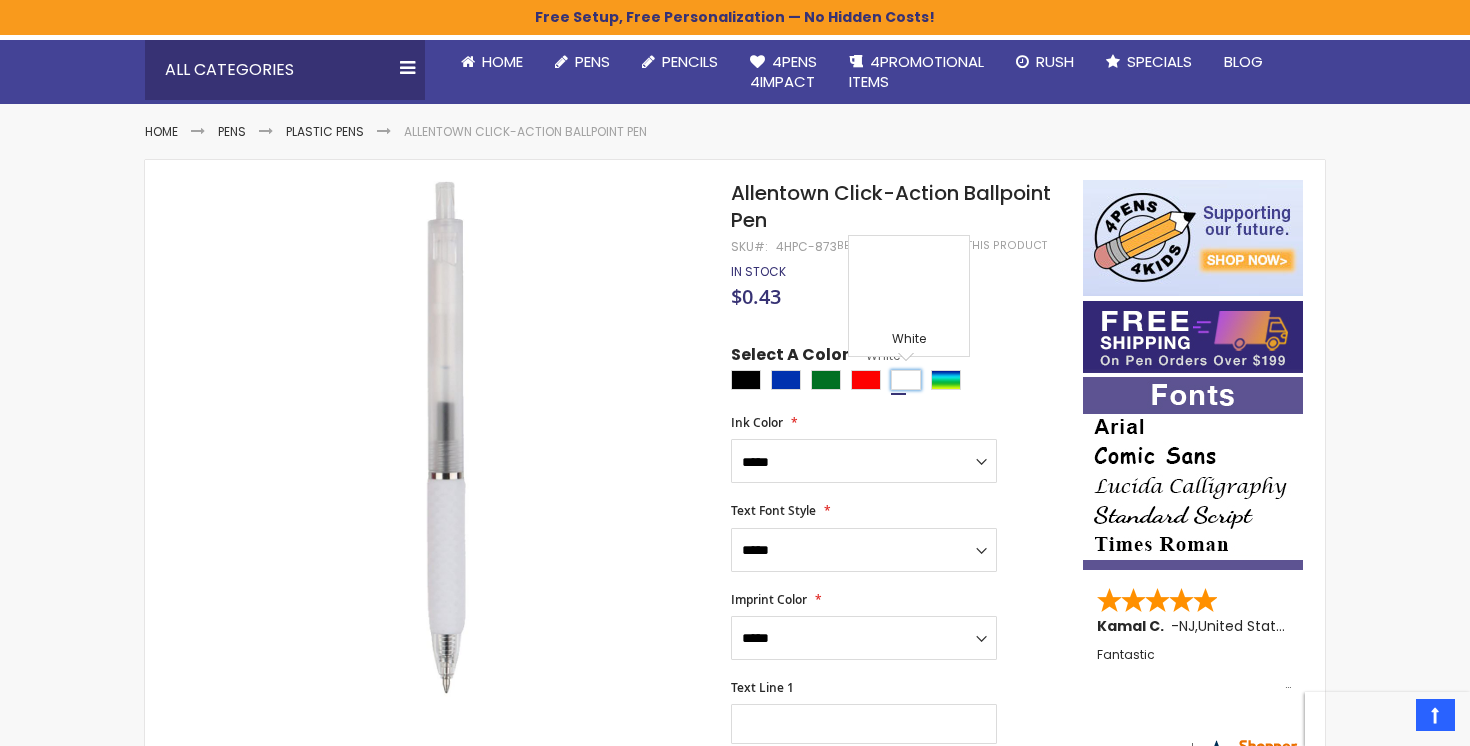 click at bounding box center (906, 380) 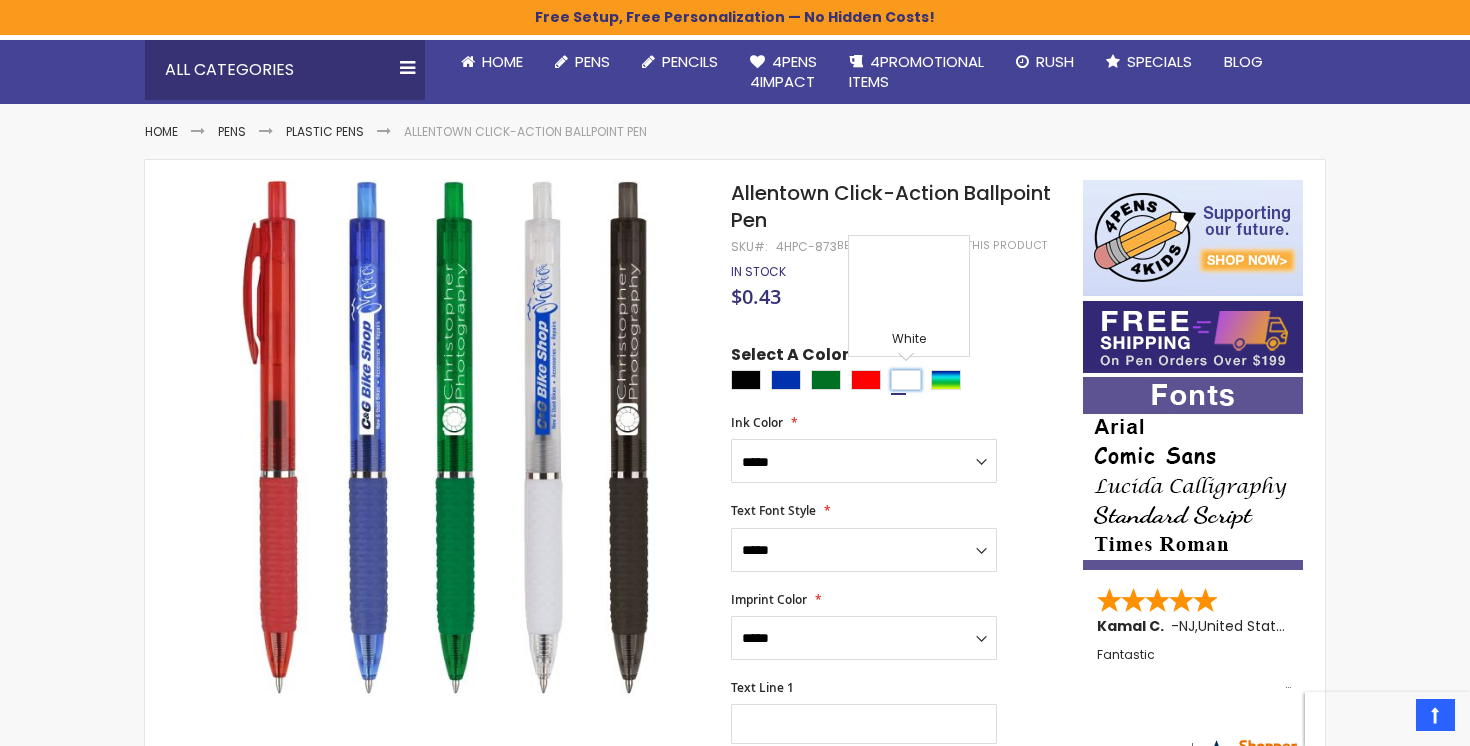click at bounding box center (906, 380) 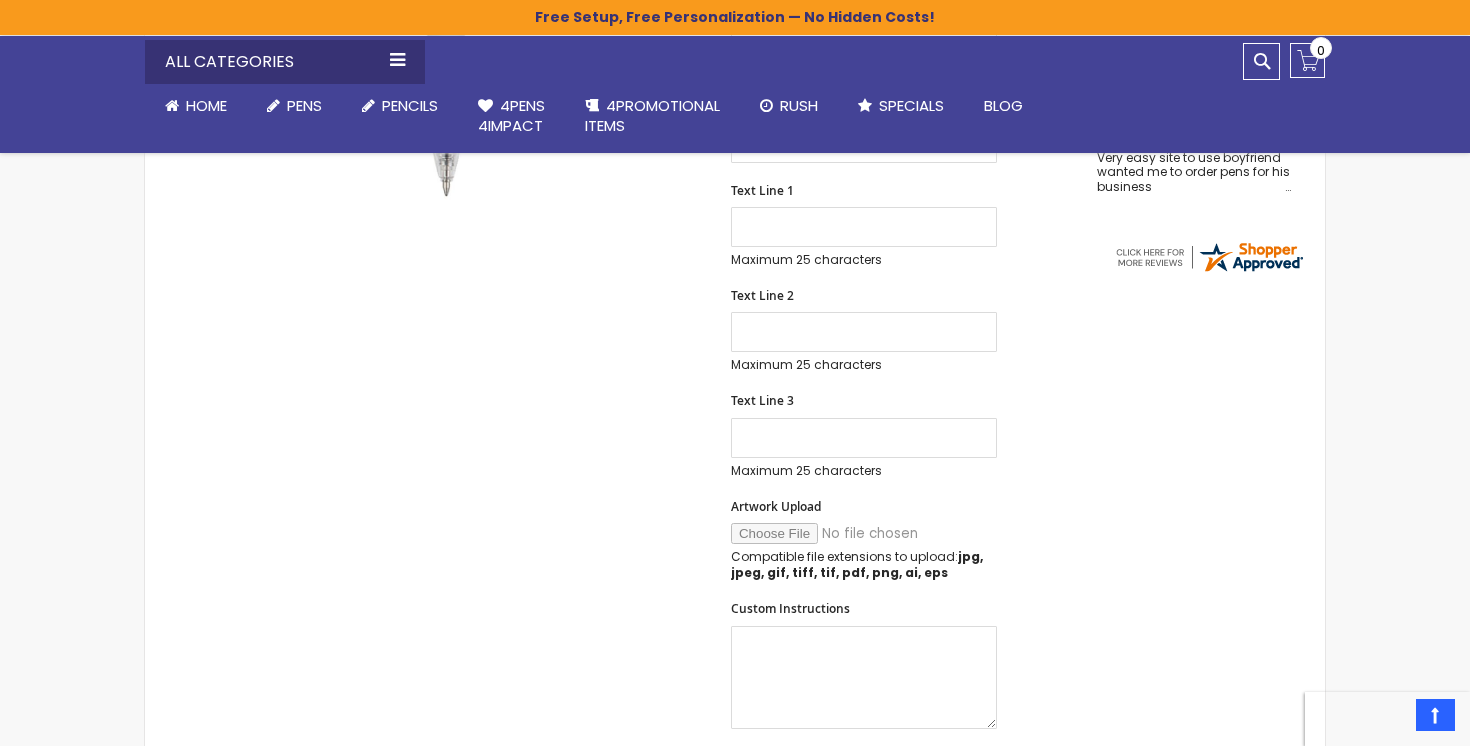 scroll, scrollTop: 712, scrollLeft: 0, axis: vertical 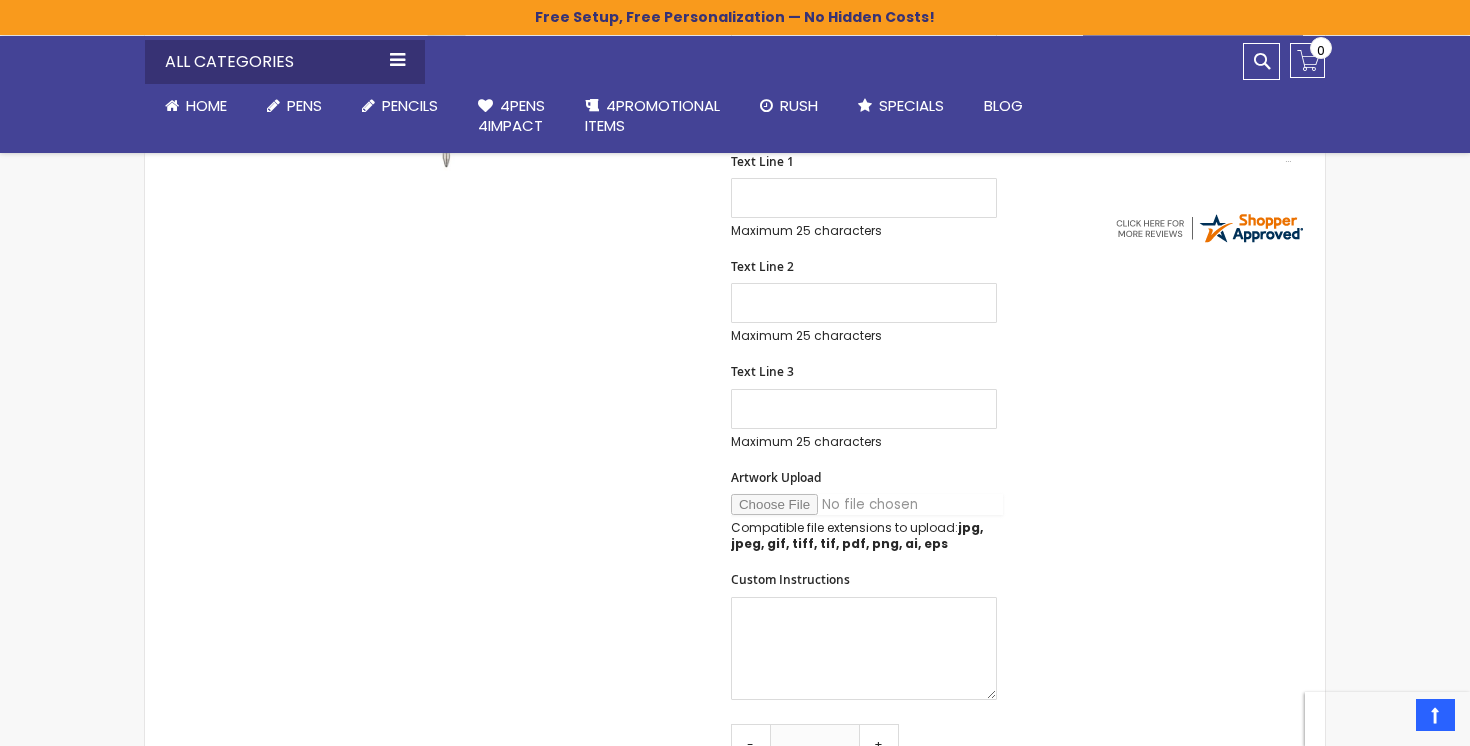 click on "Artwork Upload" at bounding box center [867, 504] 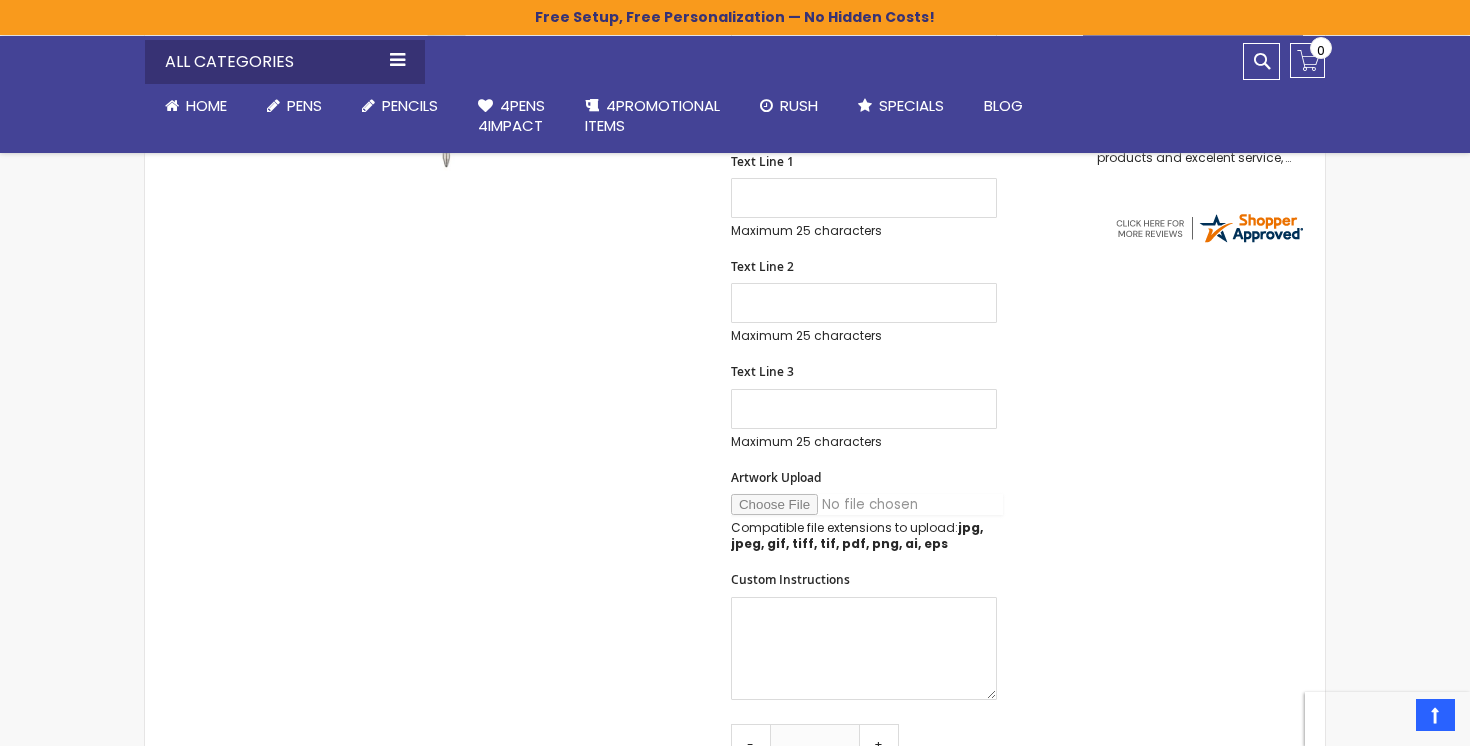 type on "**********" 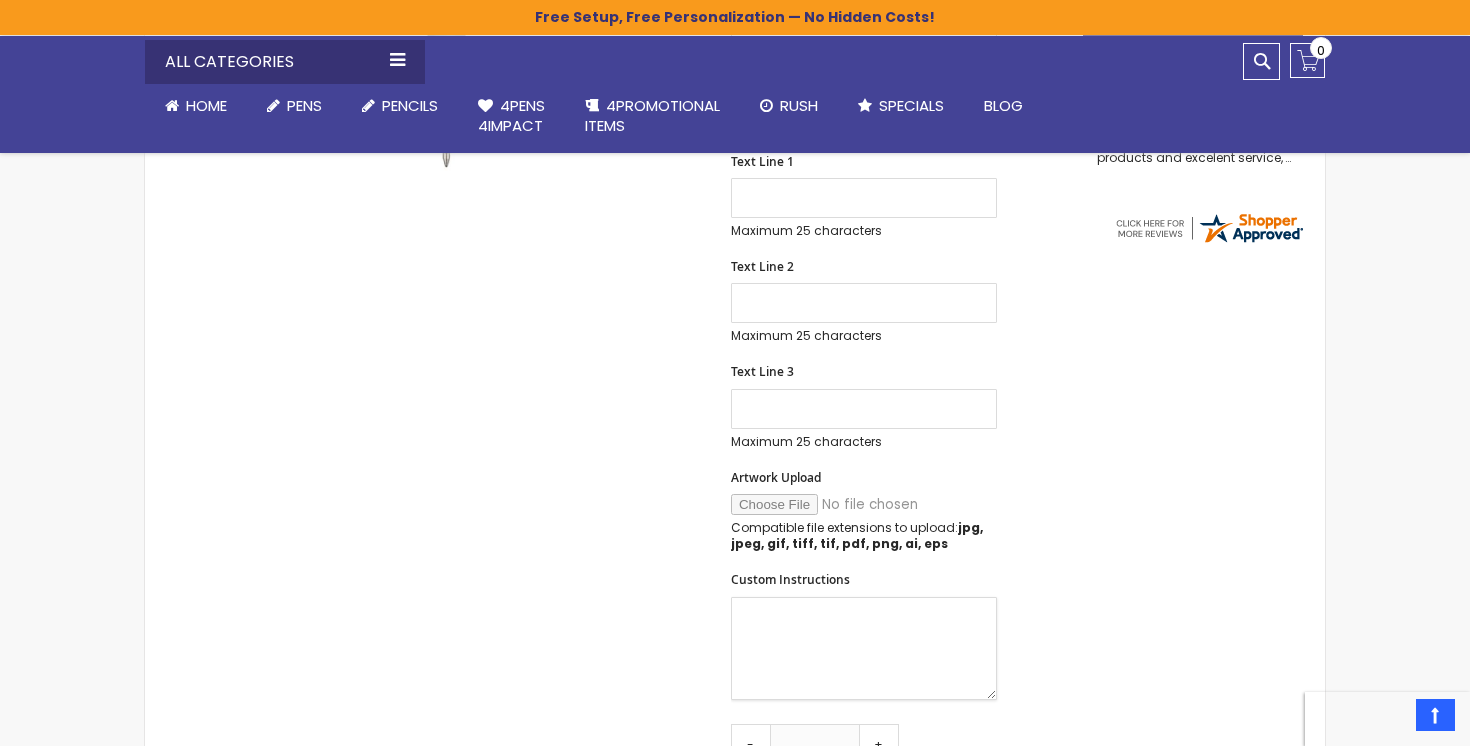 click on "Custom Instructions" at bounding box center [864, 648] 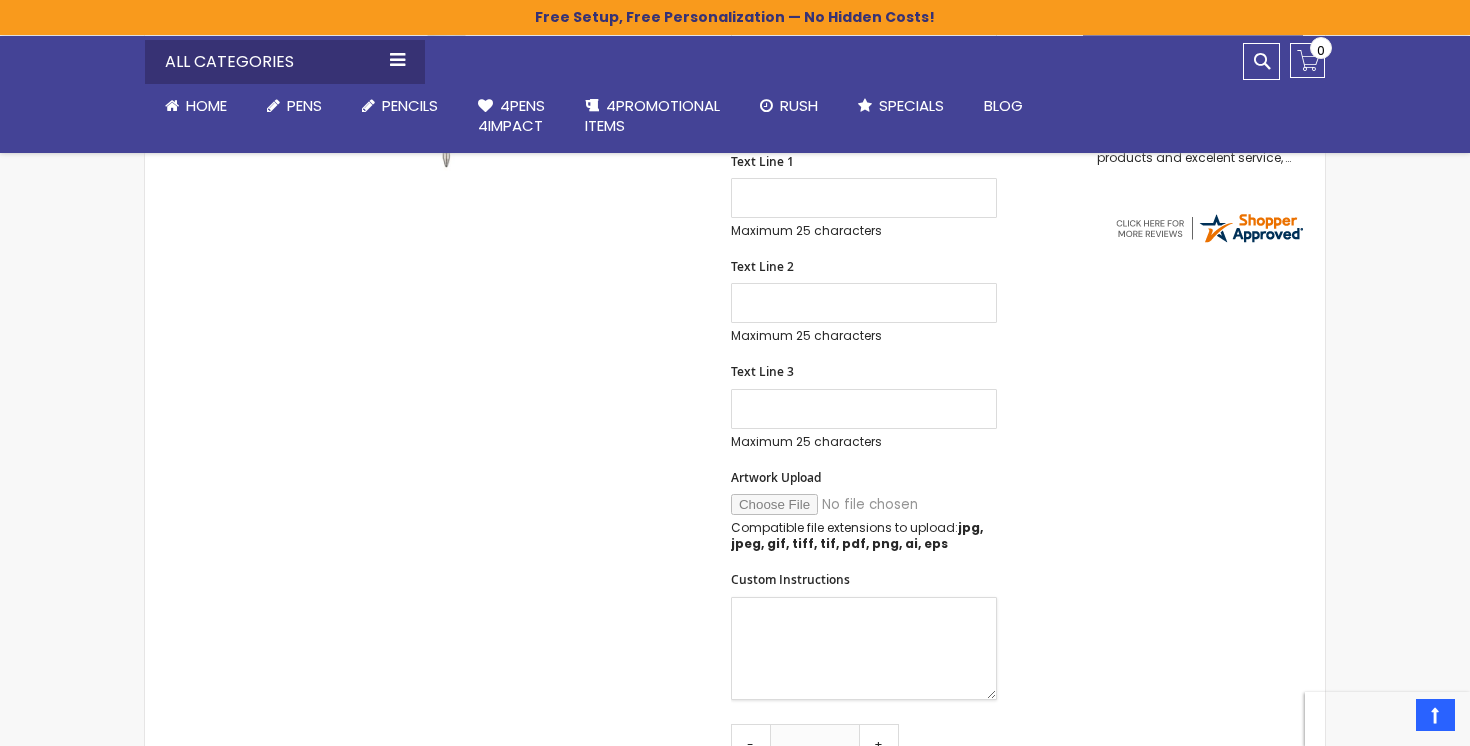 paste on "**********" 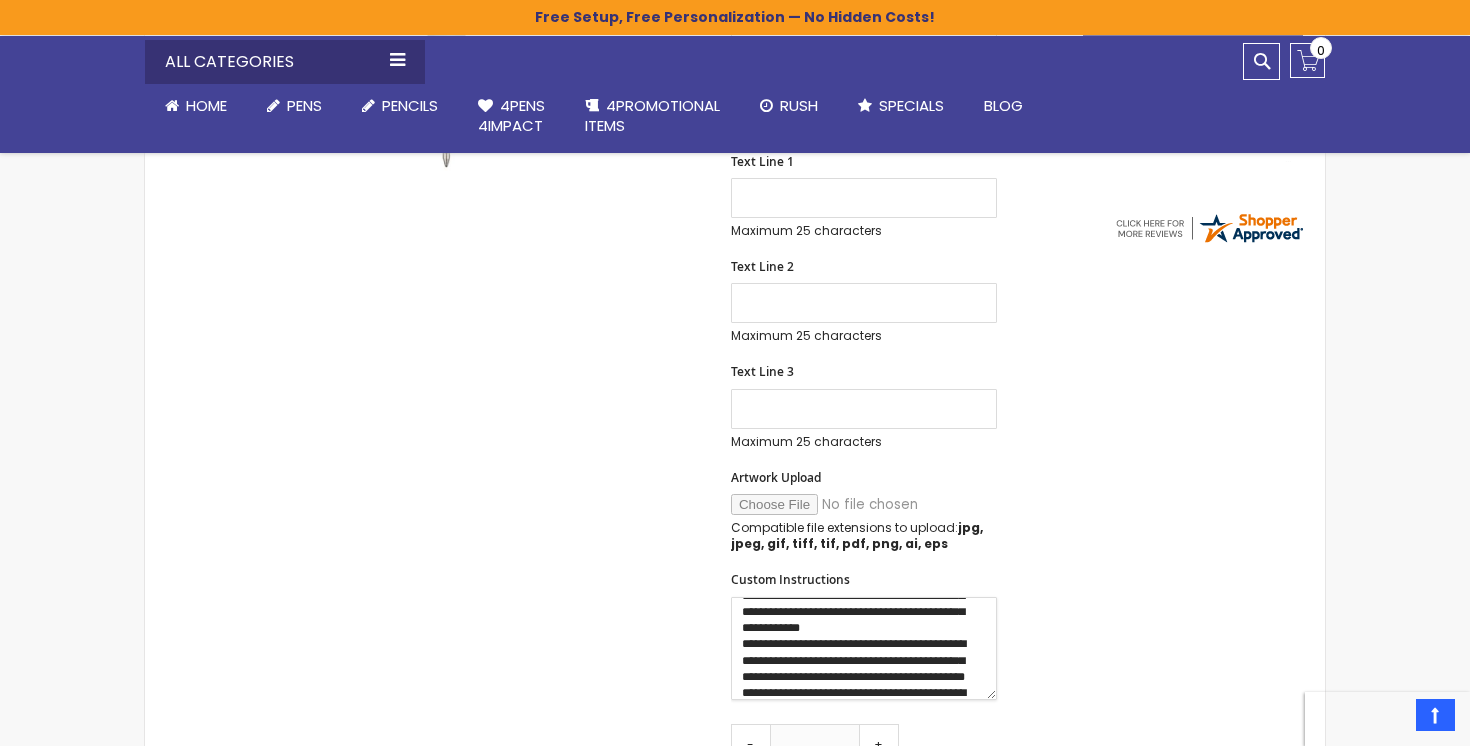 scroll, scrollTop: 0, scrollLeft: 0, axis: both 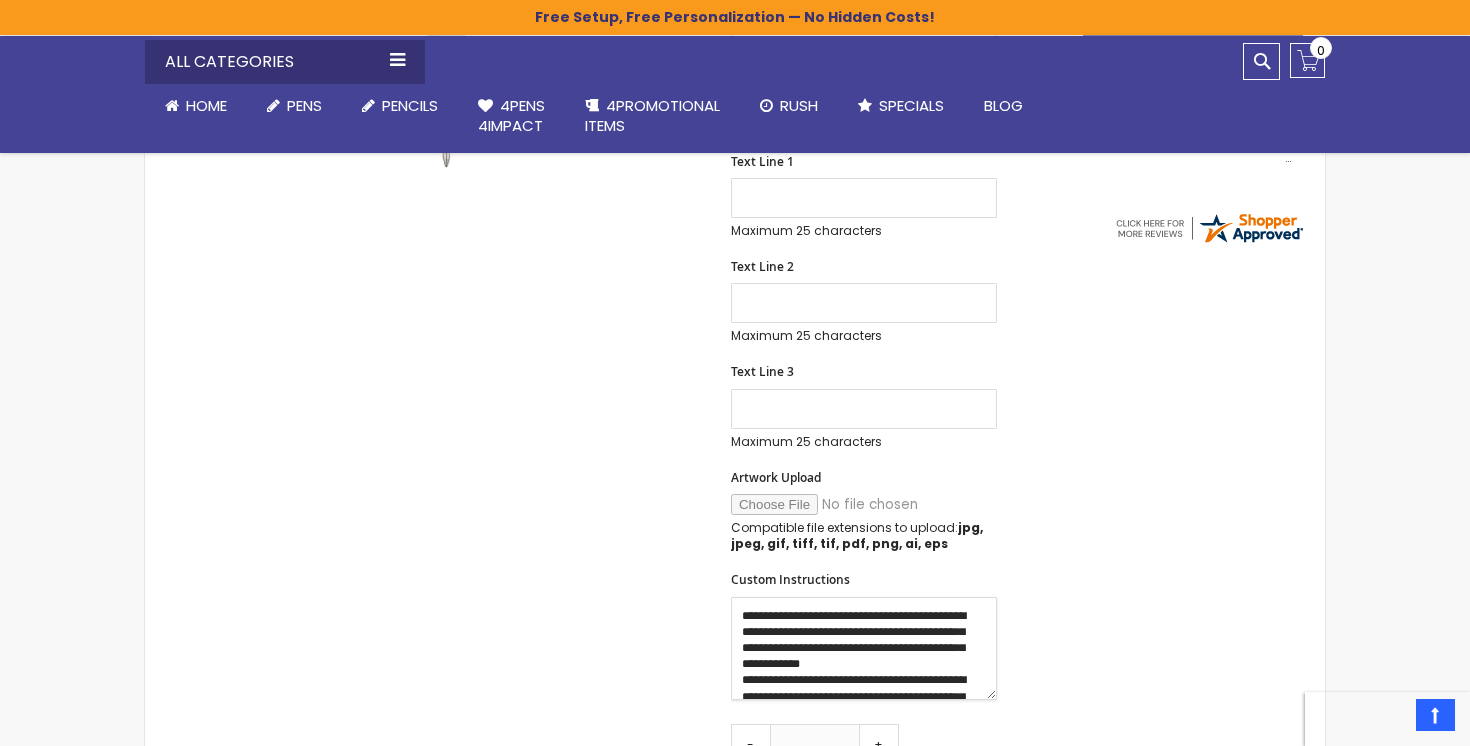 click on "**********" at bounding box center [864, 648] 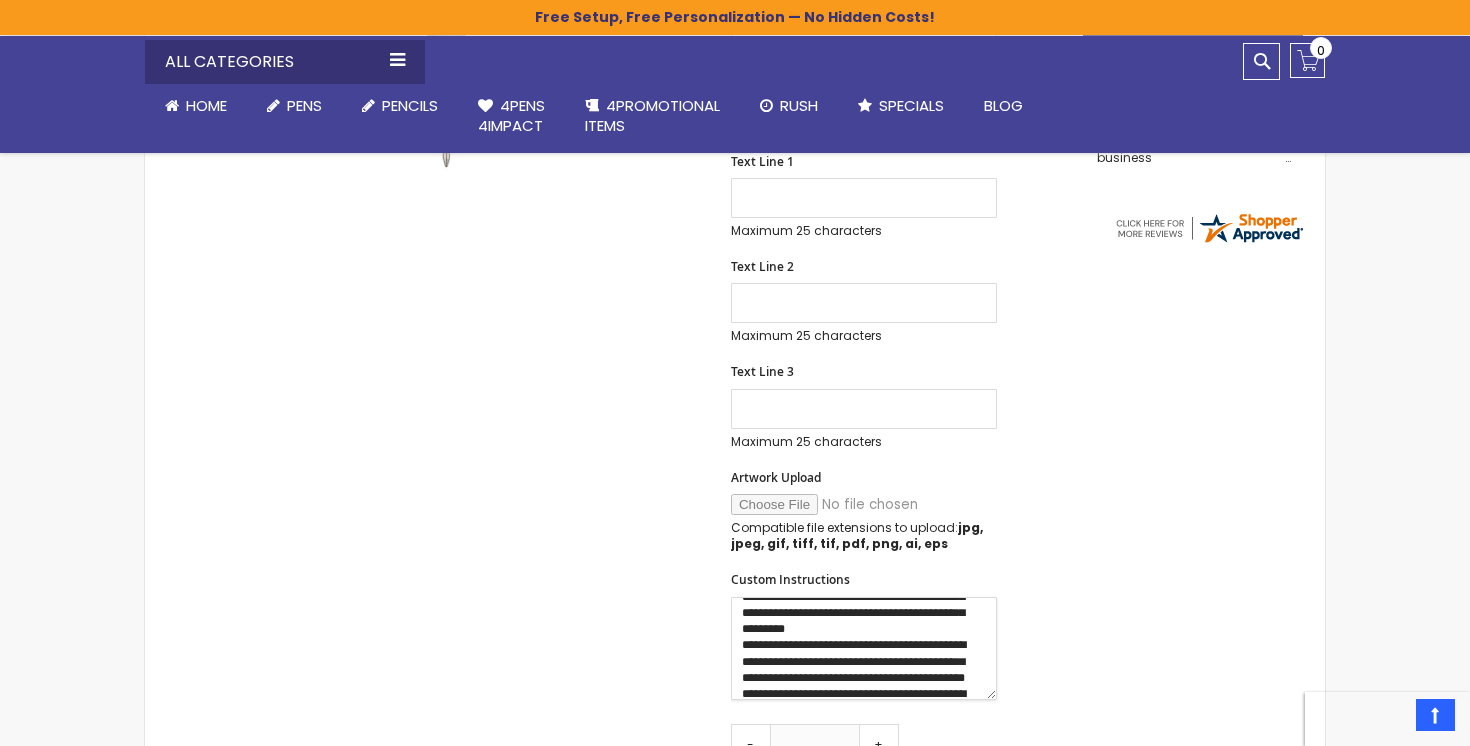 scroll, scrollTop: 36, scrollLeft: 0, axis: vertical 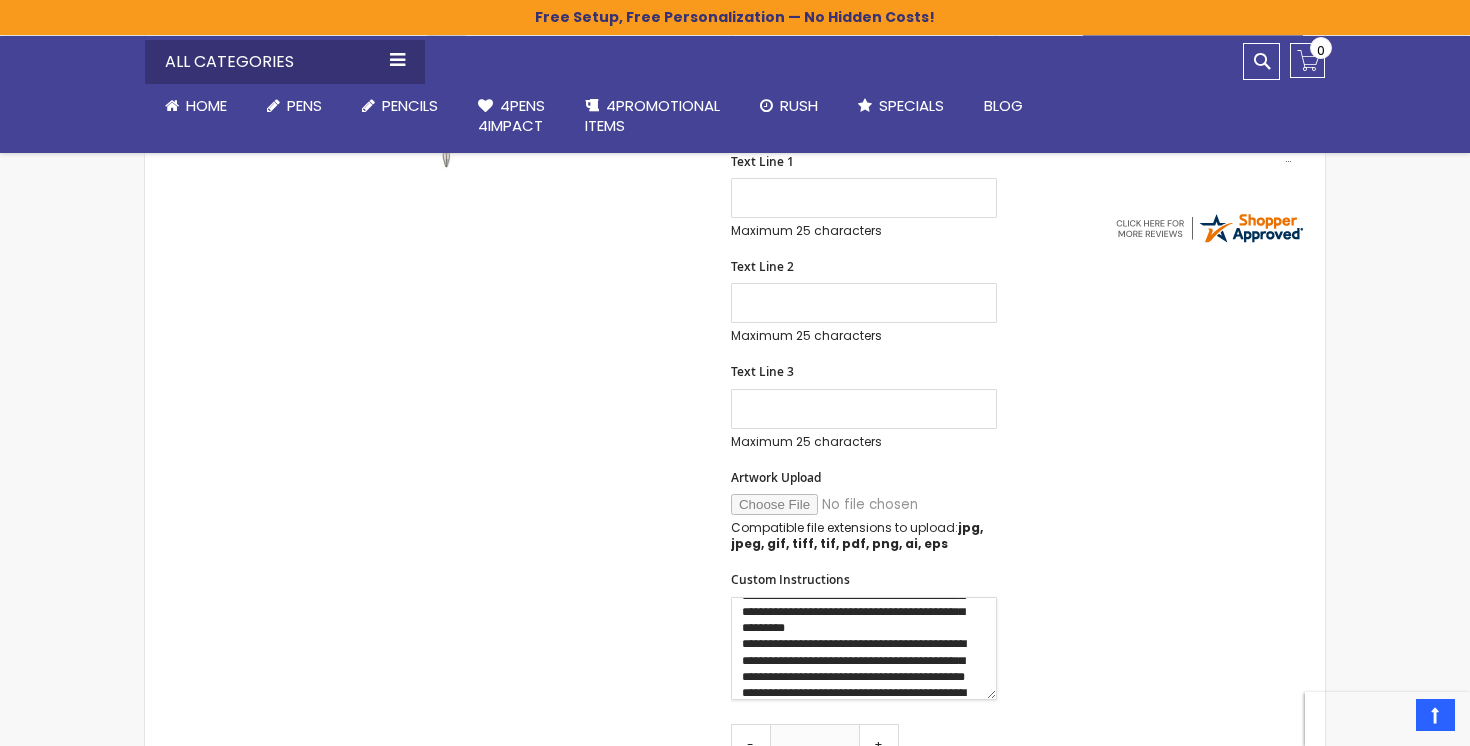 drag, startPoint x: 856, startPoint y: 690, endPoint x: 923, endPoint y: 675, distance: 68.65858 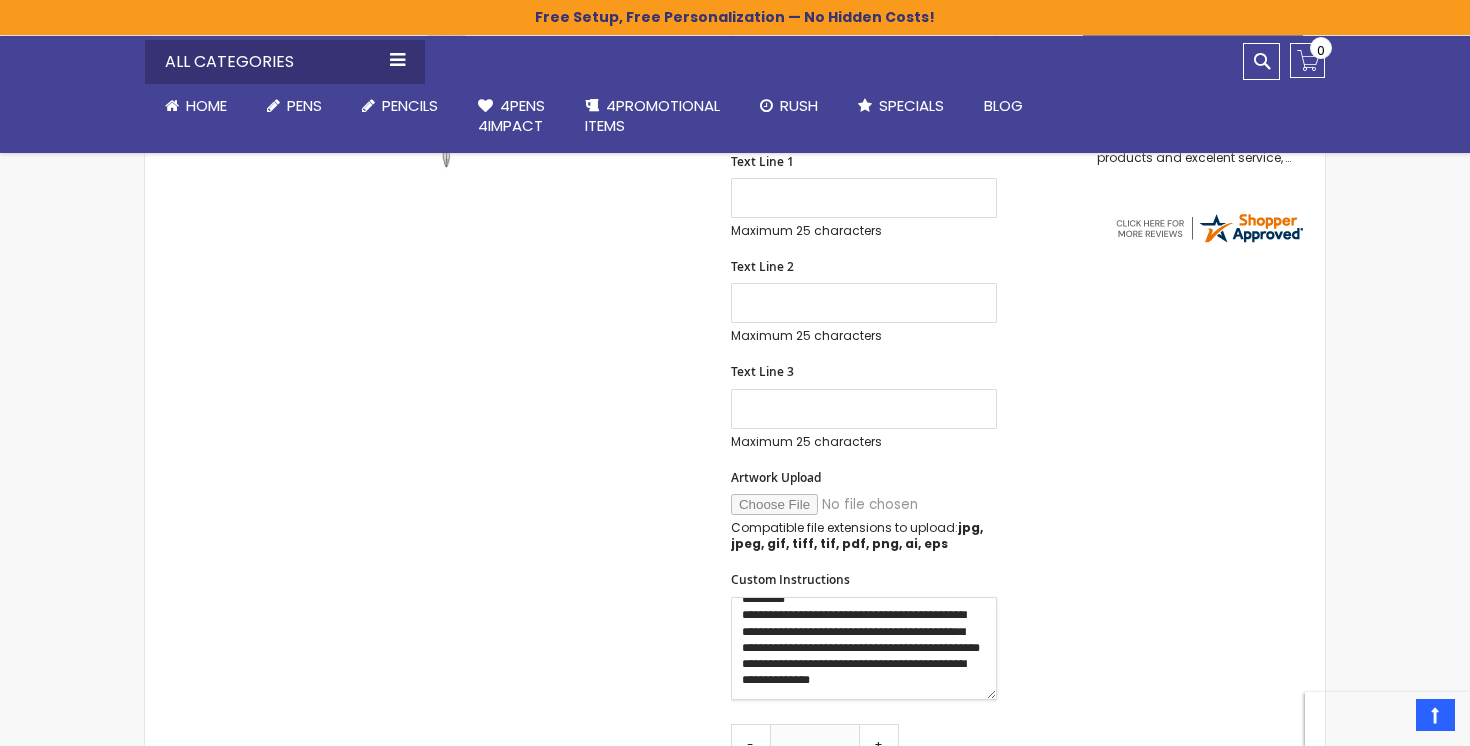 scroll, scrollTop: 81, scrollLeft: 0, axis: vertical 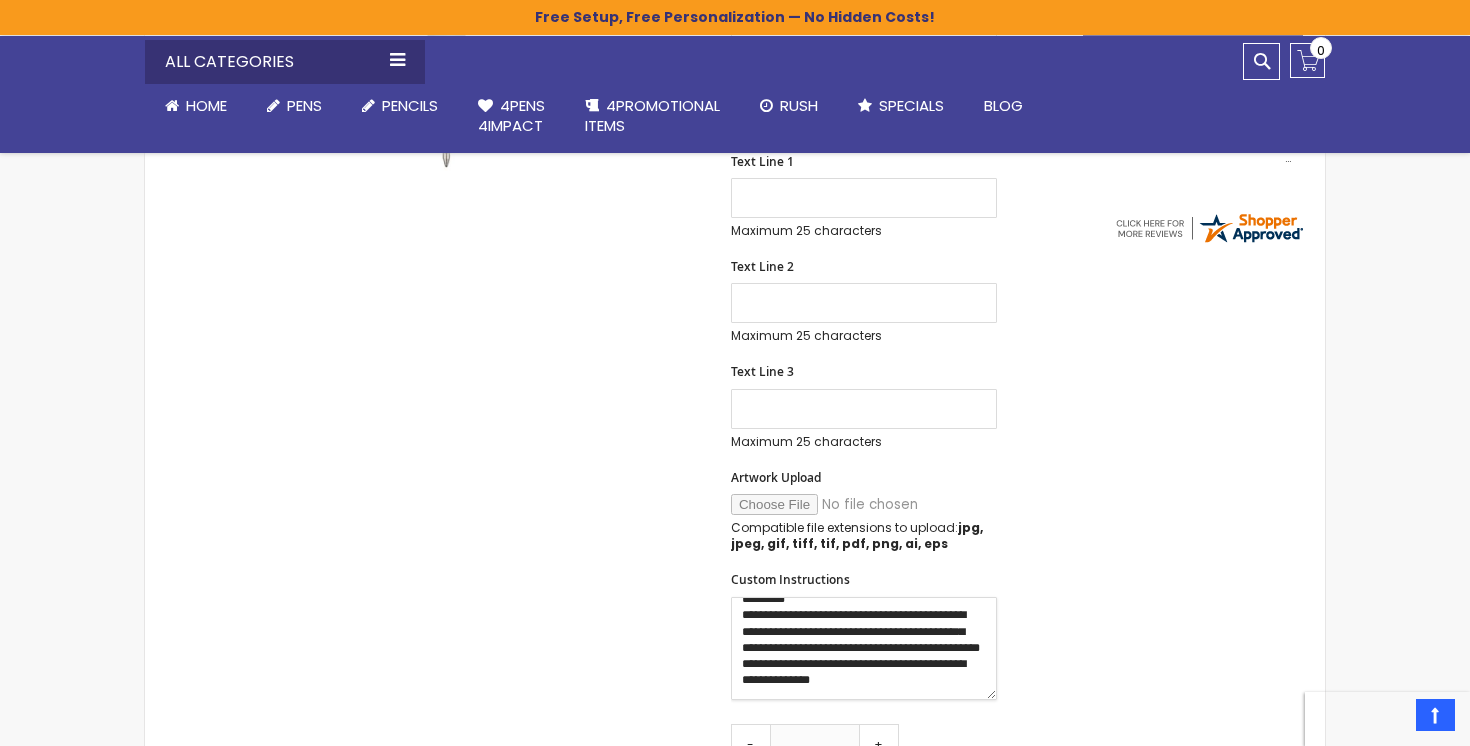 click on "**********" at bounding box center (864, 648) 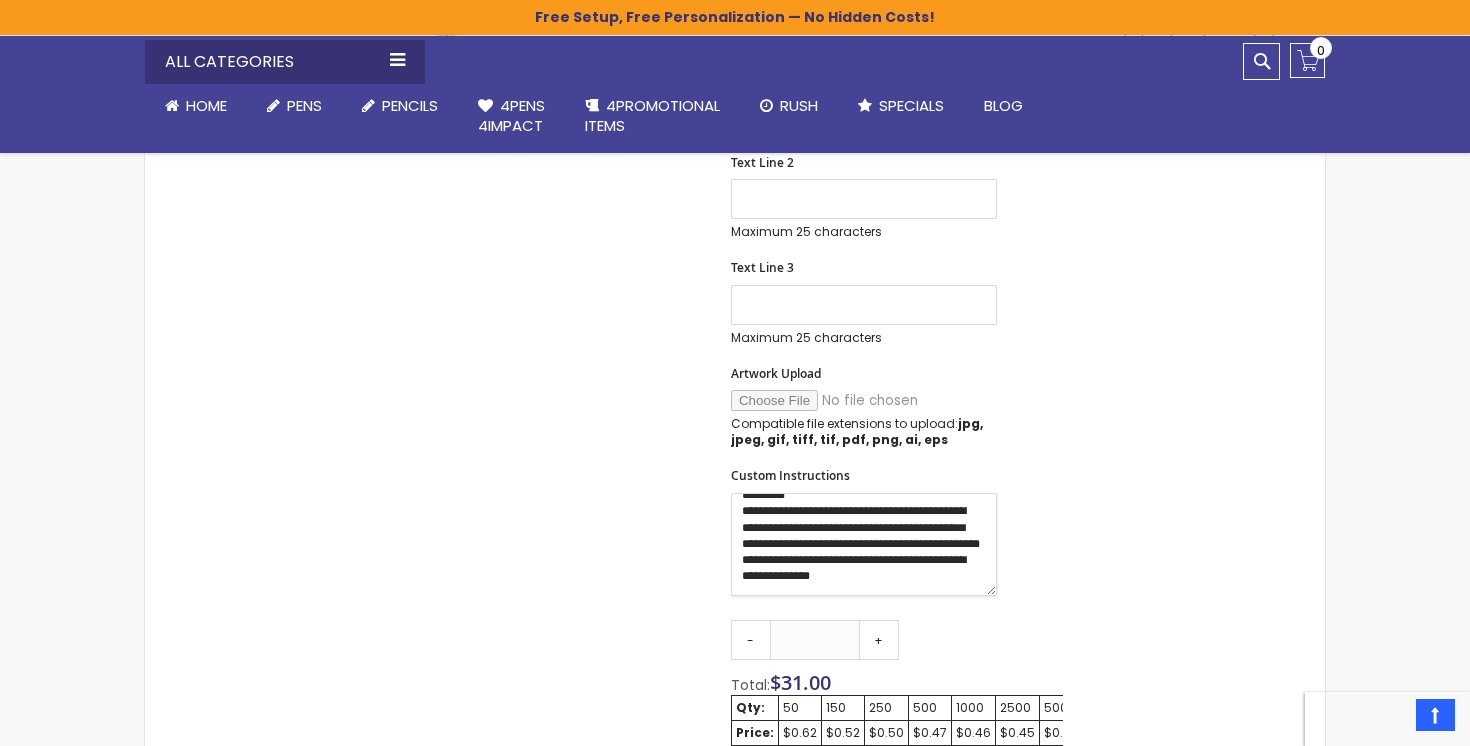 scroll, scrollTop: 818, scrollLeft: 0, axis: vertical 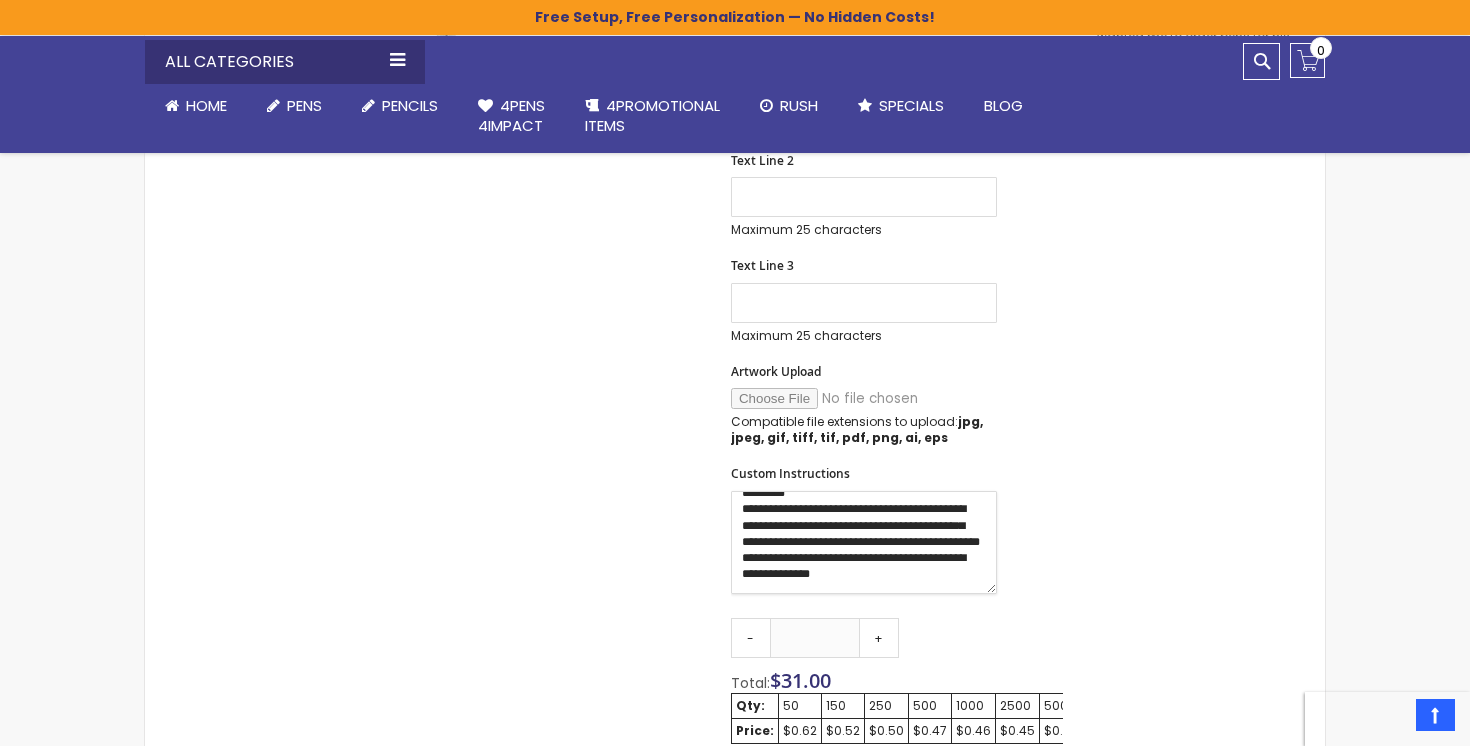 type on "**********" 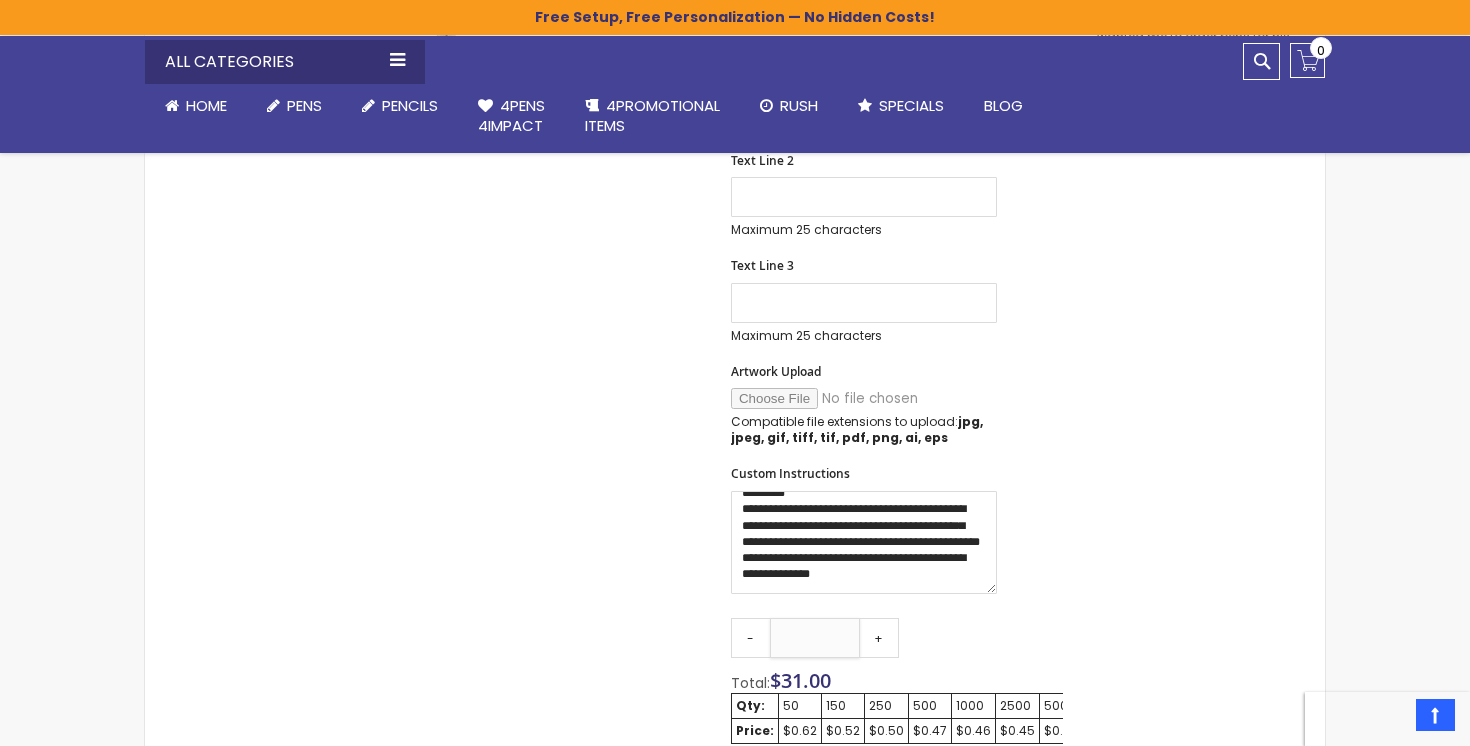 drag, startPoint x: 824, startPoint y: 641, endPoint x: 791, endPoint y: 641, distance: 33 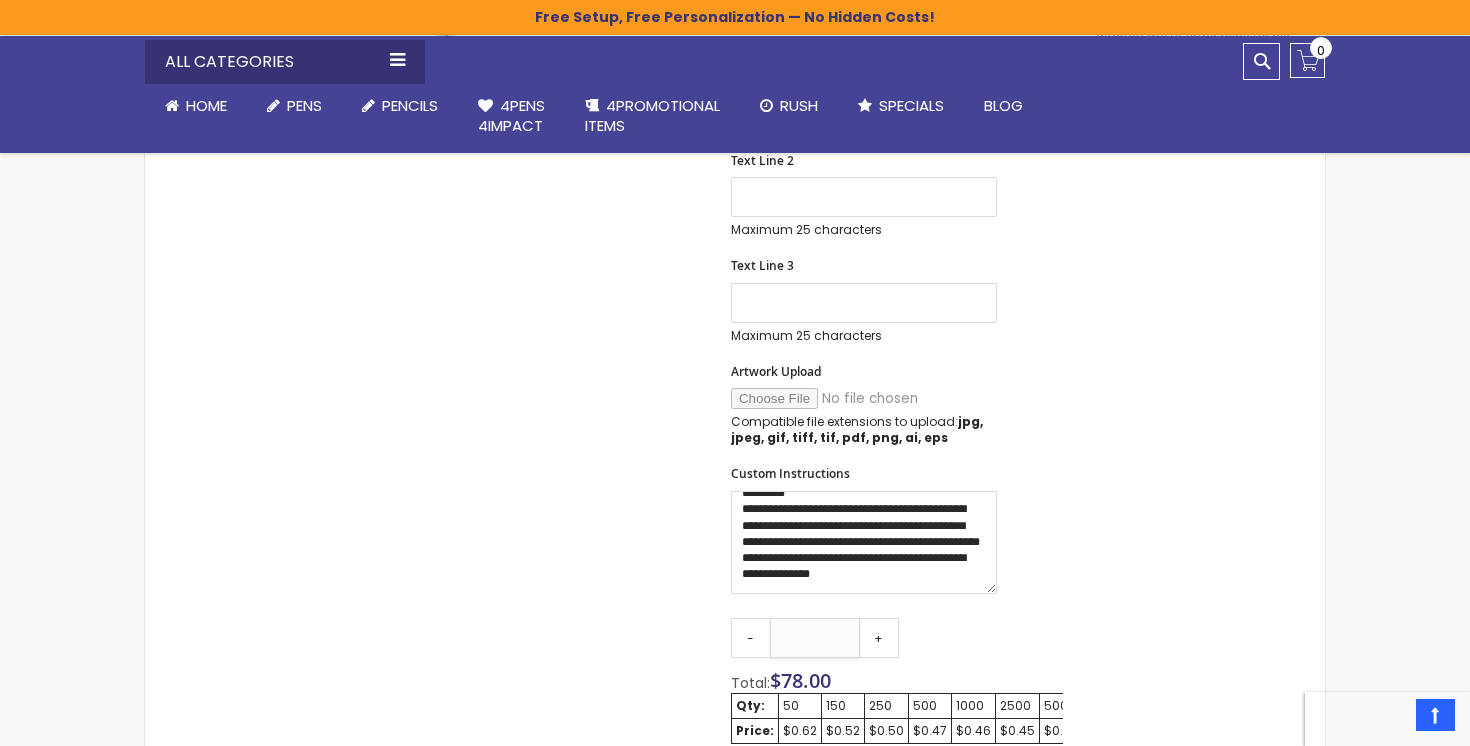 type on "***" 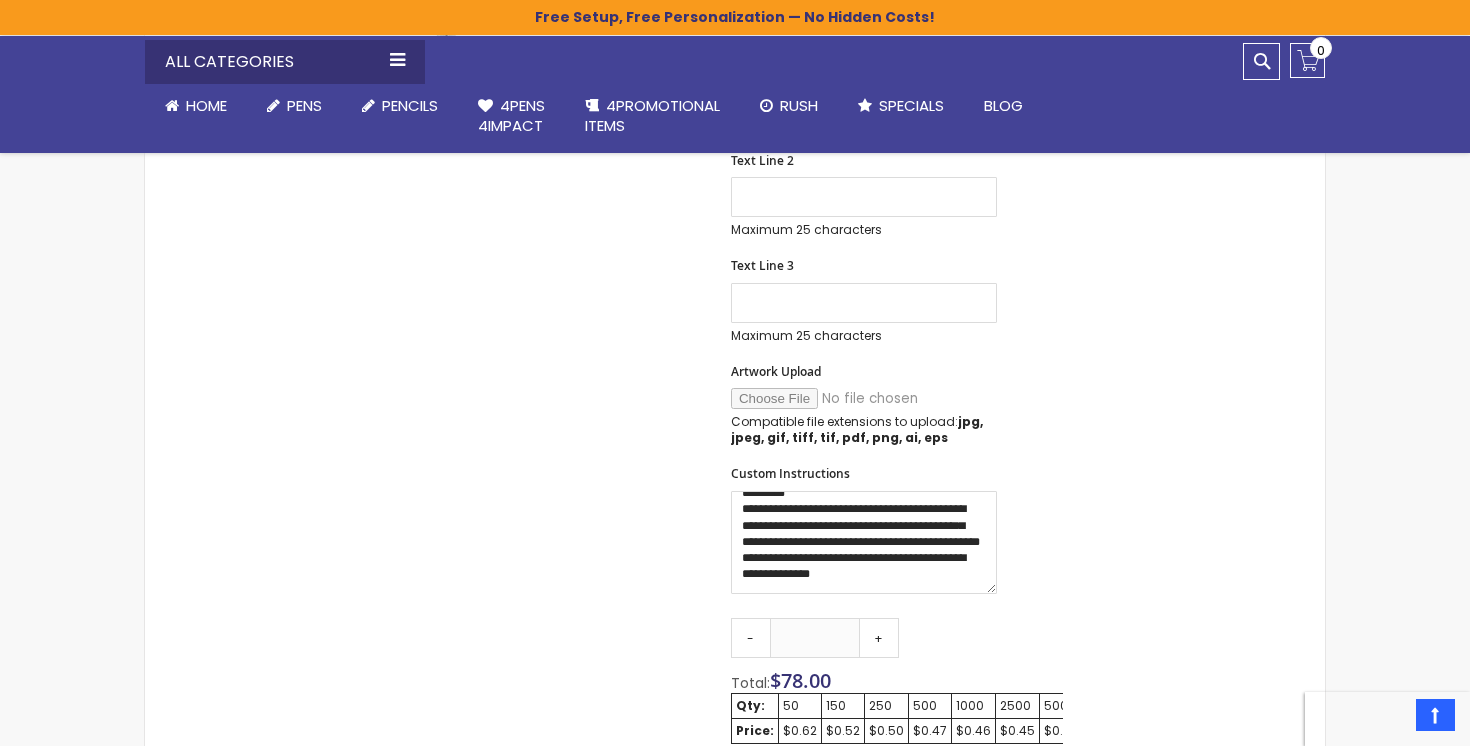 click on "Qty
-
***
+
Total:  $ 78.00
Qty:
50
150
250
500
1000
2500
5000
Price:
$0.62
$0.52
$0.50
$0.47
$0.46
$0.45
$0.43
Add to Cart
@import url(//fonts.googleapis.com/css?family=Google+Sans_old:500) ••••••" at bounding box center [897, 783] 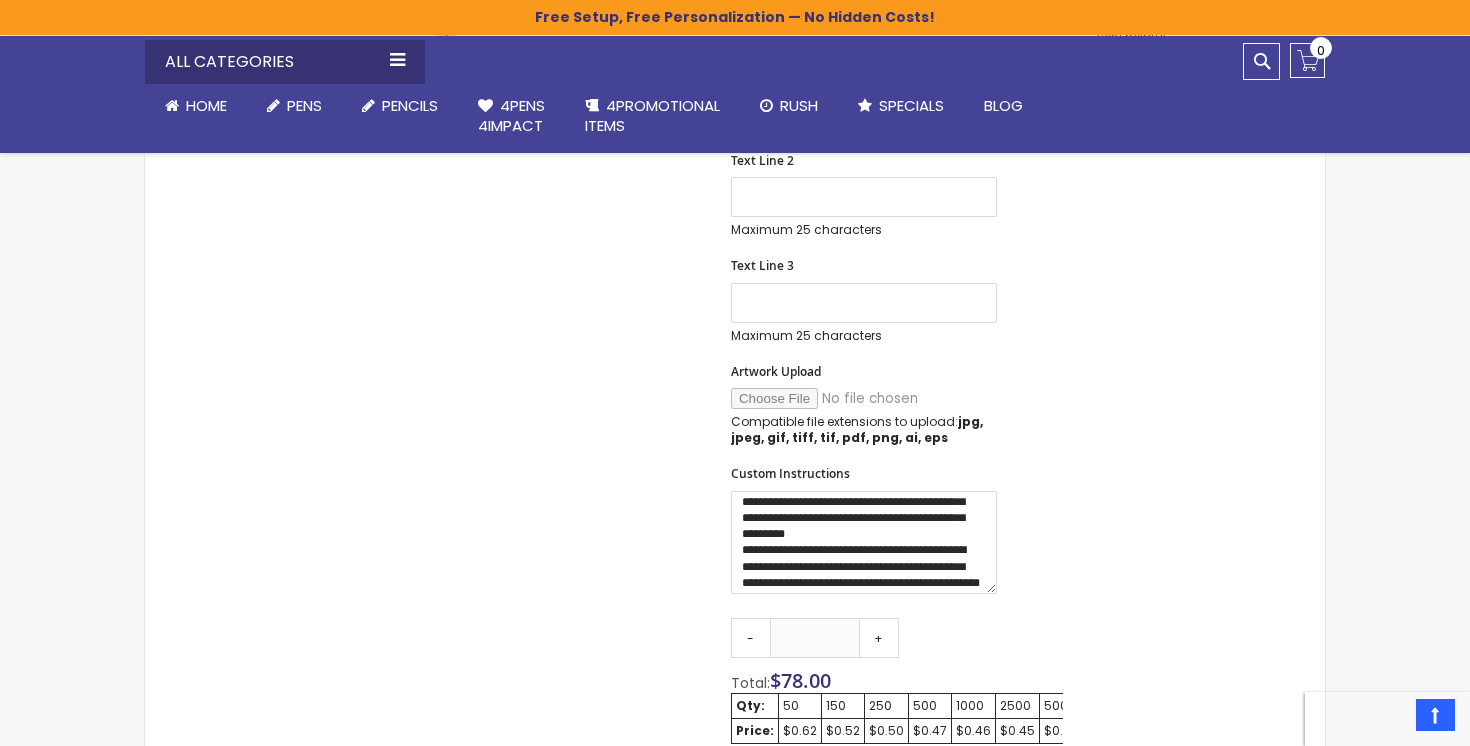 scroll, scrollTop: 0, scrollLeft: 0, axis: both 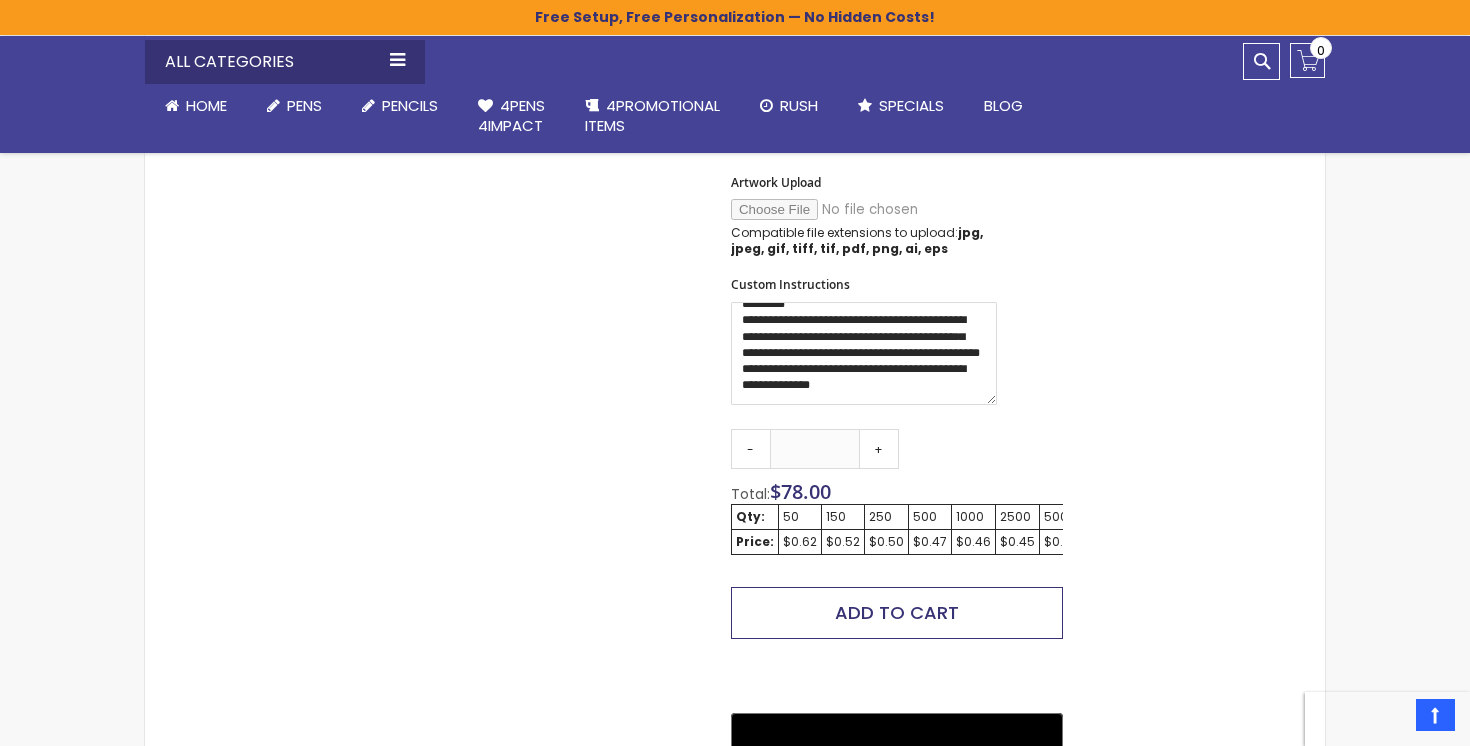 click on "Add to Cart" at bounding box center (897, 612) 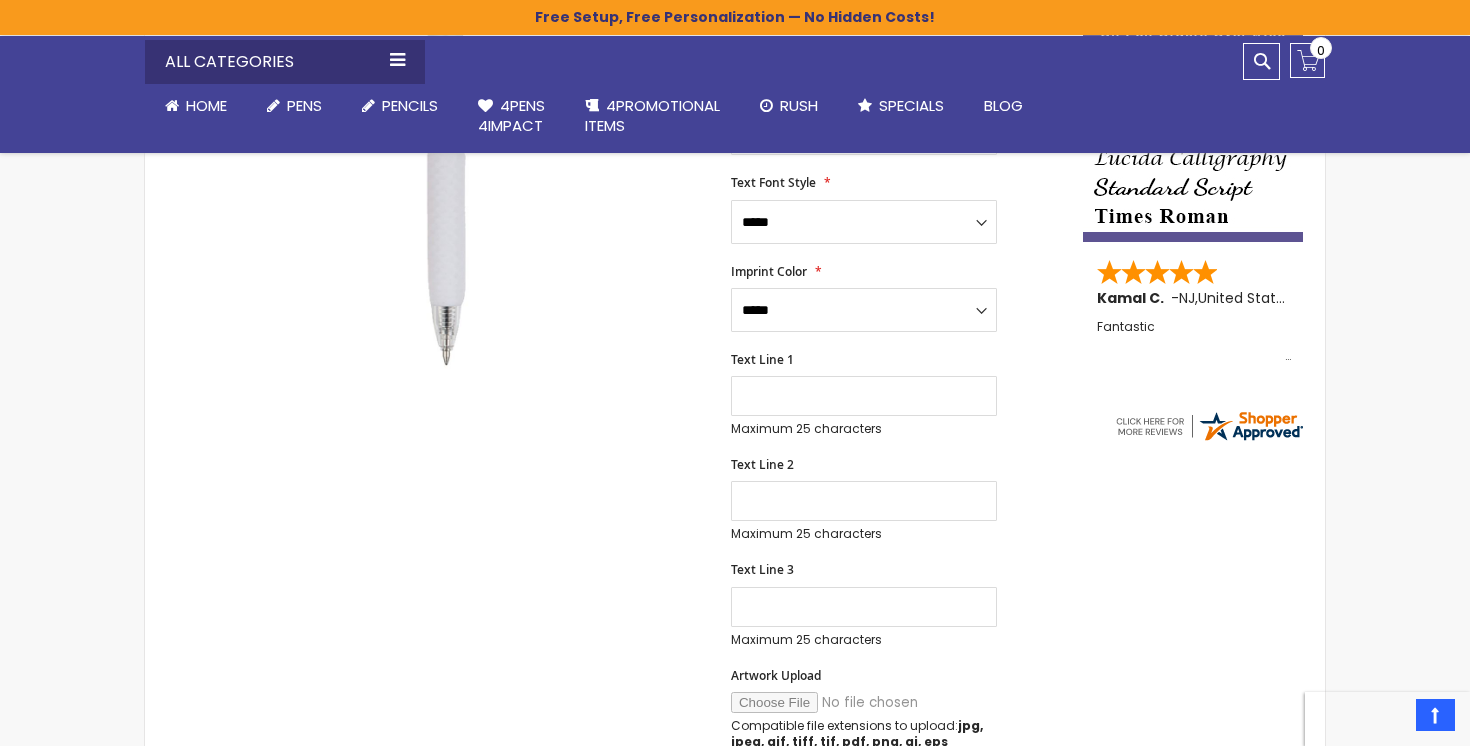scroll, scrollTop: 510, scrollLeft: 0, axis: vertical 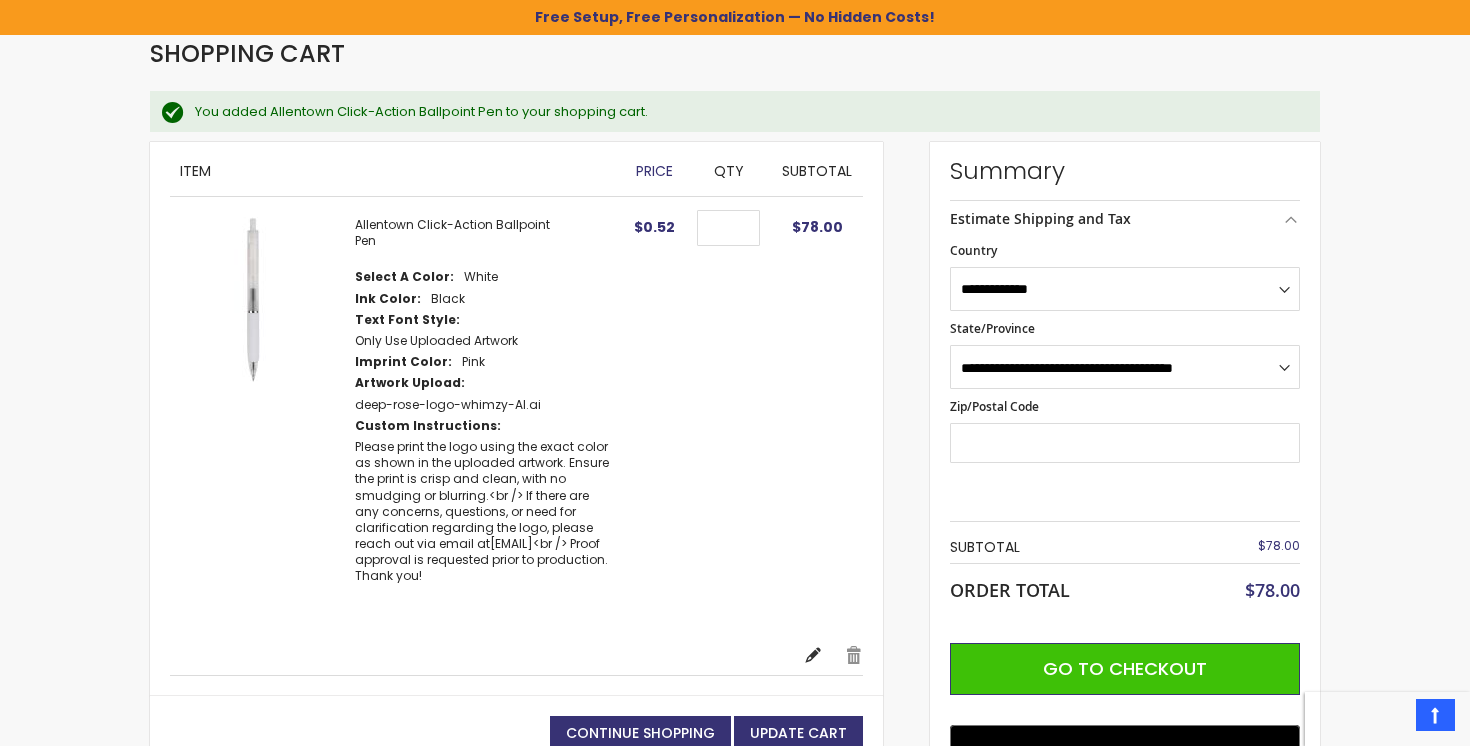 click on "Edit" at bounding box center (813, 655) 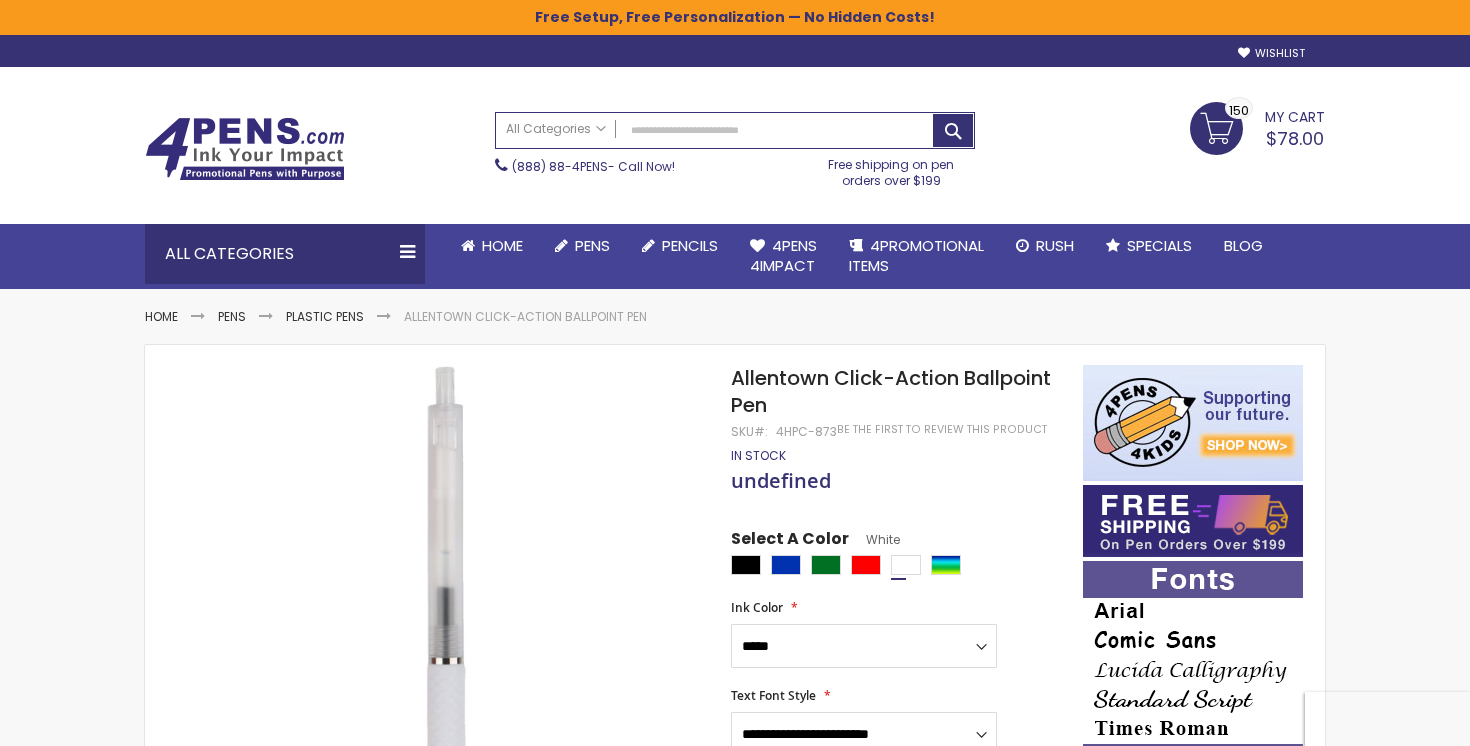 scroll, scrollTop: 0, scrollLeft: 0, axis: both 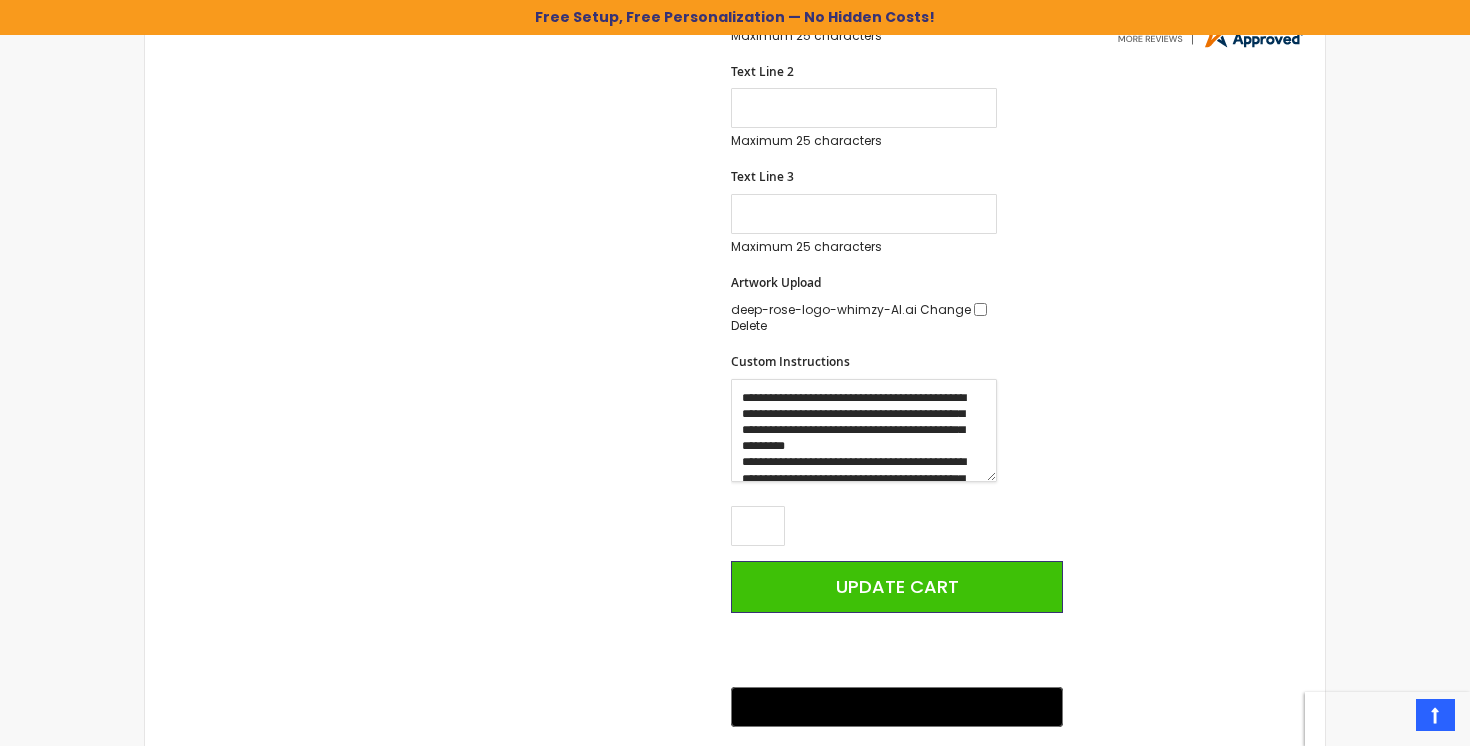 click on "**********" at bounding box center [864, 430] 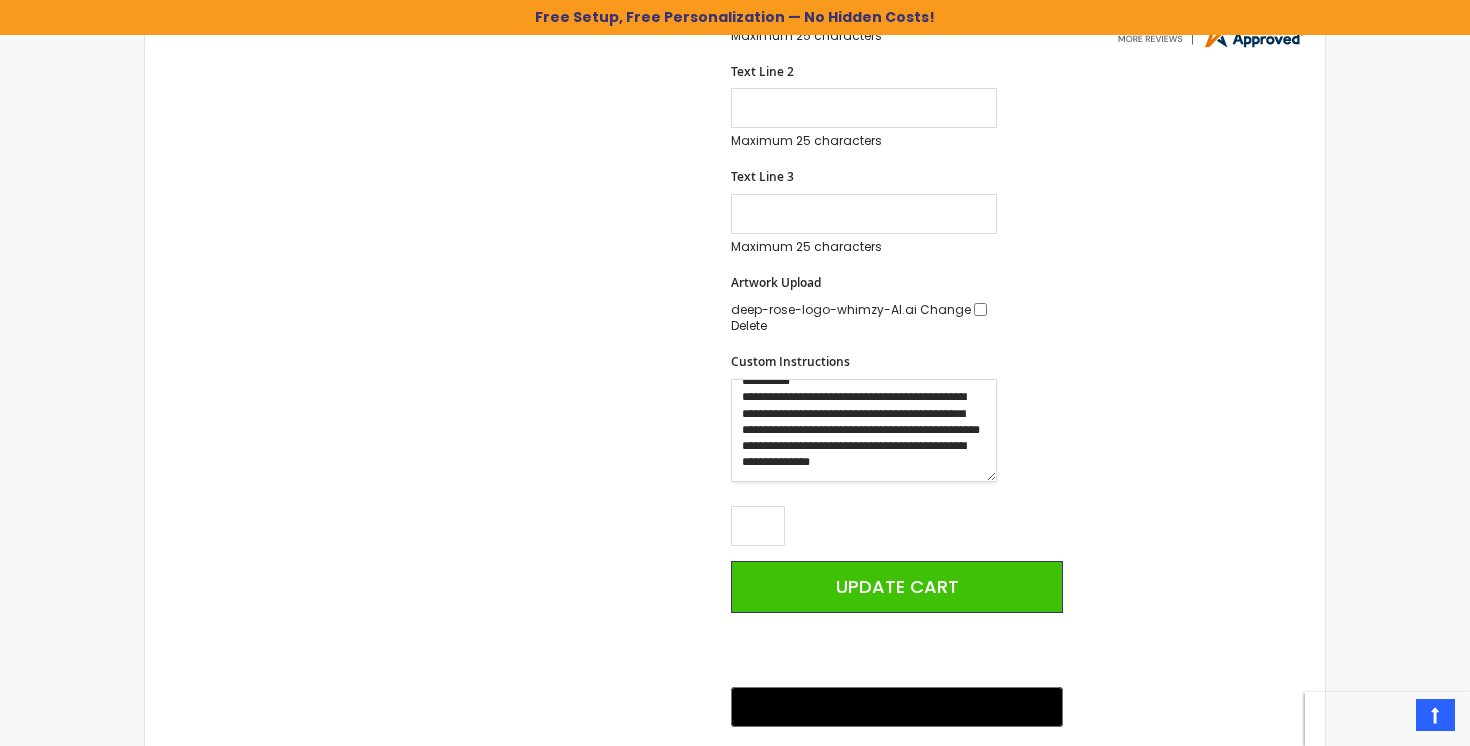 scroll, scrollTop: 81, scrollLeft: 0, axis: vertical 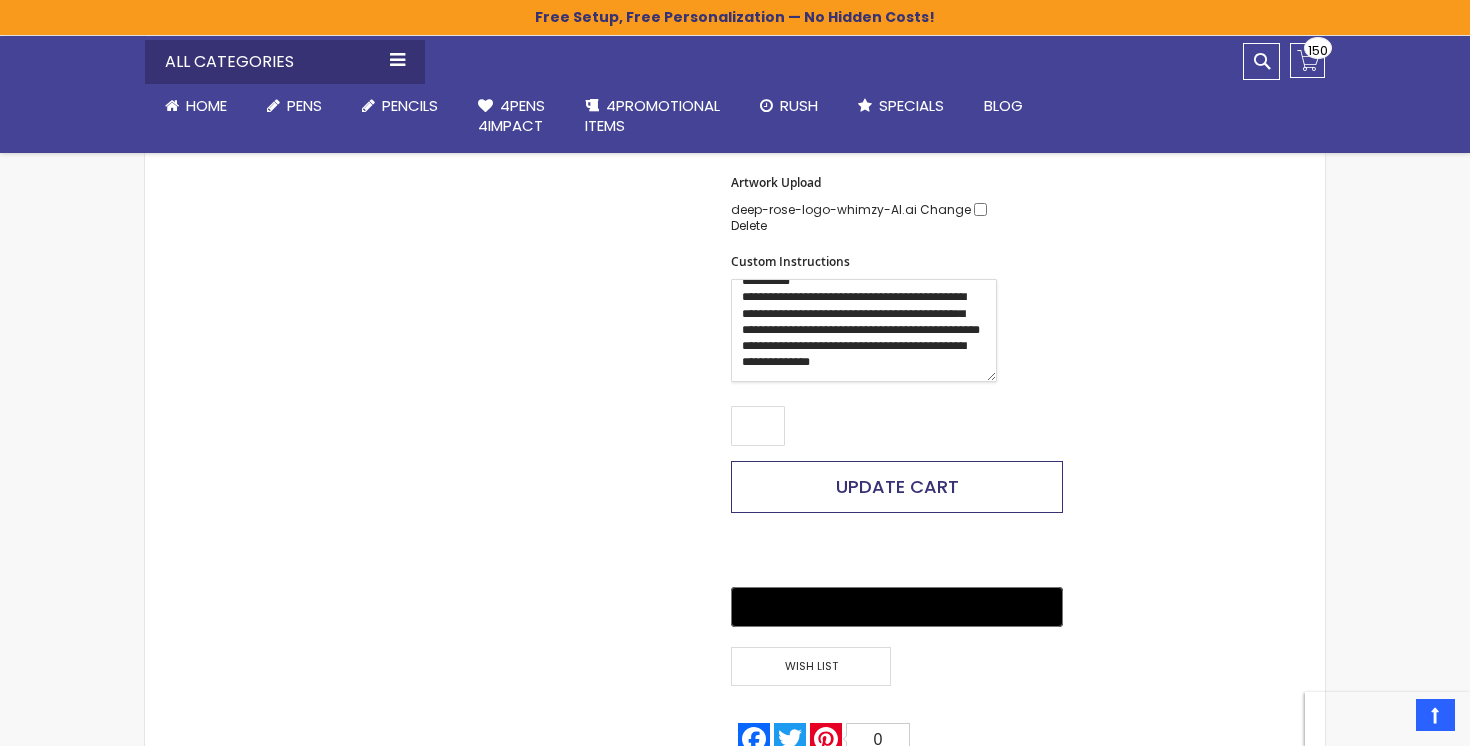 type on "**********" 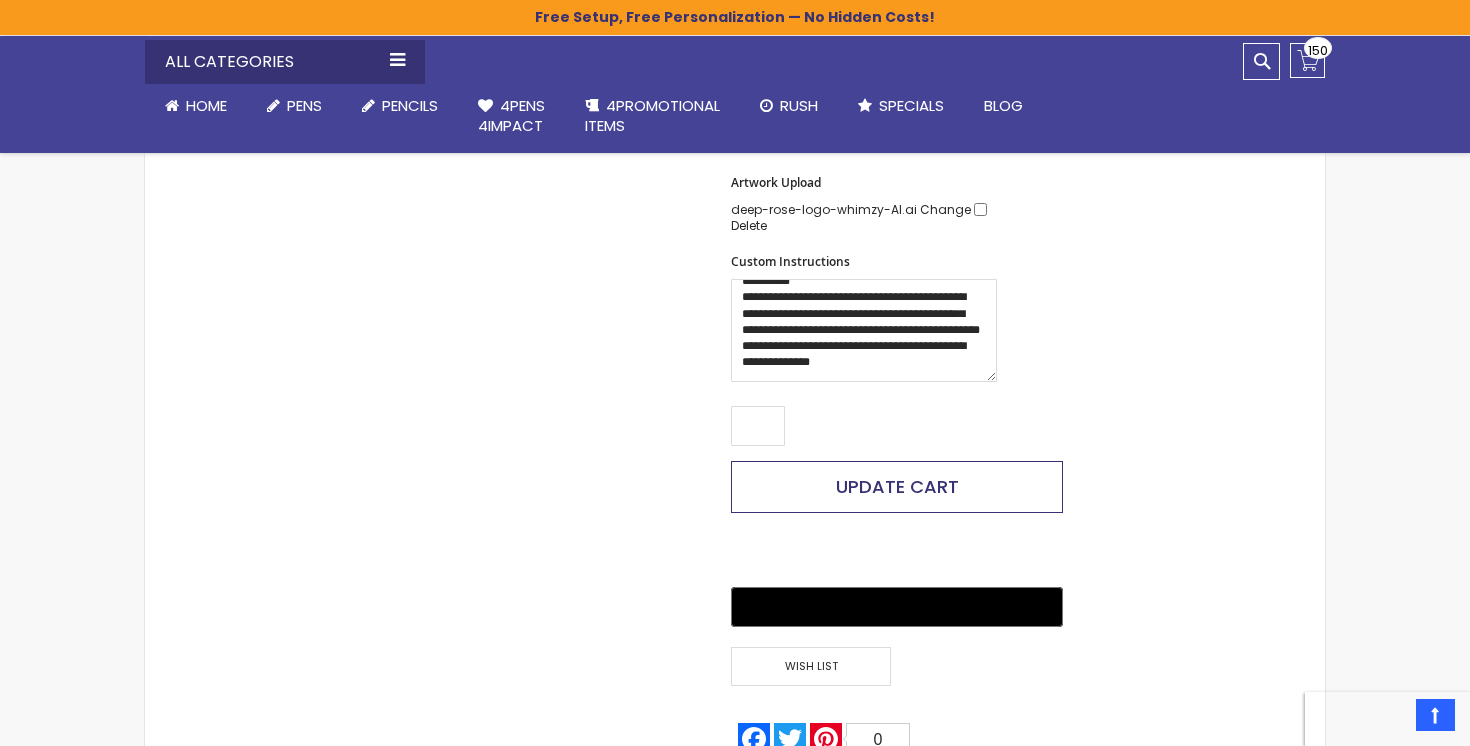 click on "Update Cart" at bounding box center (897, 486) 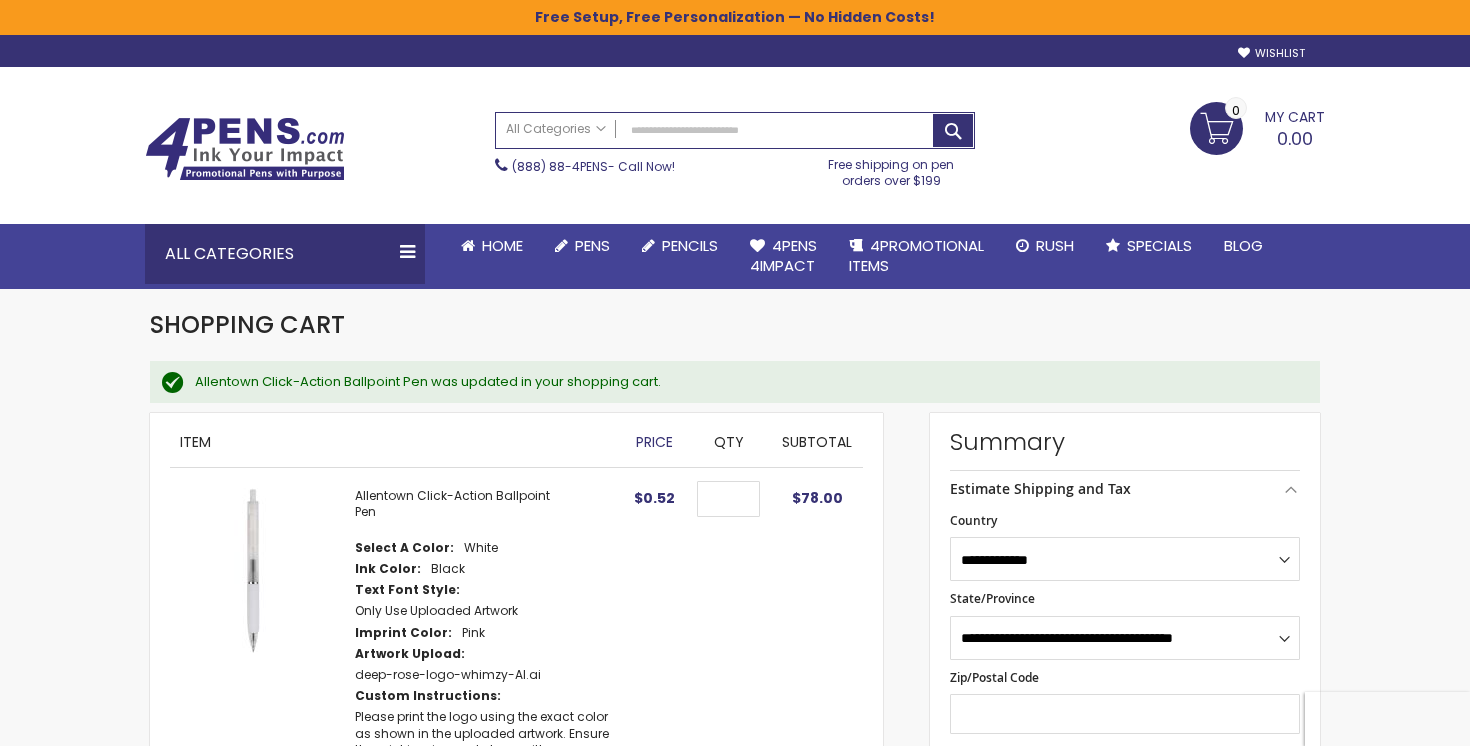 scroll, scrollTop: 0, scrollLeft: 0, axis: both 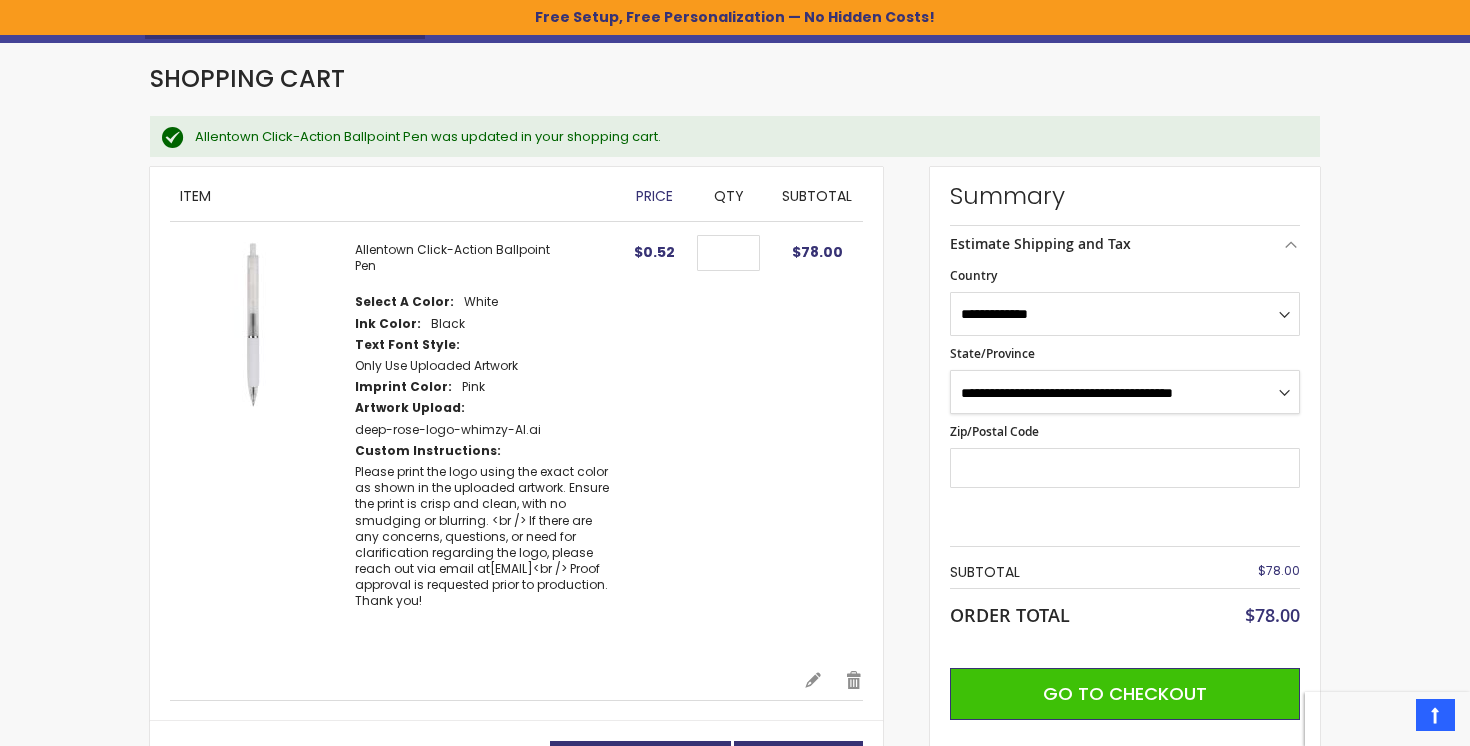 click on "**********" at bounding box center (1125, 392) 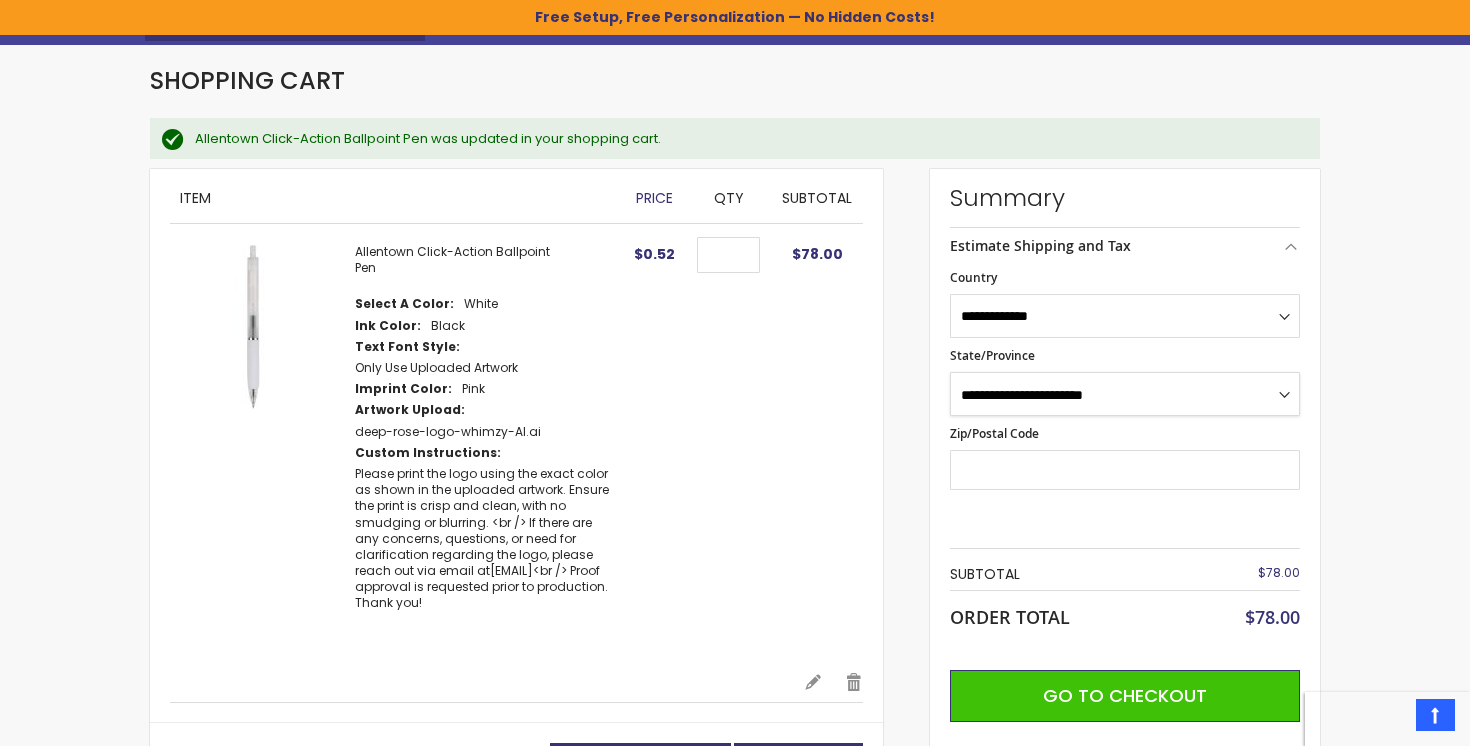 scroll, scrollTop: 242, scrollLeft: 0, axis: vertical 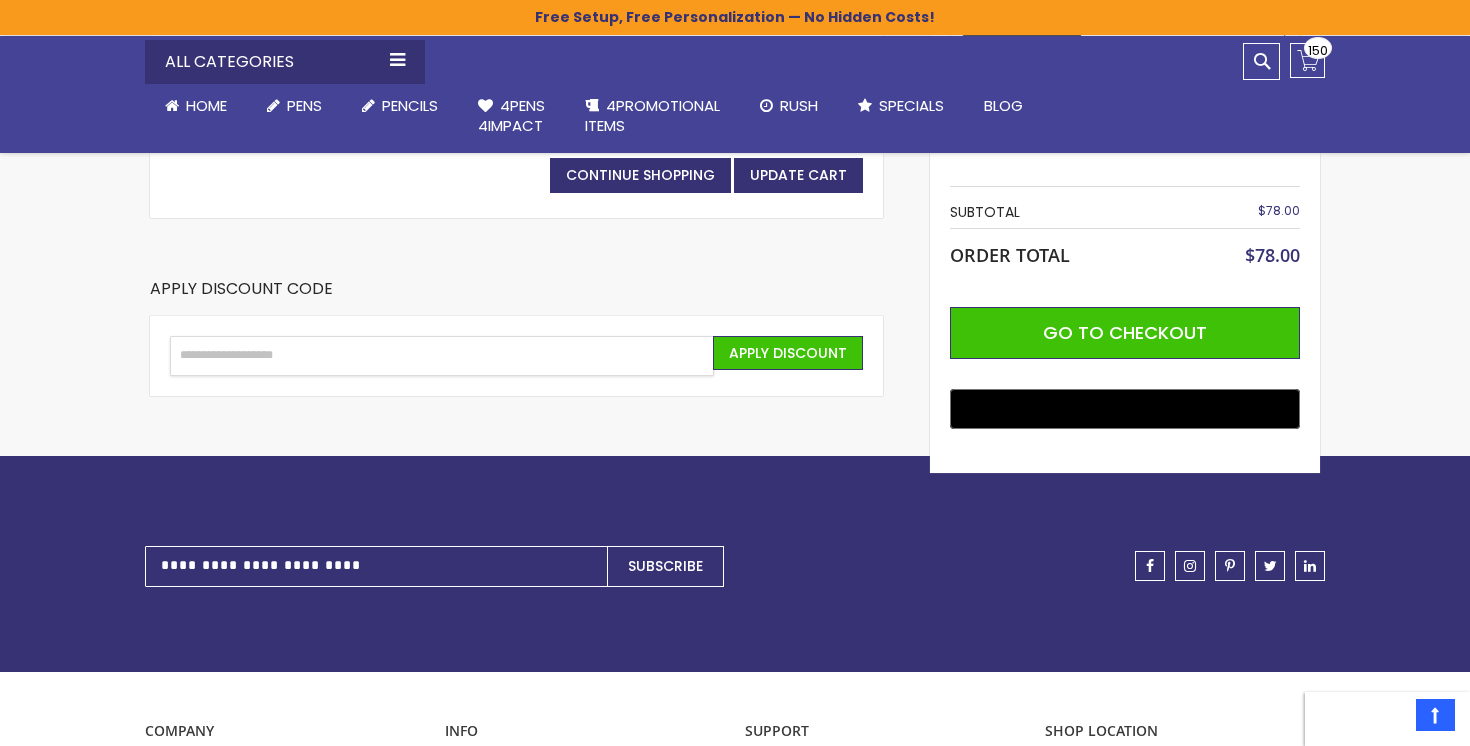 click on "Enter discount code" at bounding box center (442, 356) 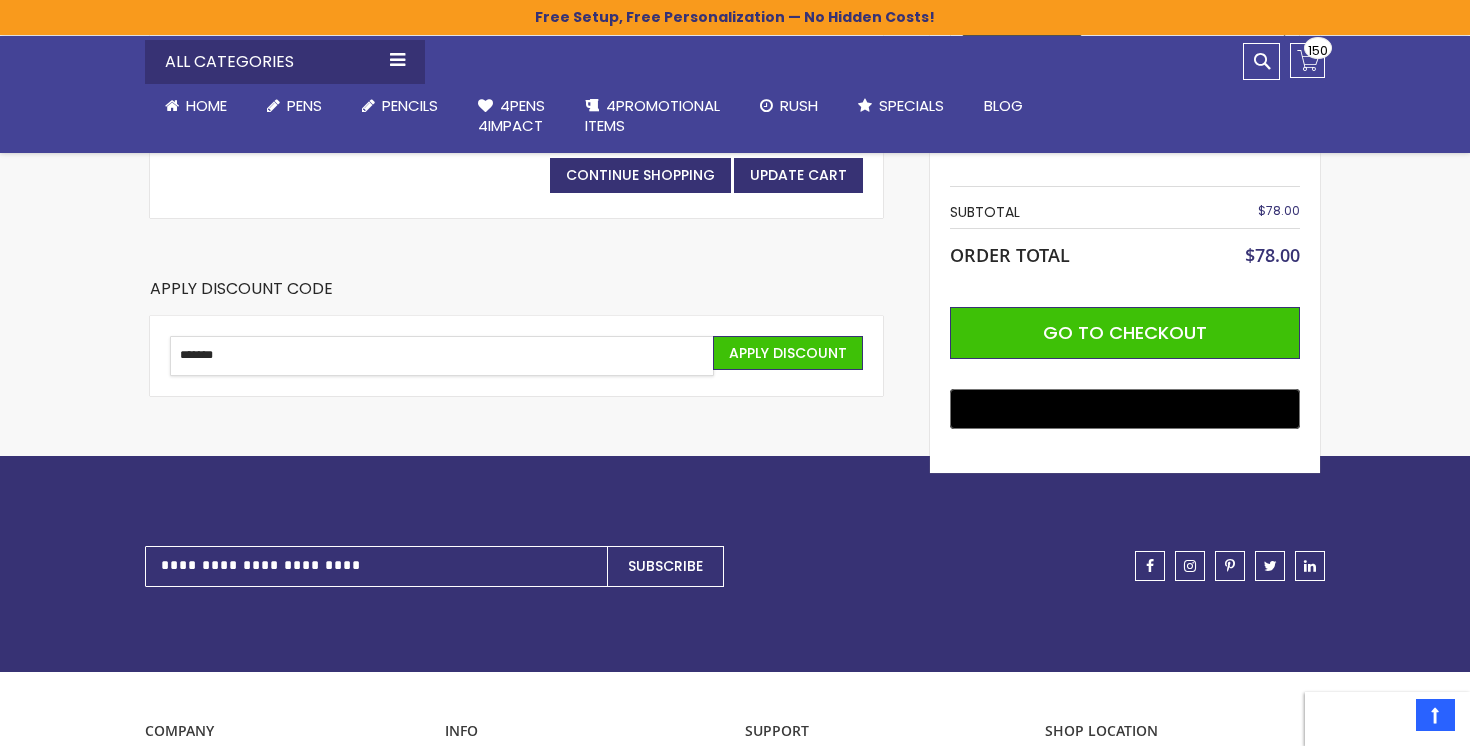 type on "*******" 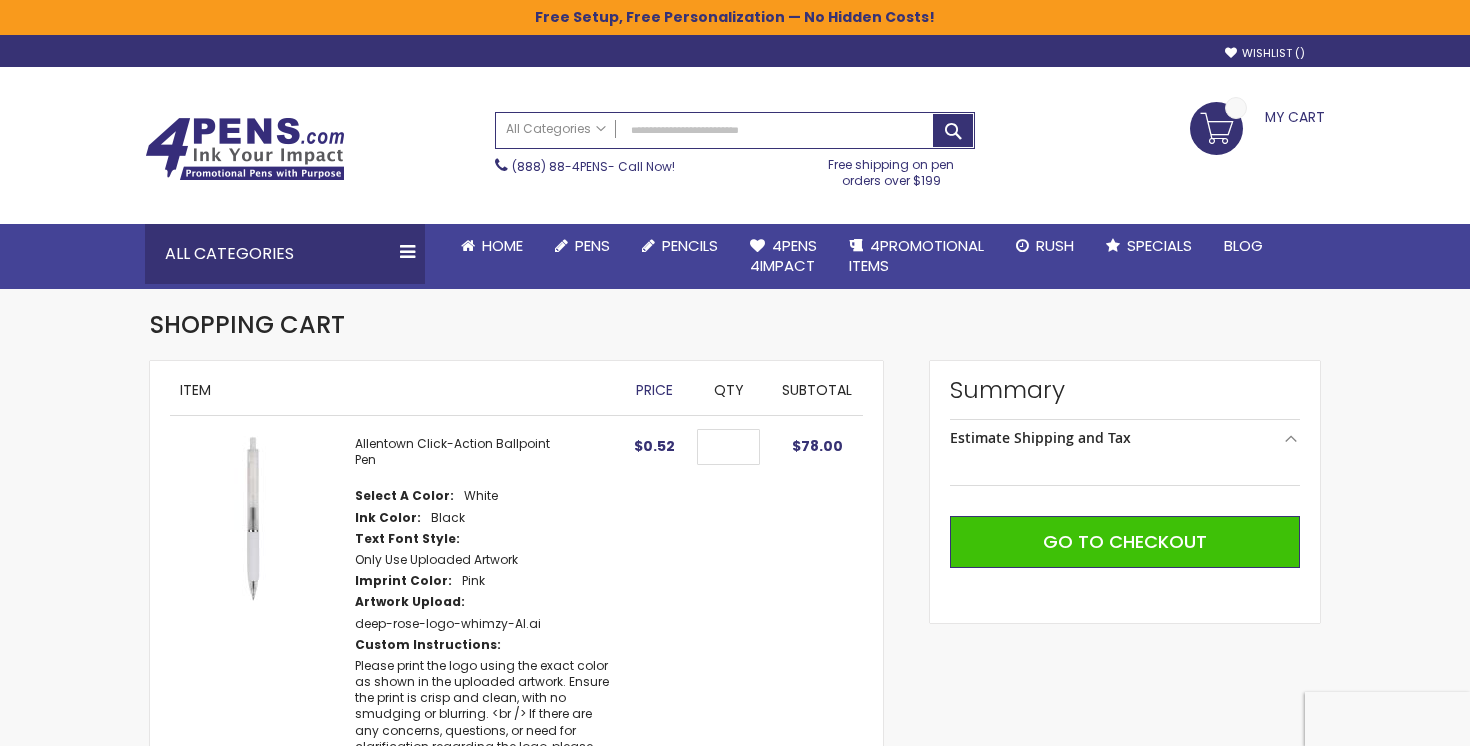 scroll, scrollTop: 0, scrollLeft: 0, axis: both 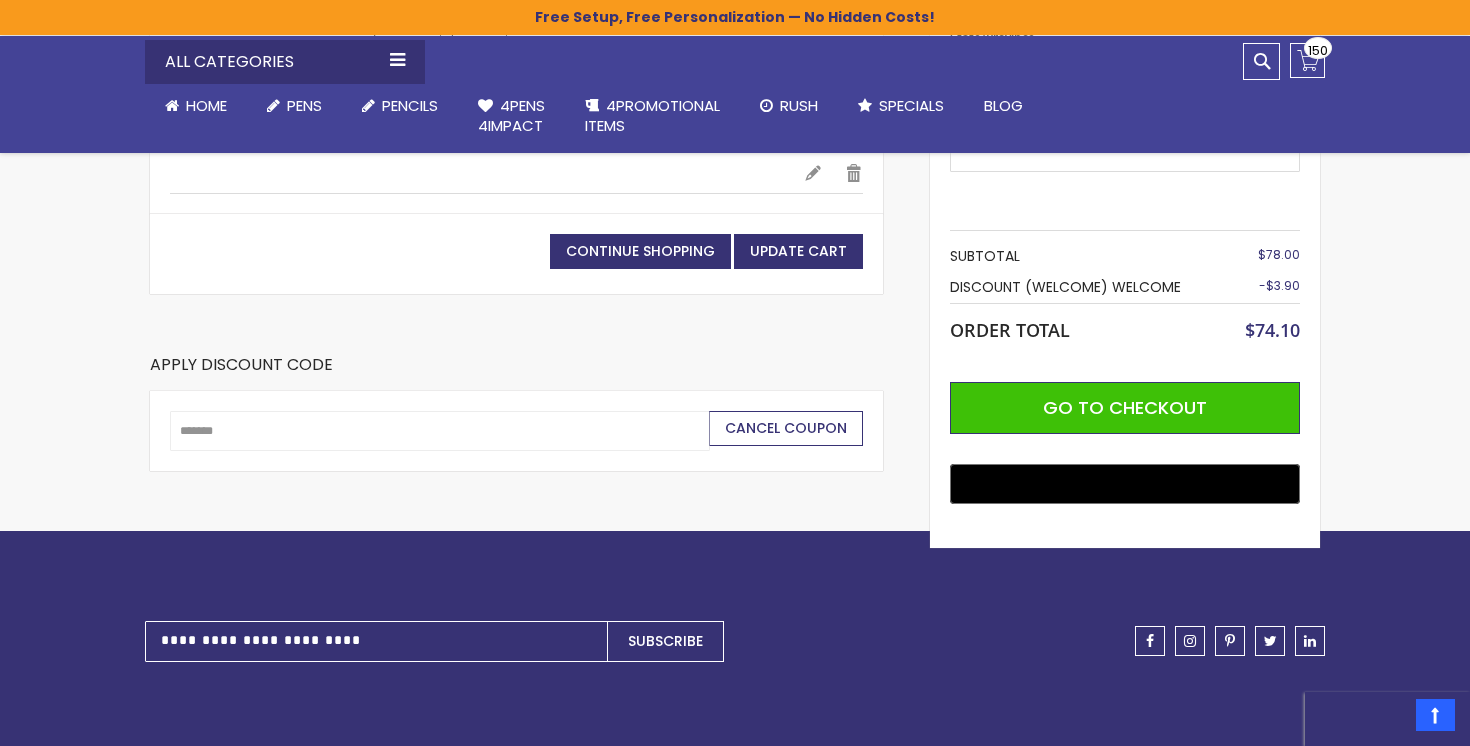 click on "Cancel Coupon" at bounding box center (786, 428) 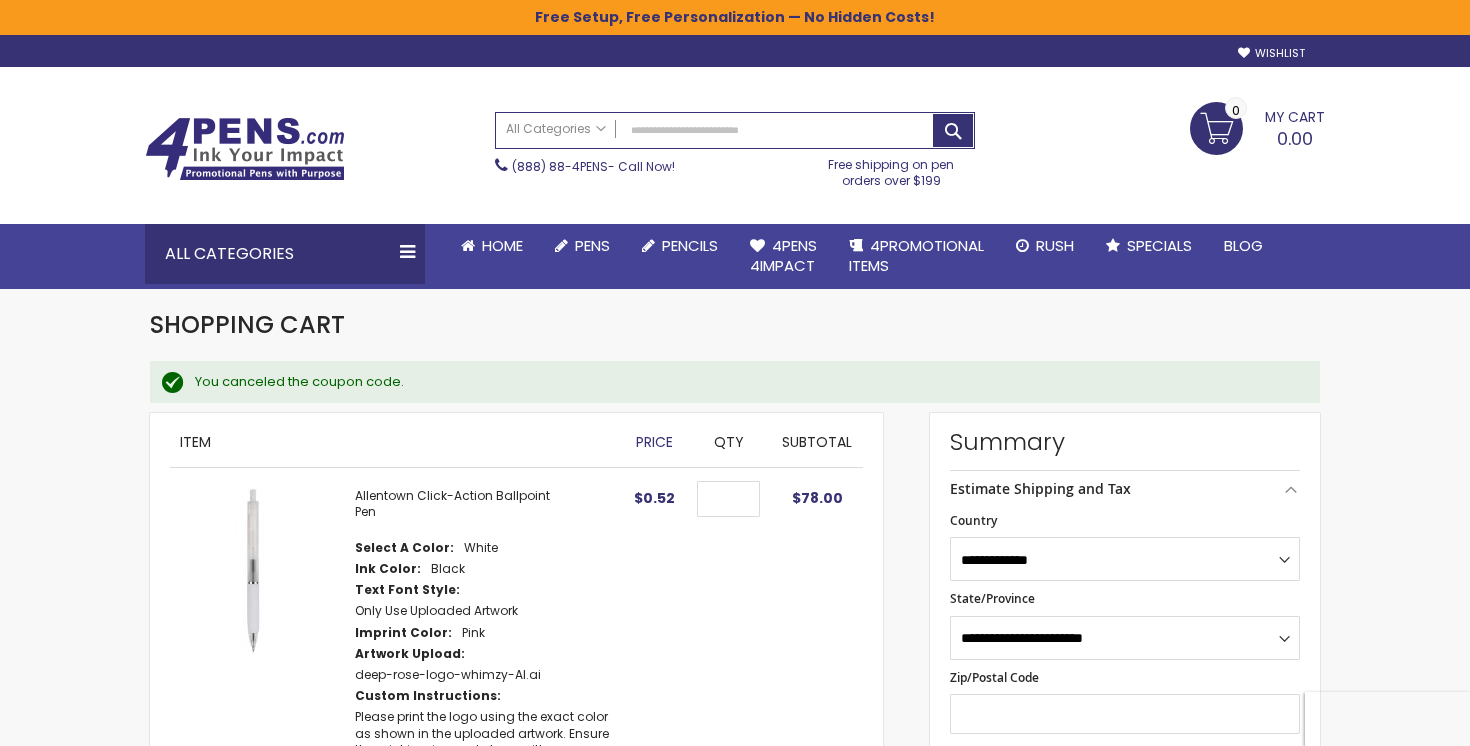 select on "**" 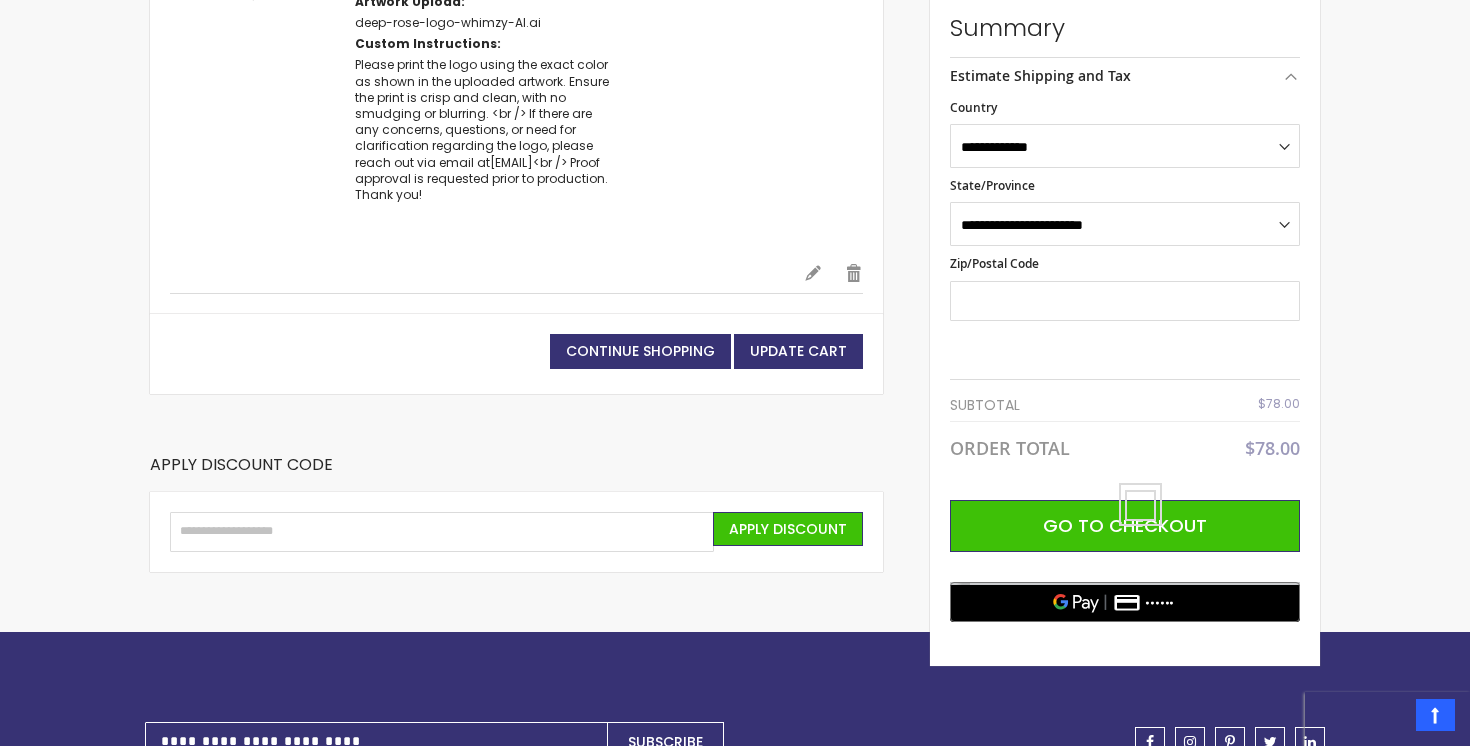 scroll, scrollTop: 662, scrollLeft: 0, axis: vertical 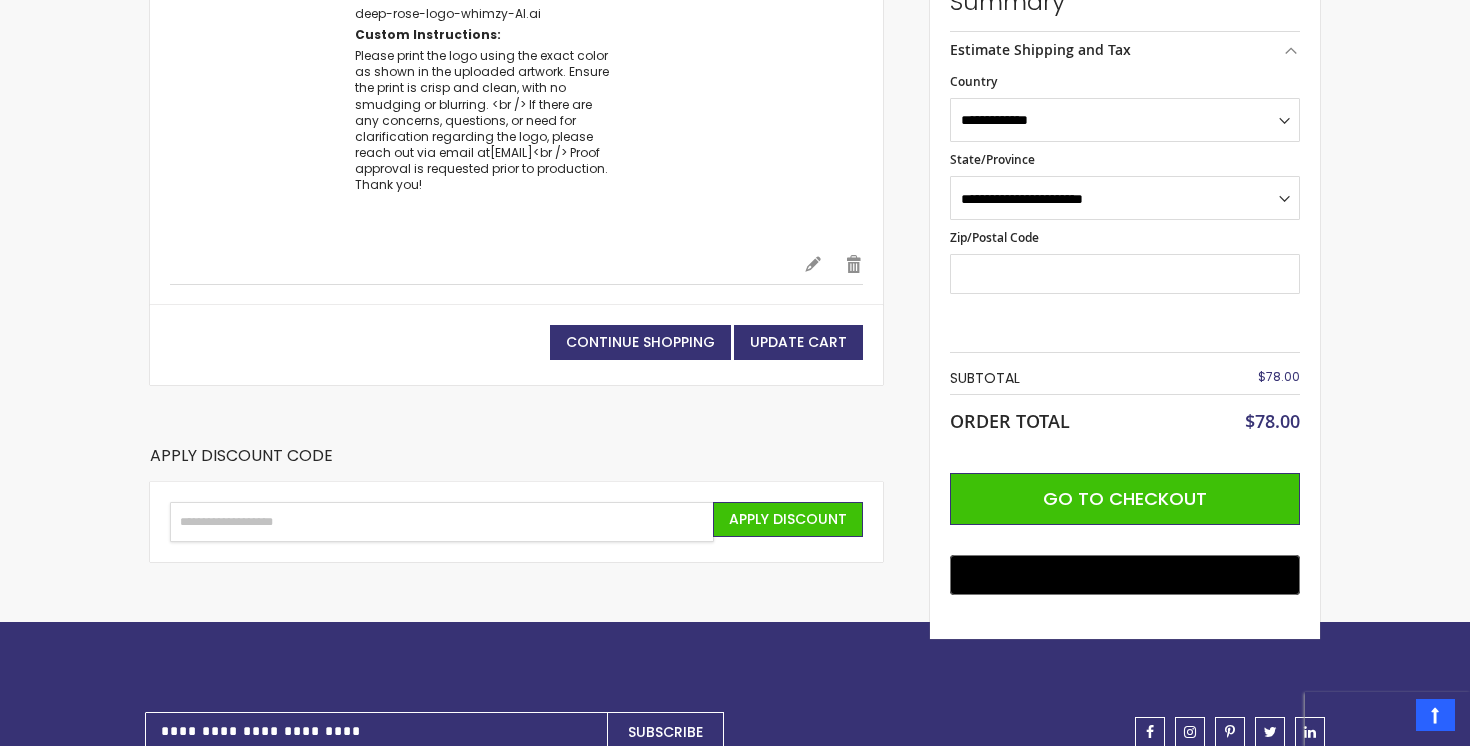 click on "Enter discount code" at bounding box center (442, 522) 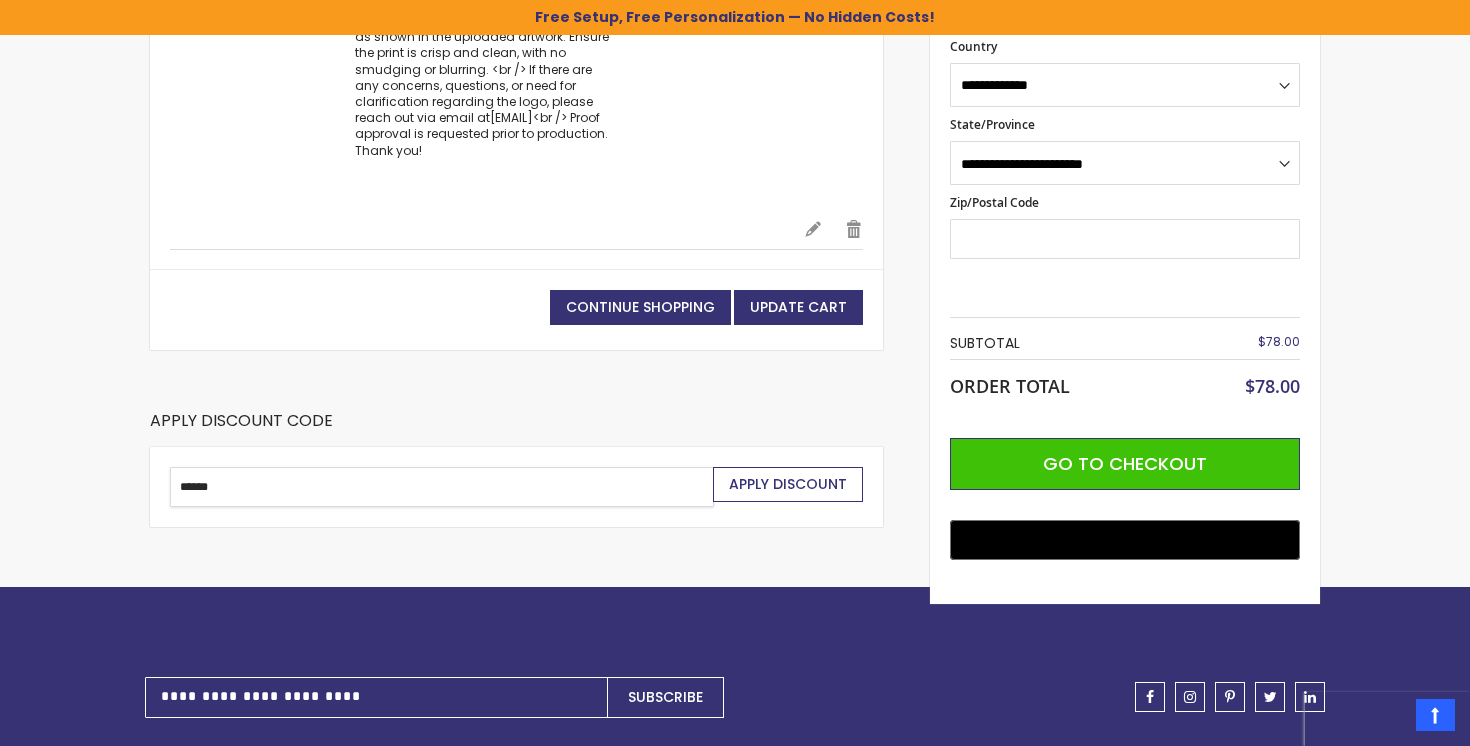 type on "******" 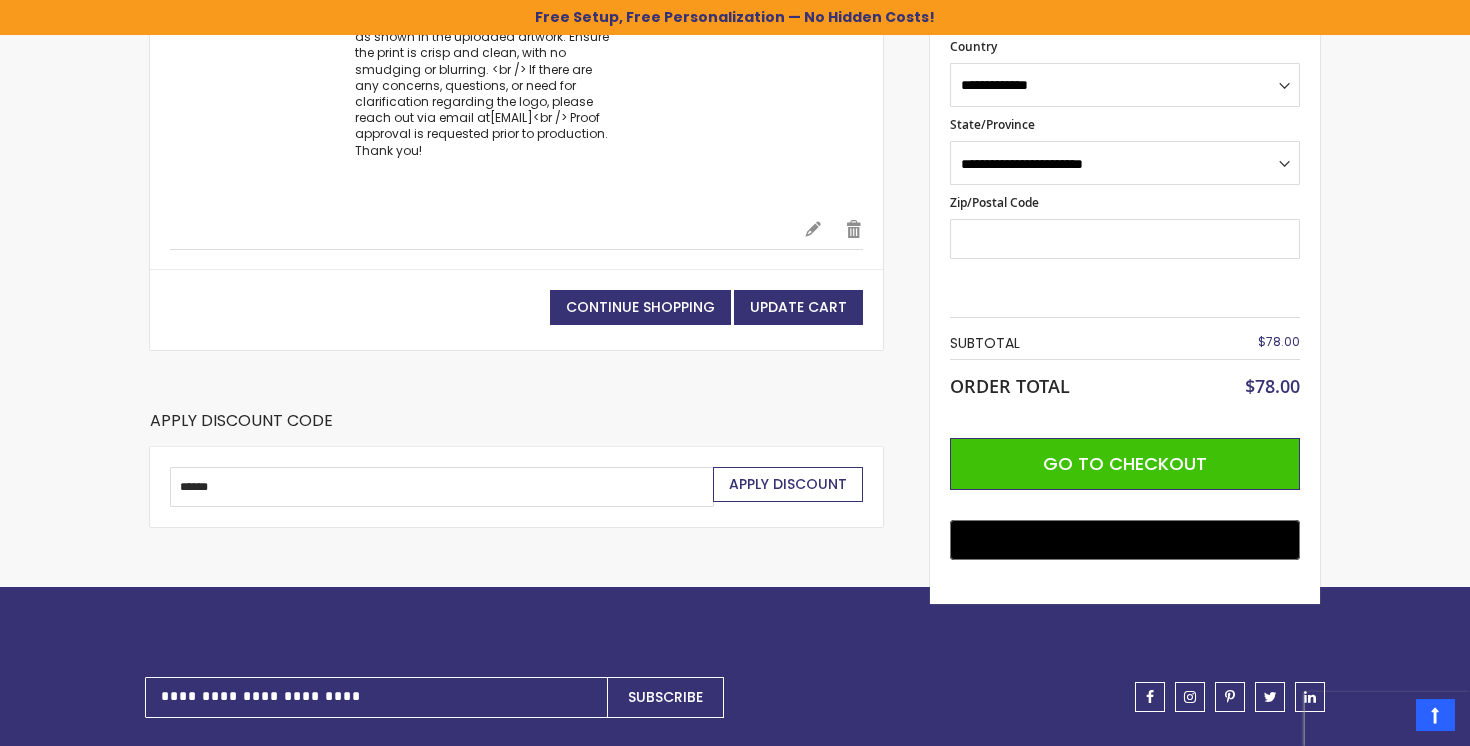 click on "Apply Discount" at bounding box center [788, 484] 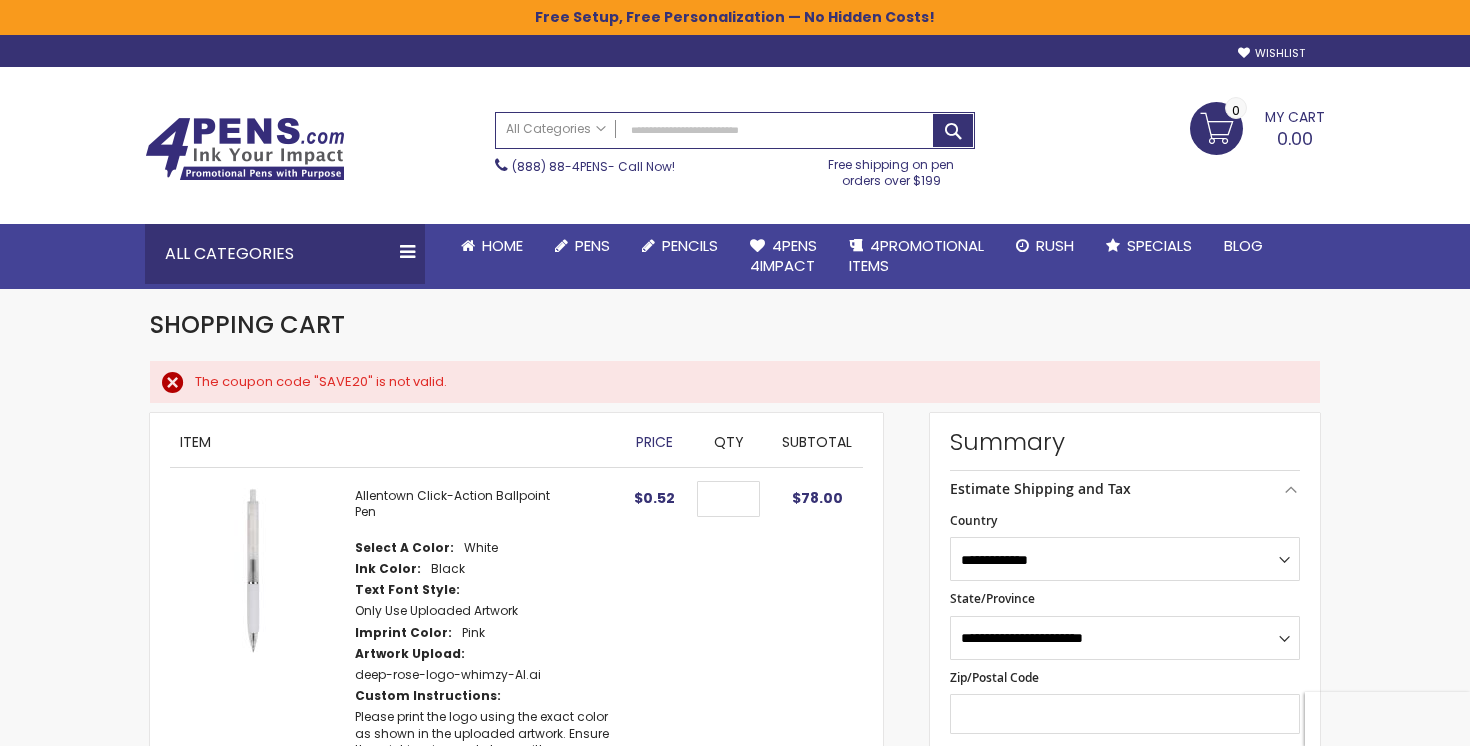 select on "**" 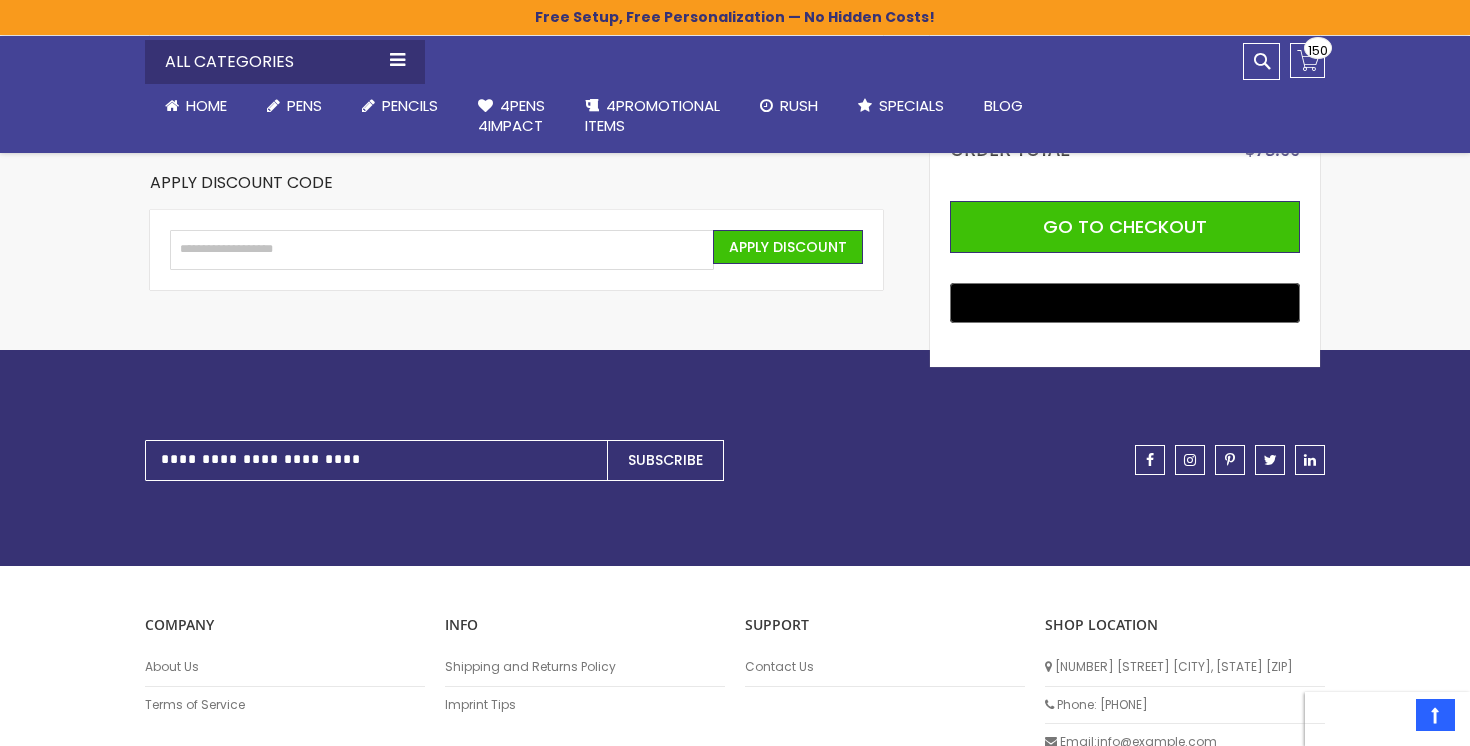 scroll, scrollTop: 916, scrollLeft: 0, axis: vertical 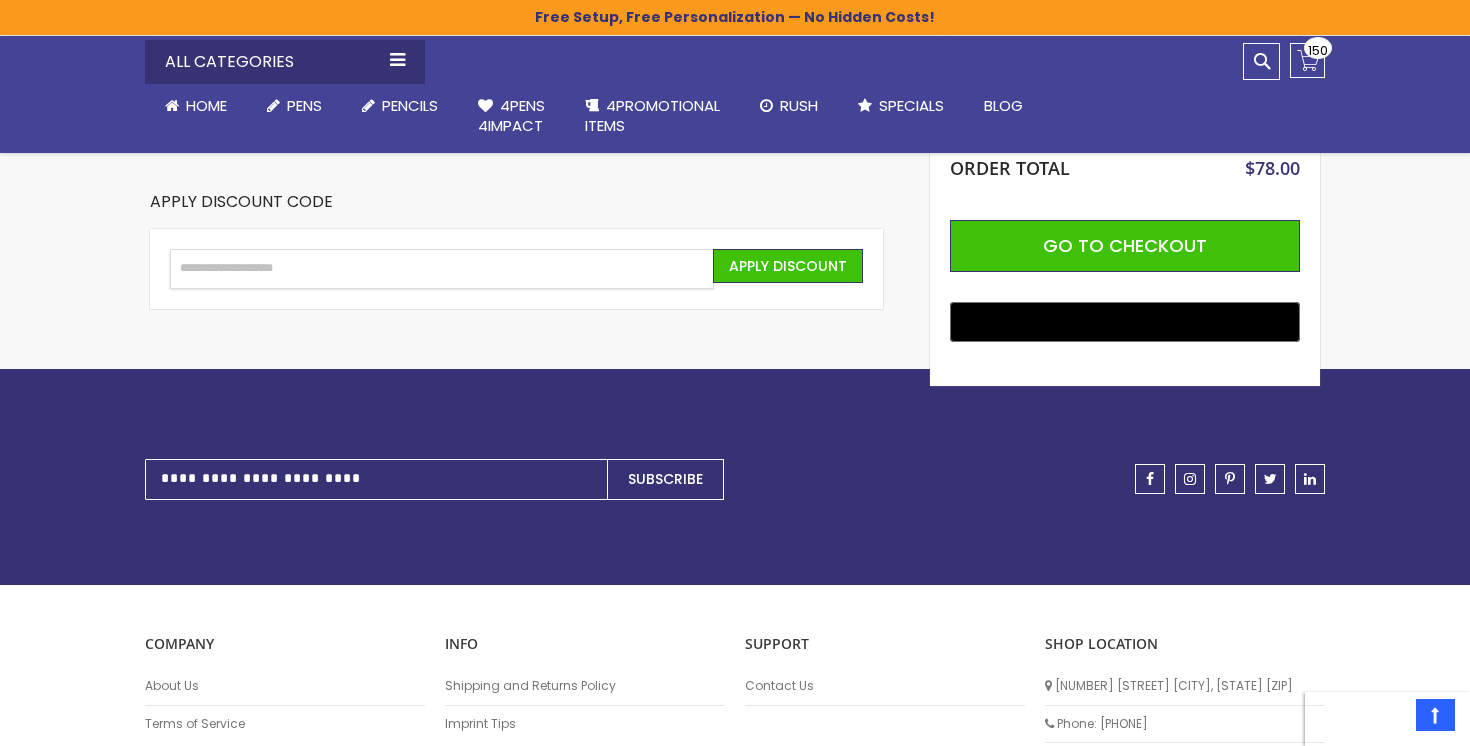 click on "Enter discount code" at bounding box center [442, 269] 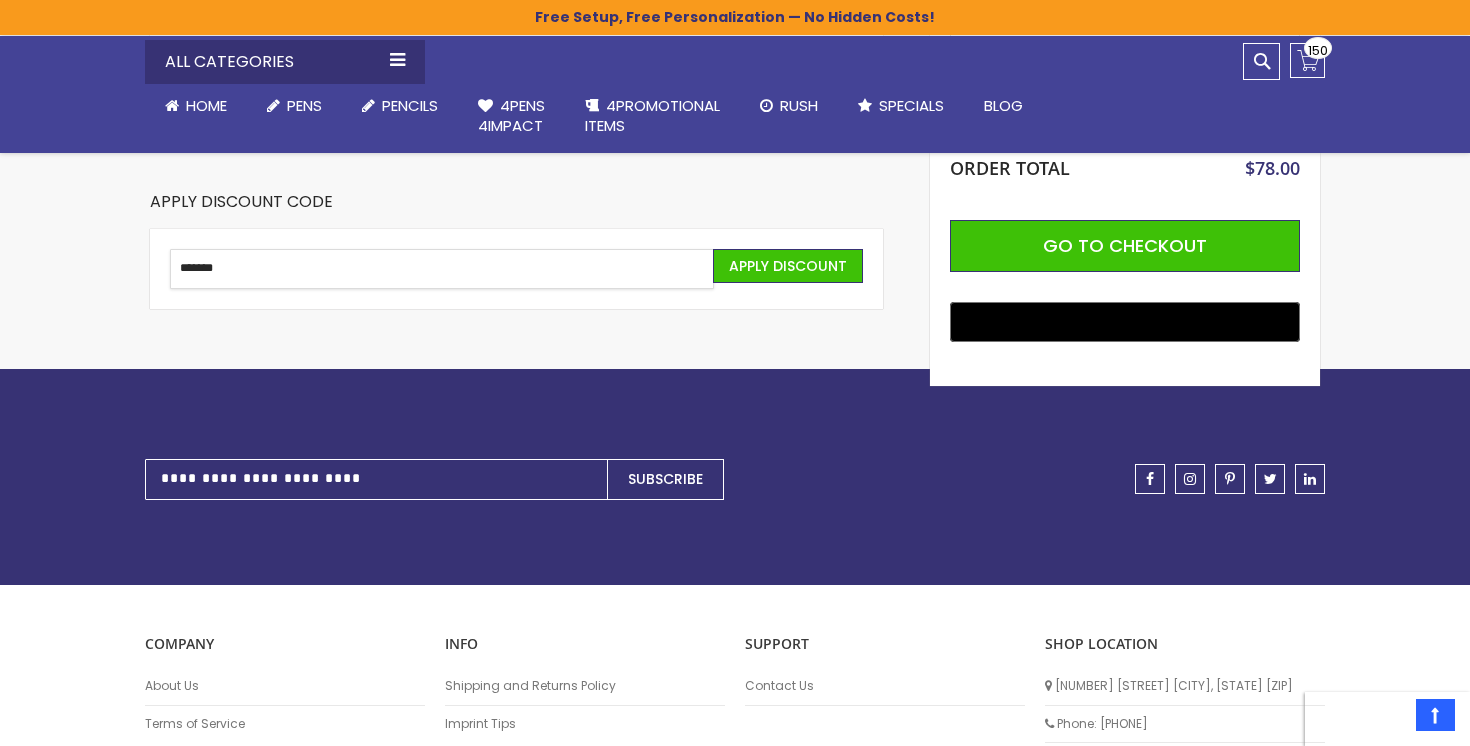 type on "*******" 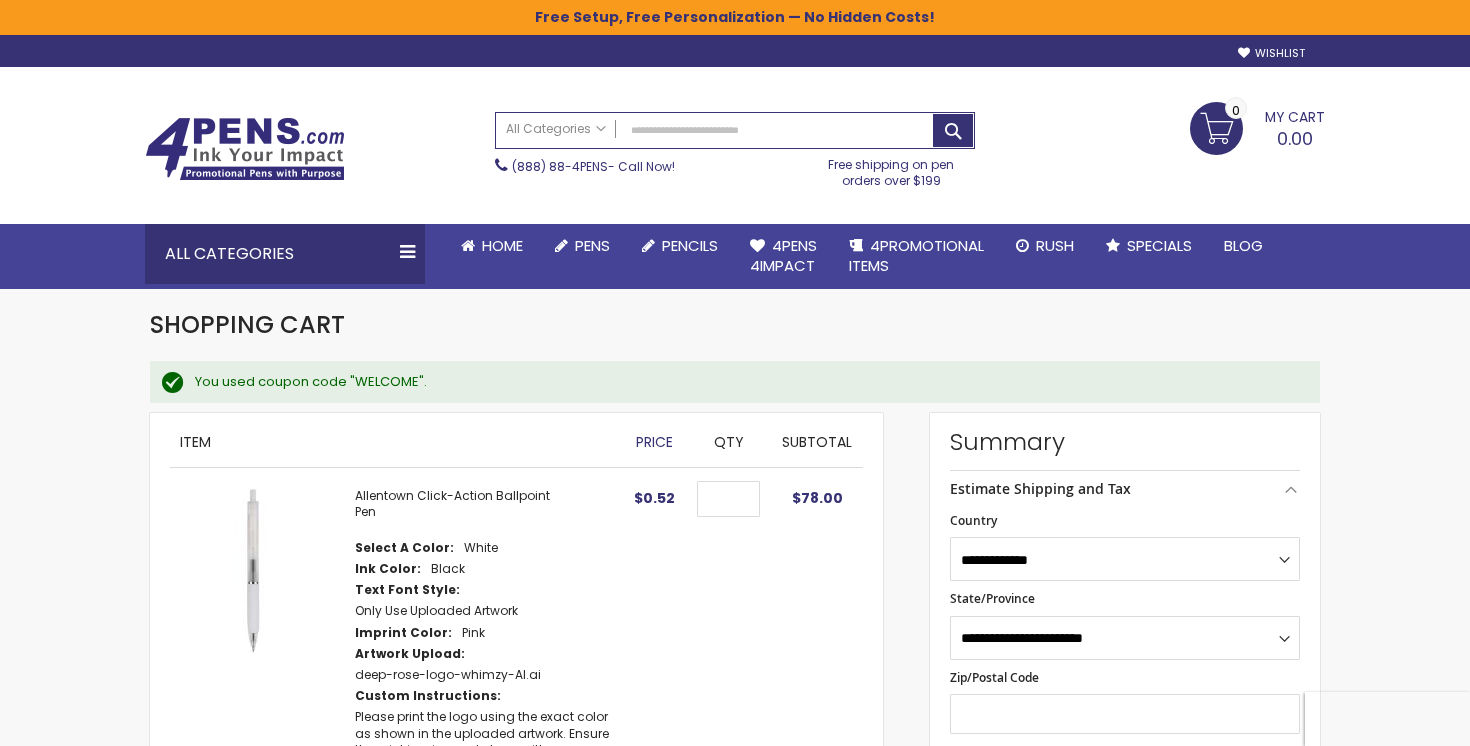 select on "**" 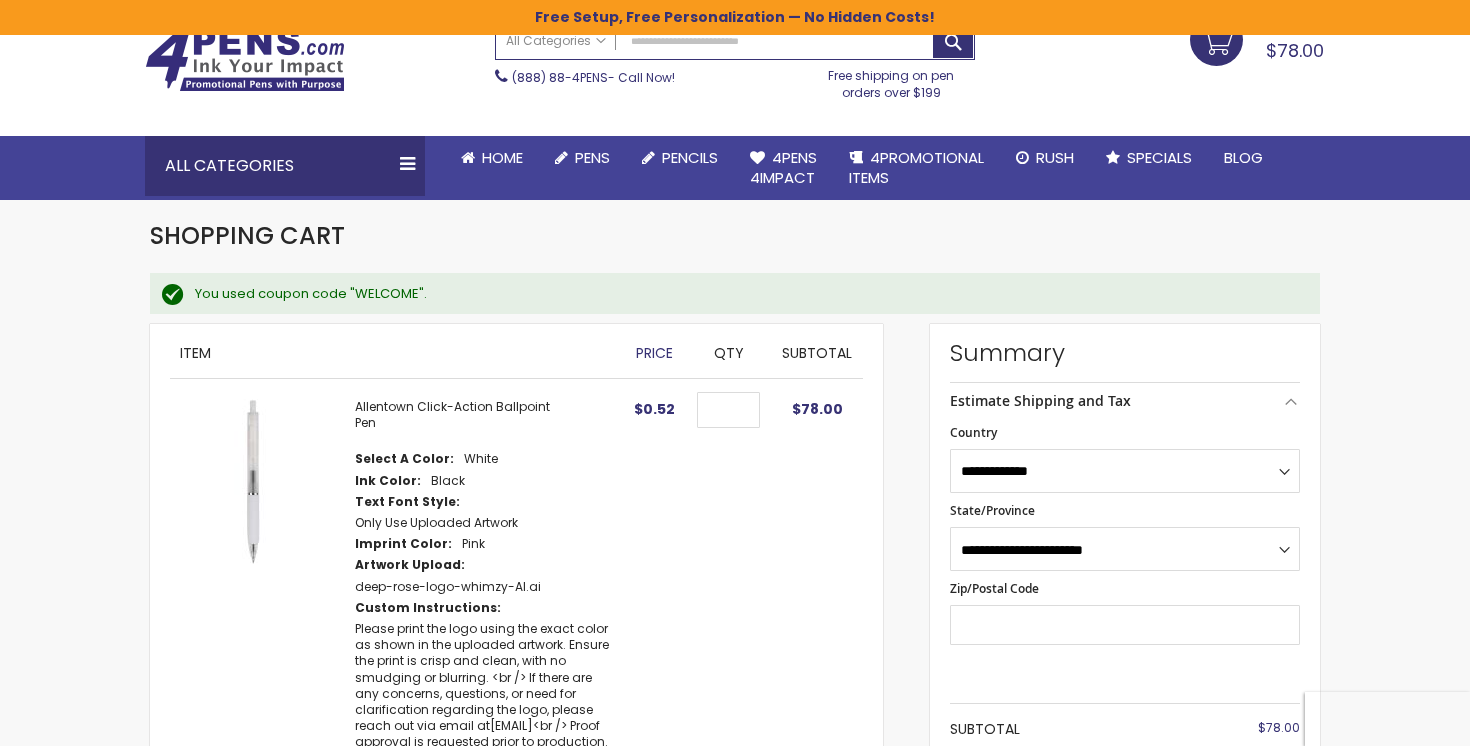 scroll, scrollTop: 120, scrollLeft: 0, axis: vertical 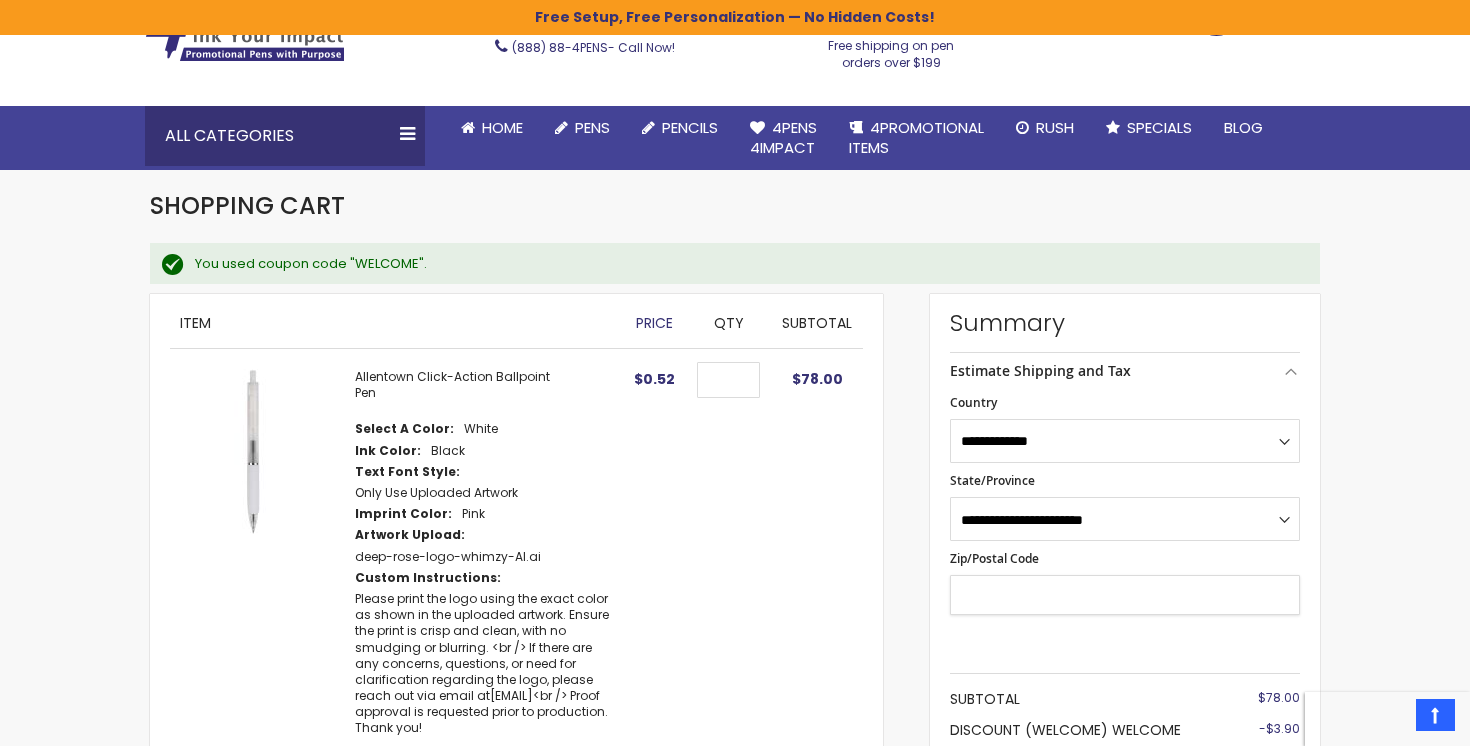 click on "Zip/Postal Code" at bounding box center (1125, 595) 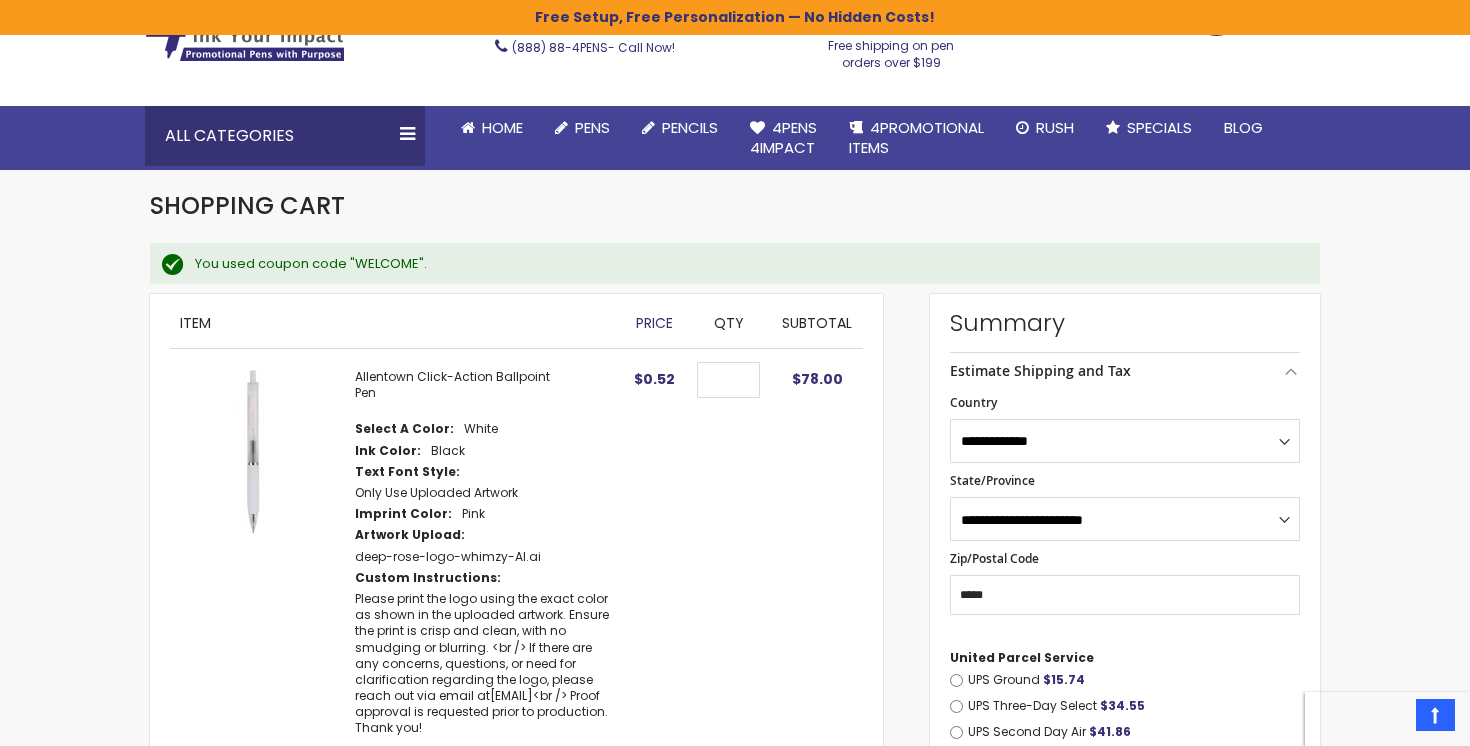 click on "Shopping Cart Items
Item
Price
Qty
Subtotal
Allentown Click-Action Ballpoint Pen
Select A Color
White
Ink Color
Text Font Style Imprint Color
Qty" at bounding box center [540, 610] 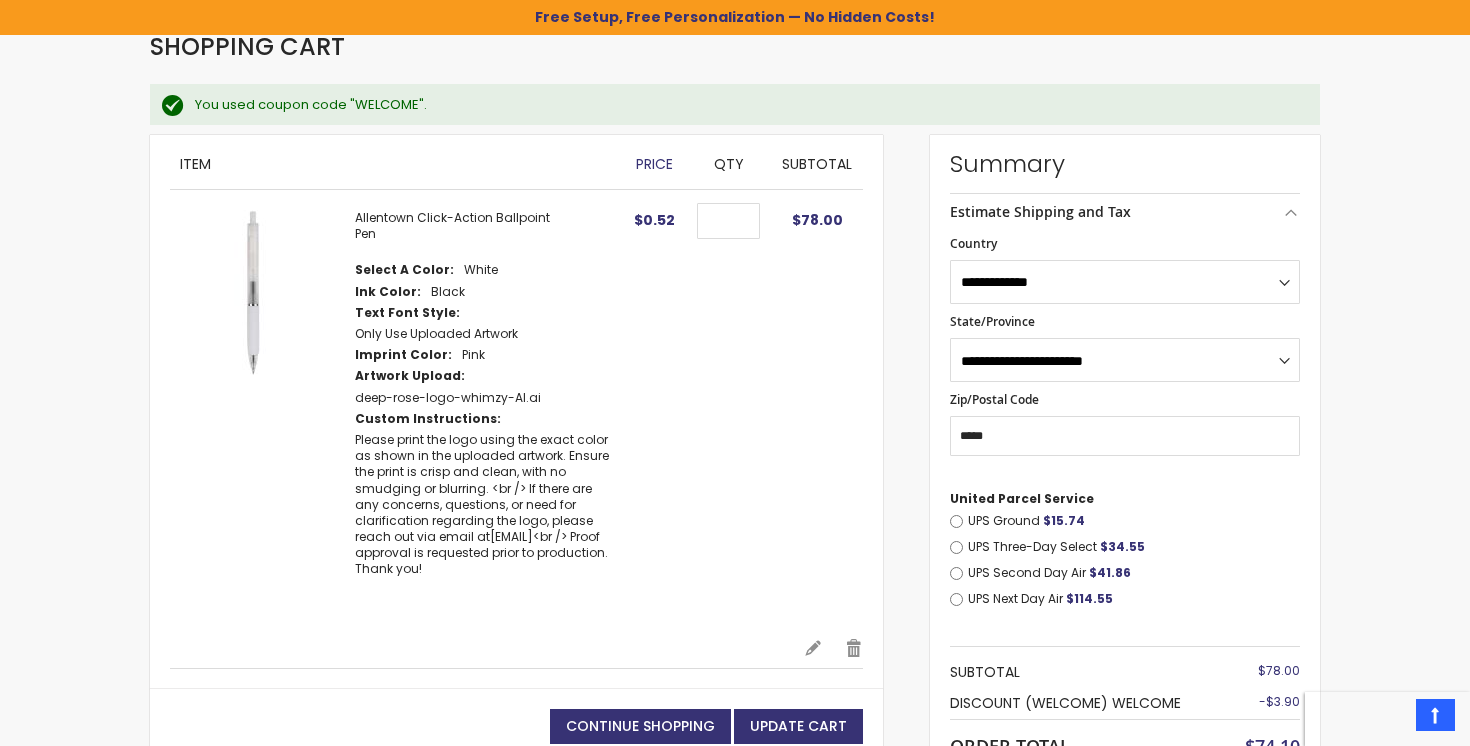 scroll, scrollTop: 292, scrollLeft: 0, axis: vertical 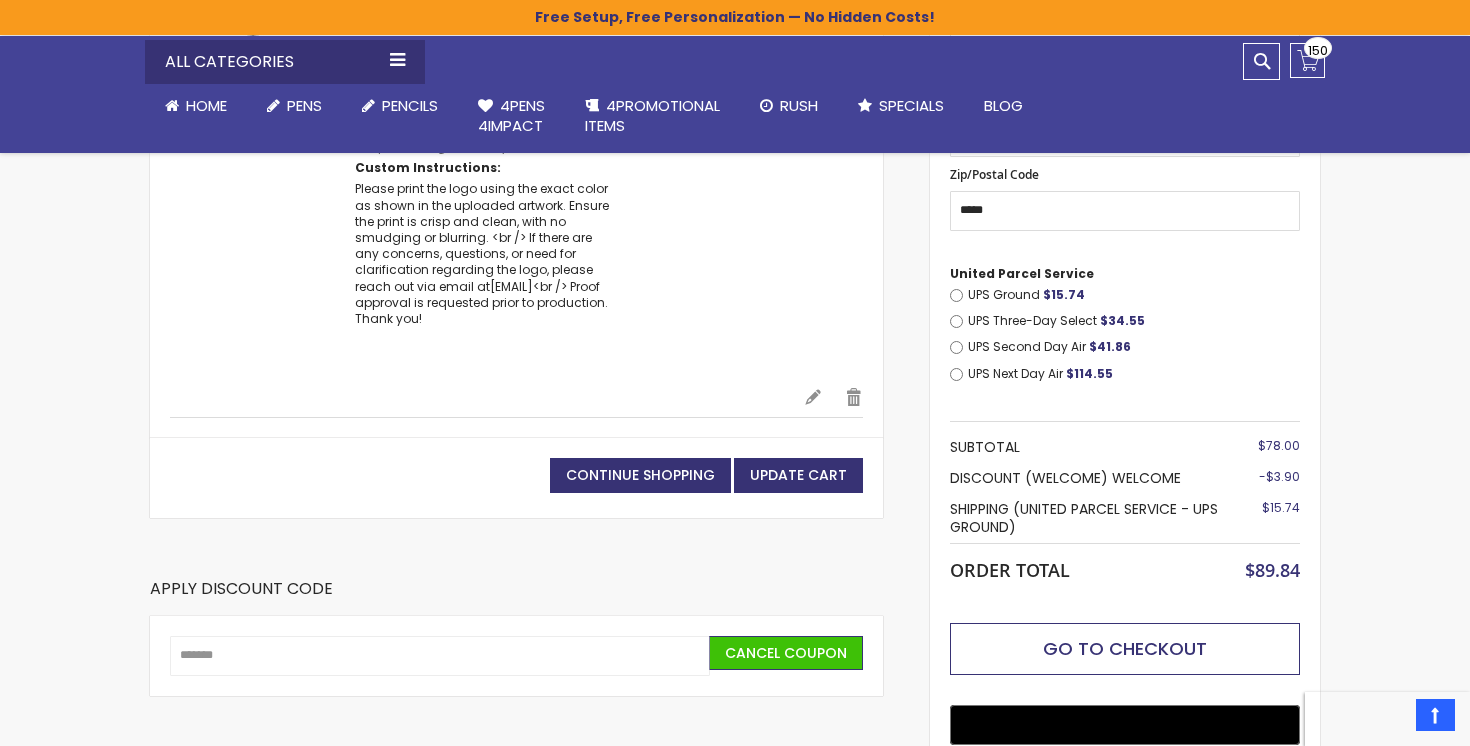 click on "Go to Checkout" at bounding box center (1125, 649) 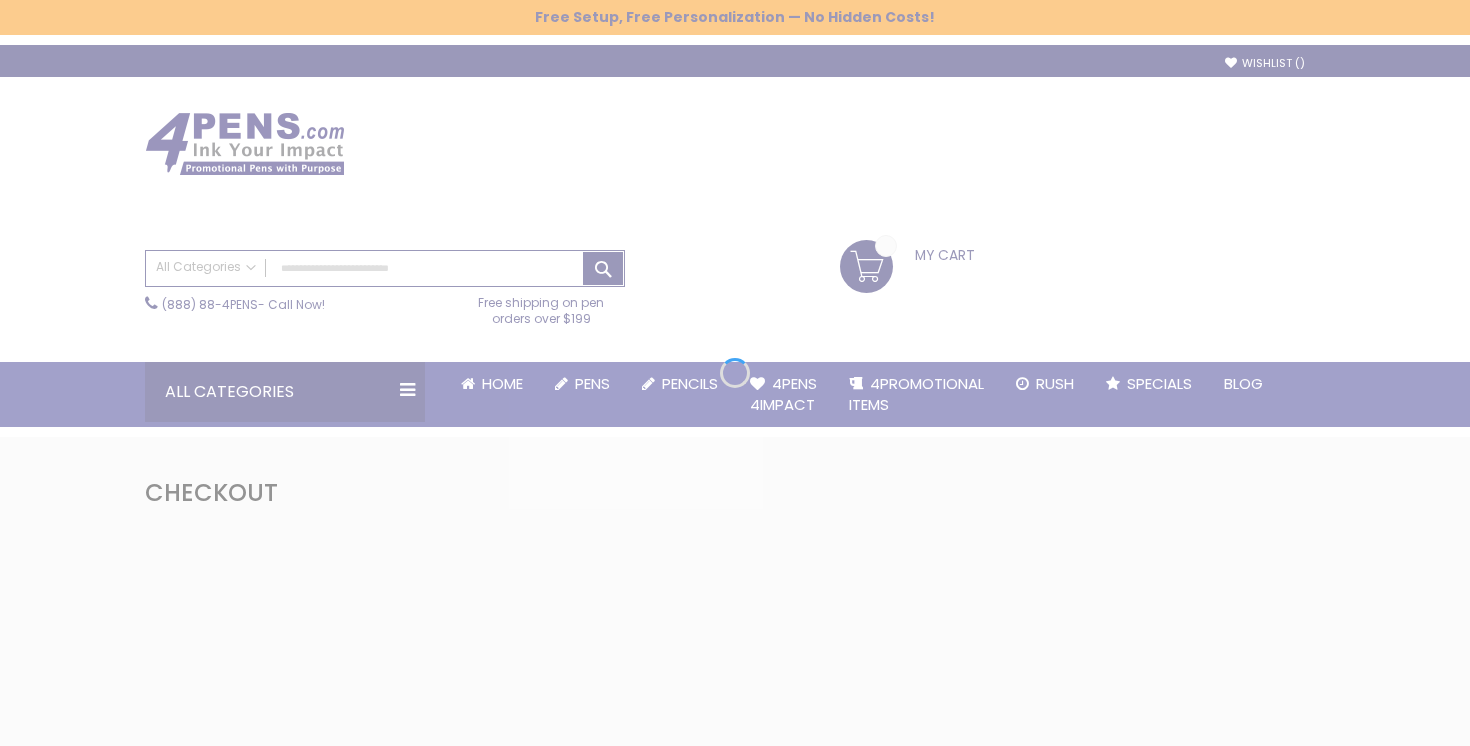 scroll, scrollTop: 0, scrollLeft: 0, axis: both 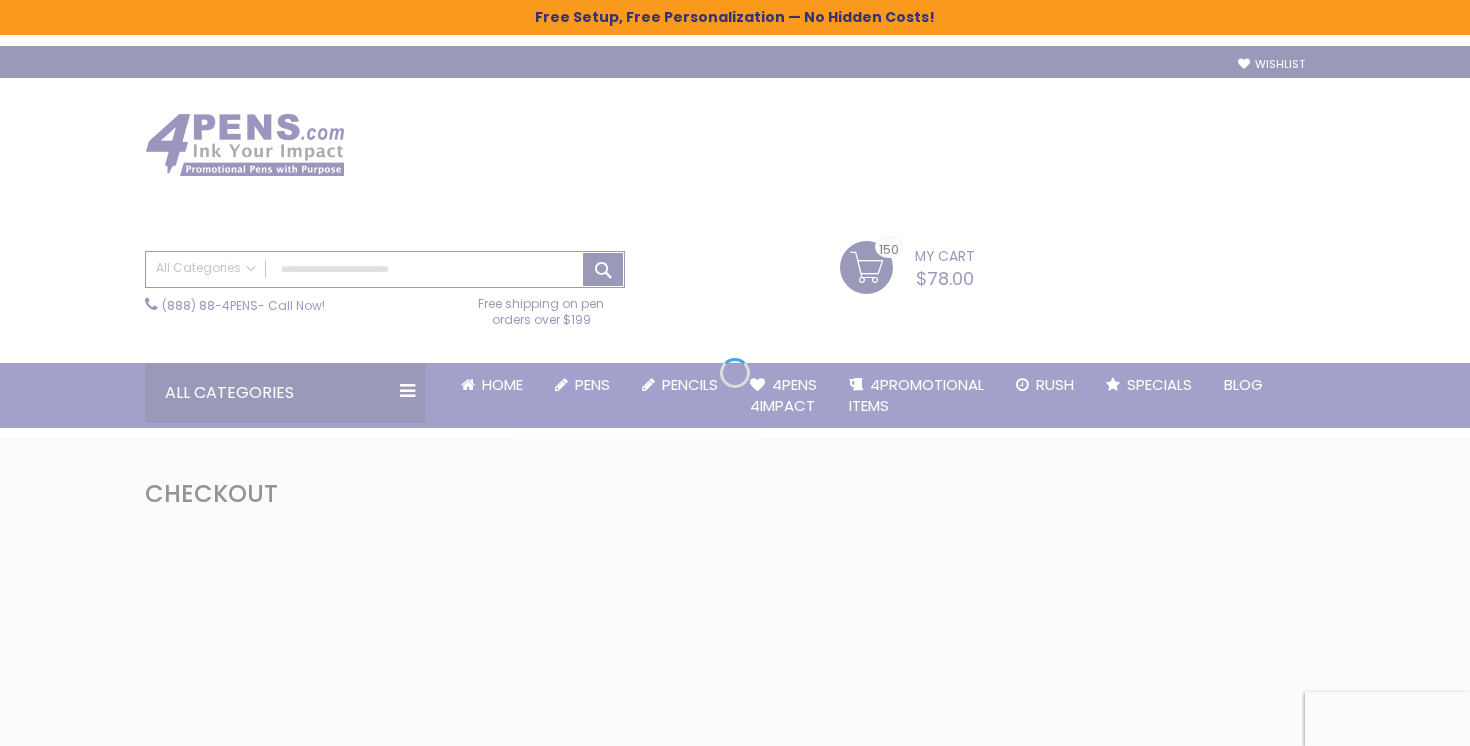 select on "*" 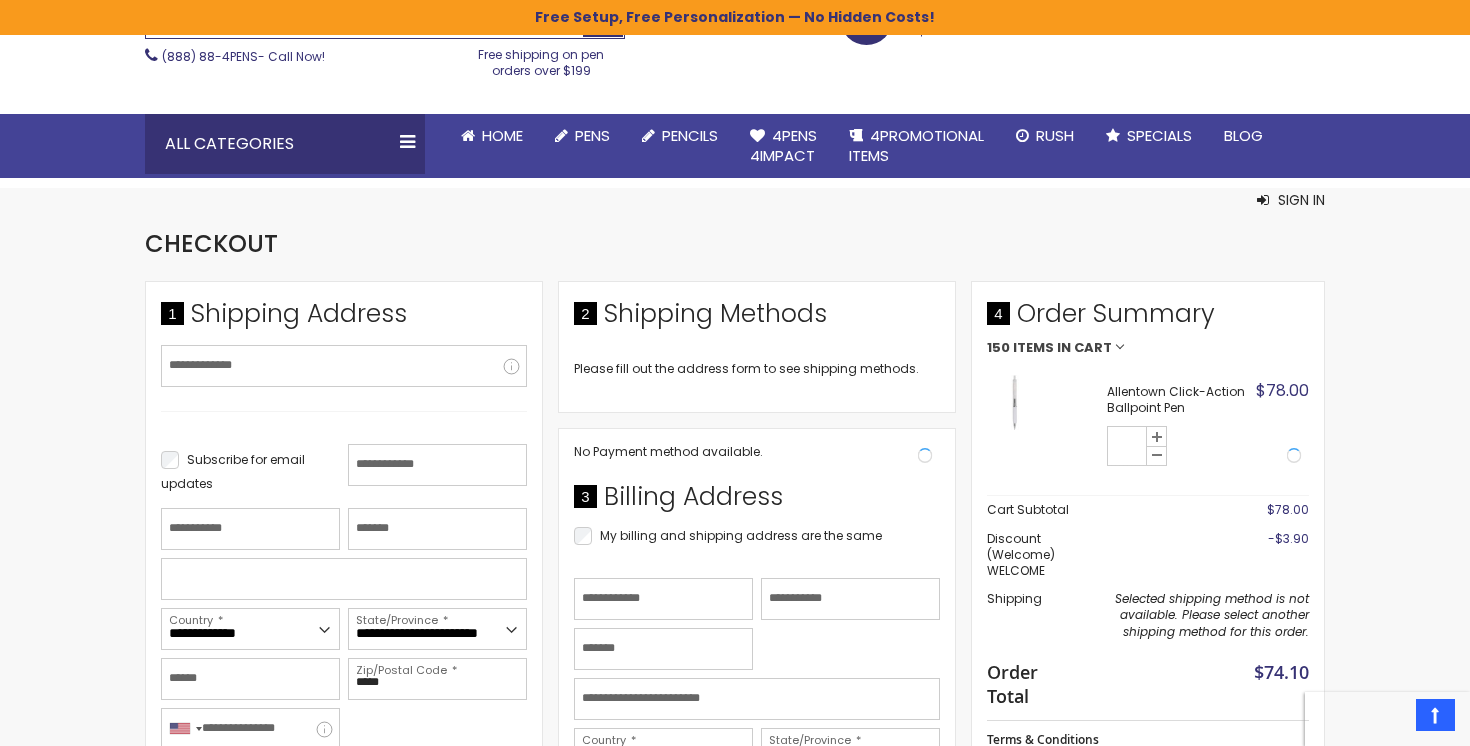 scroll, scrollTop: 263, scrollLeft: 0, axis: vertical 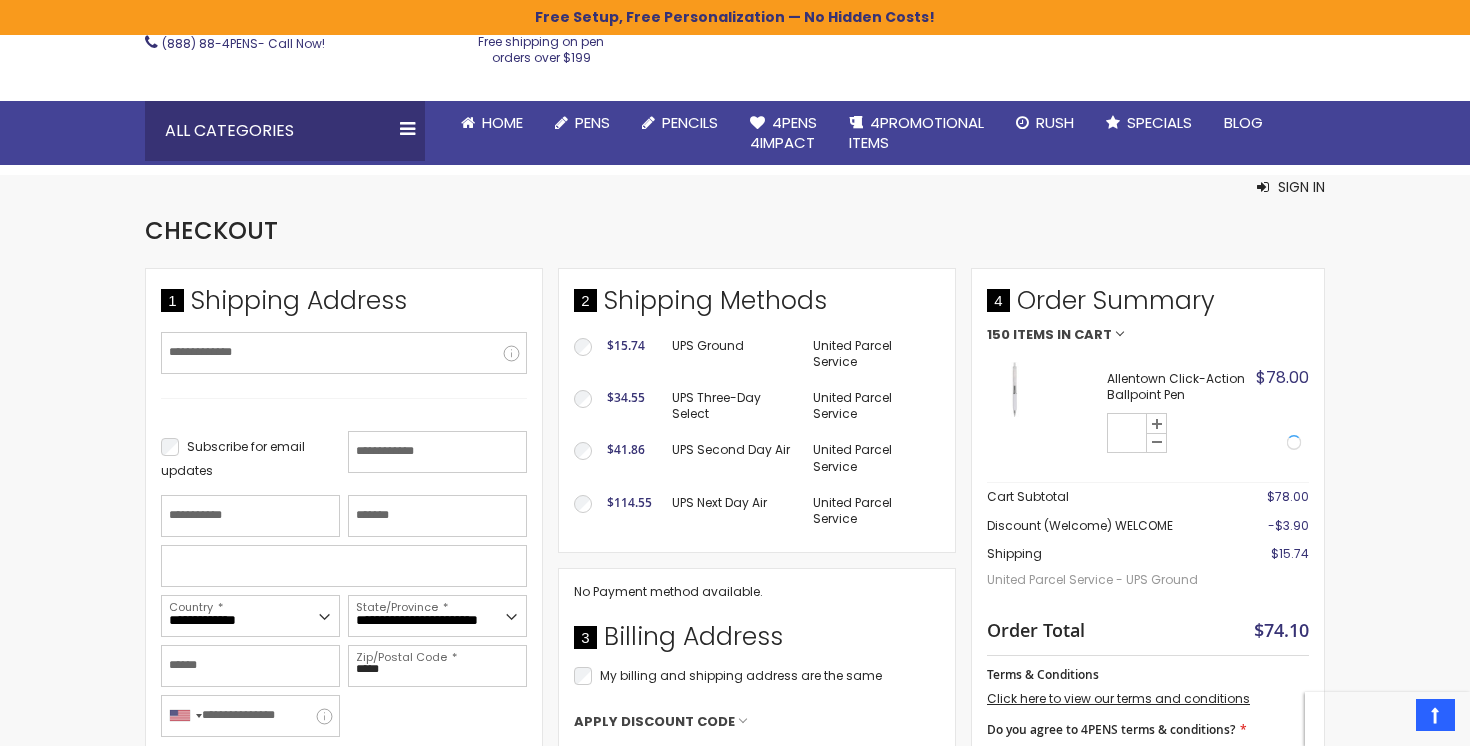click at bounding box center (511, 353) 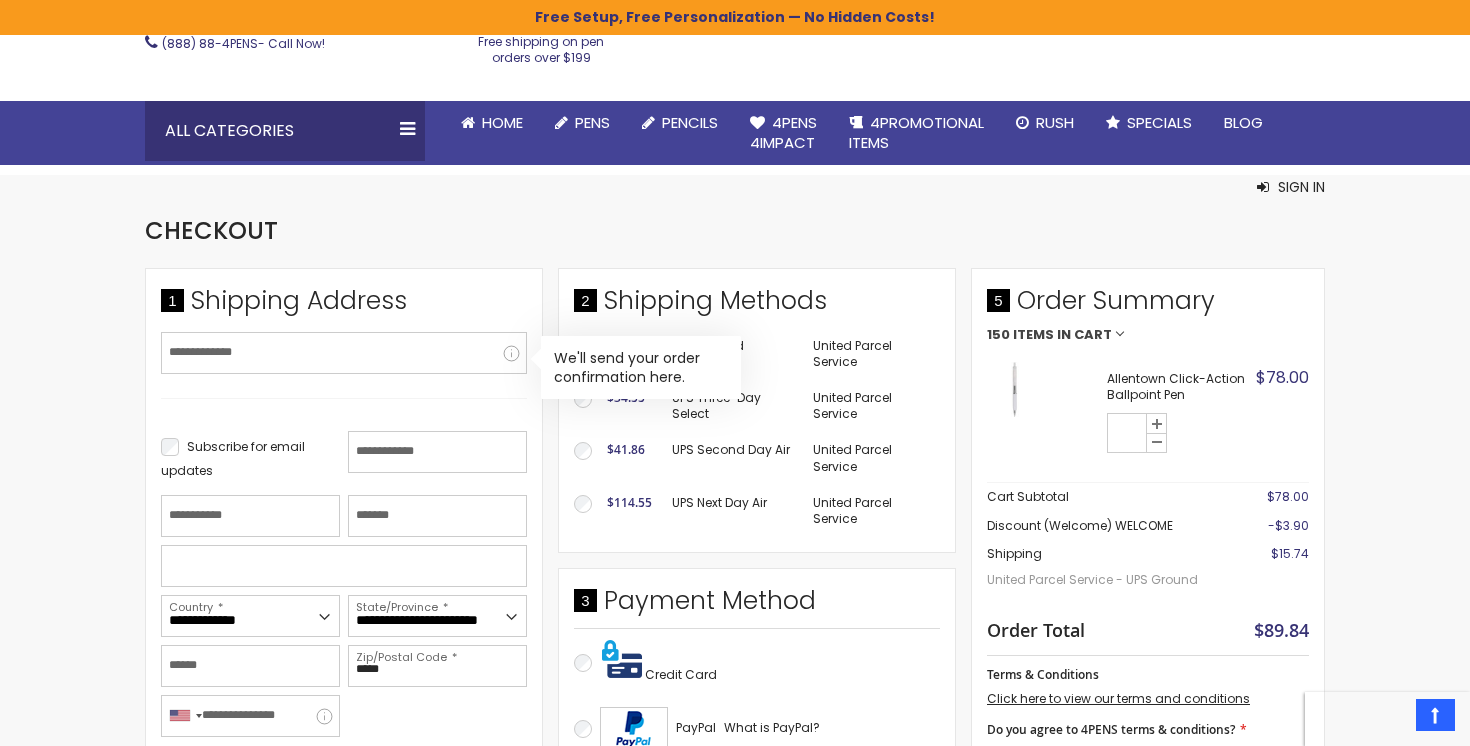 scroll, scrollTop: 0, scrollLeft: 0, axis: both 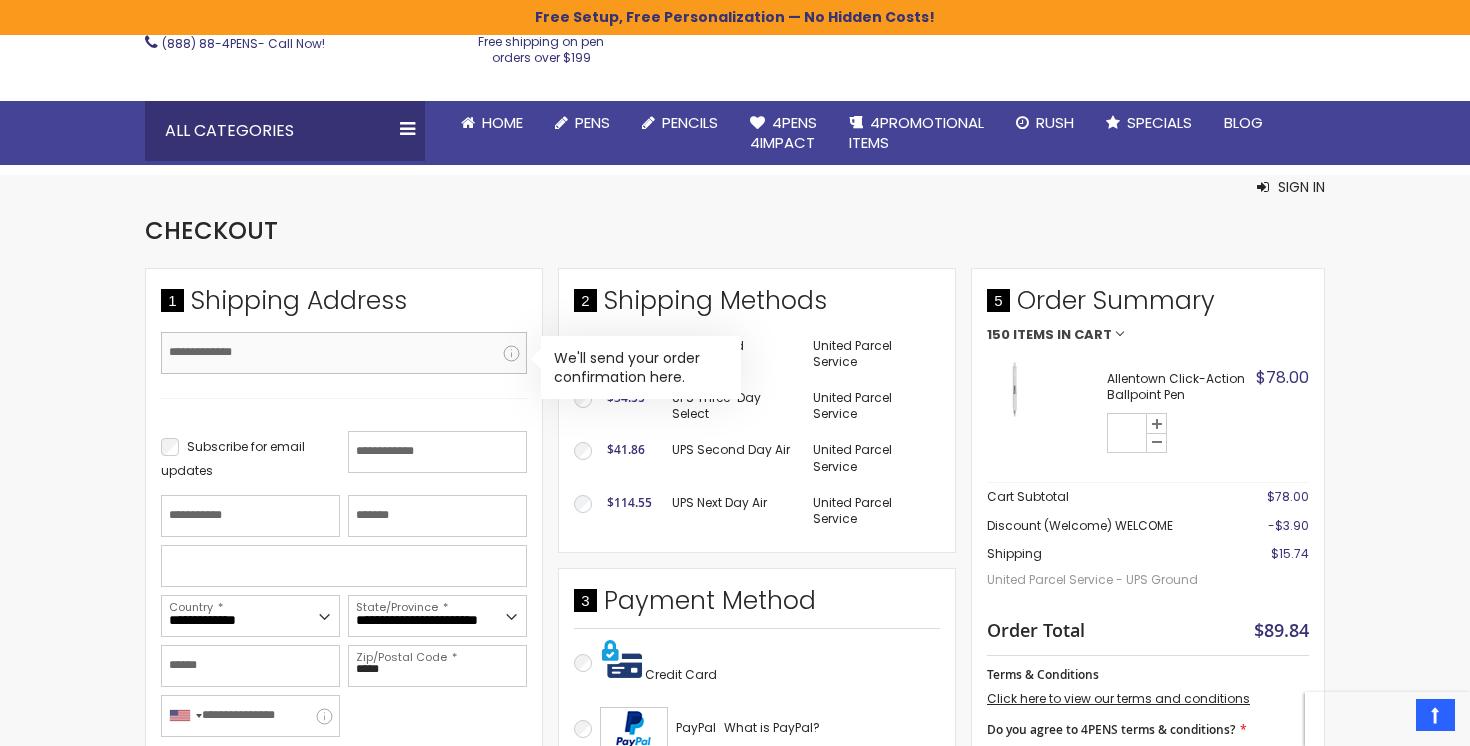 click on "Email Address" at bounding box center (344, 353) 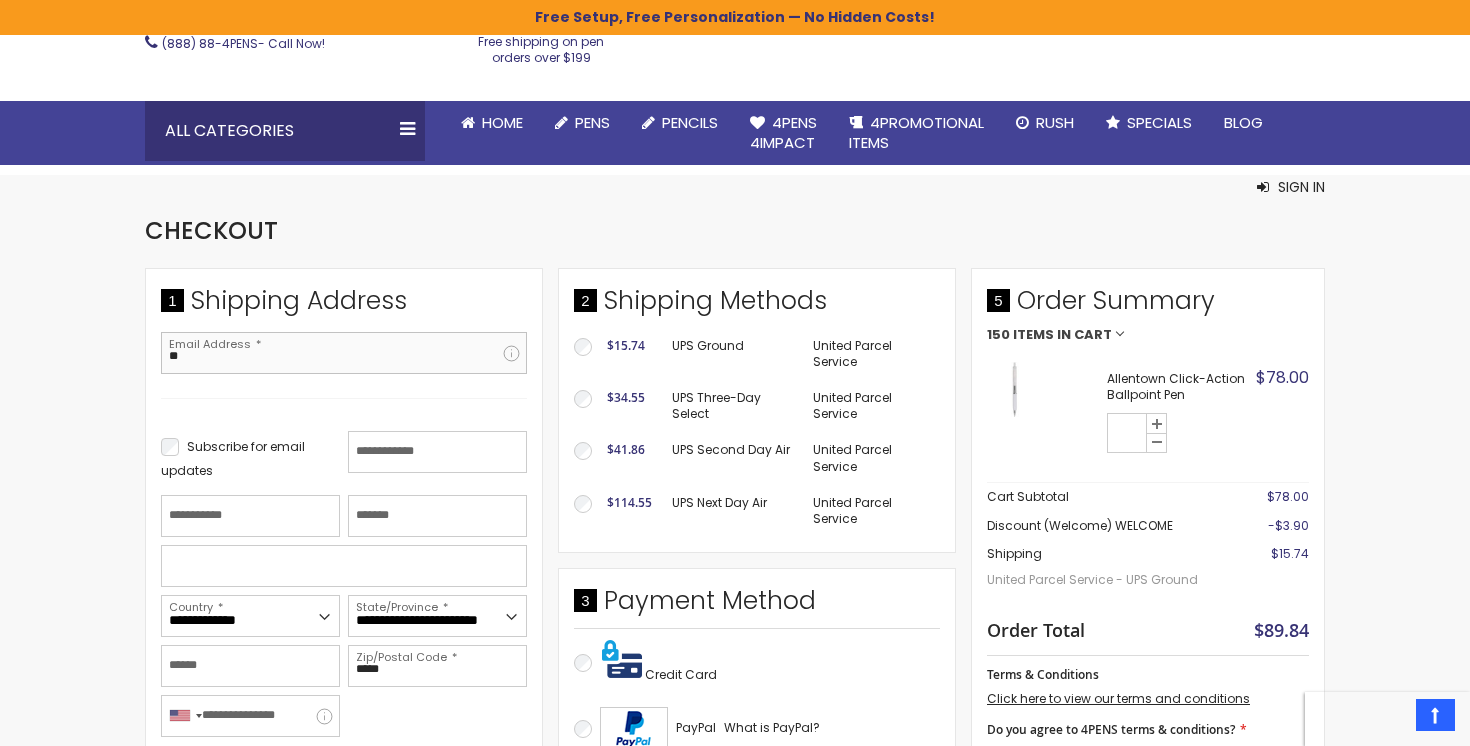 type on "*" 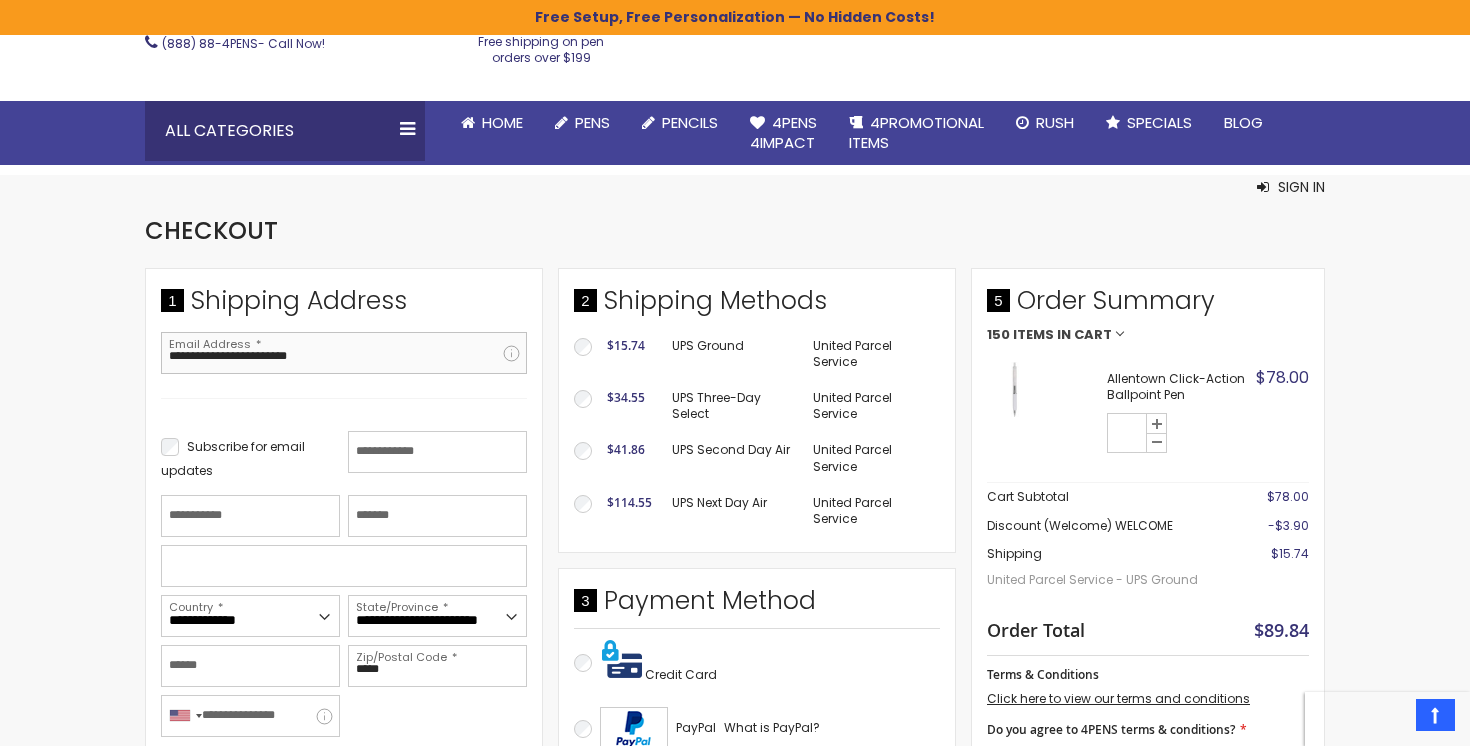 type on "**********" 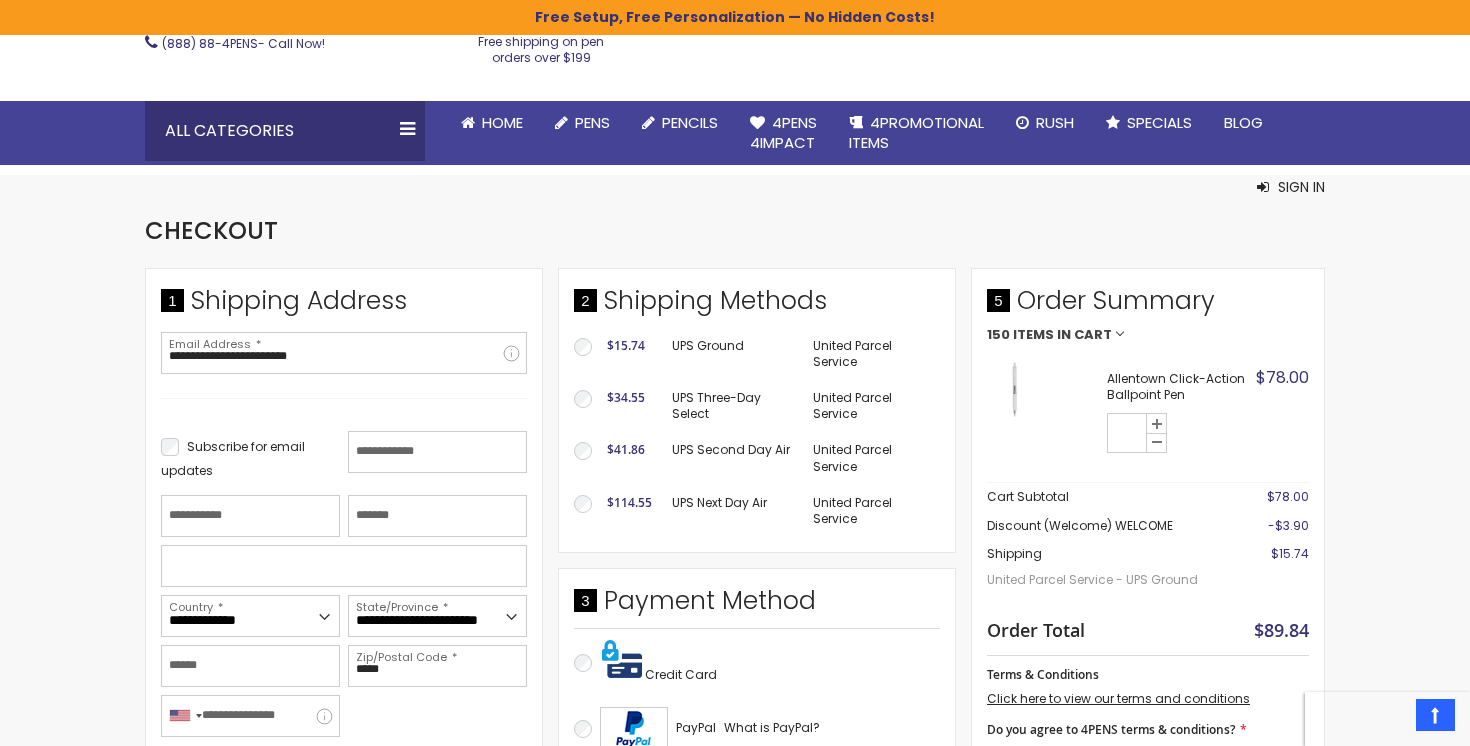 click on "Skip to Content
sample
Wishlist
Sign Out
Sign In
Sign In
Login
Forgot Your Password?
Create an Account
My Account
Toggle Nav
Search
All Categories
Pens" at bounding box center (735, 910) 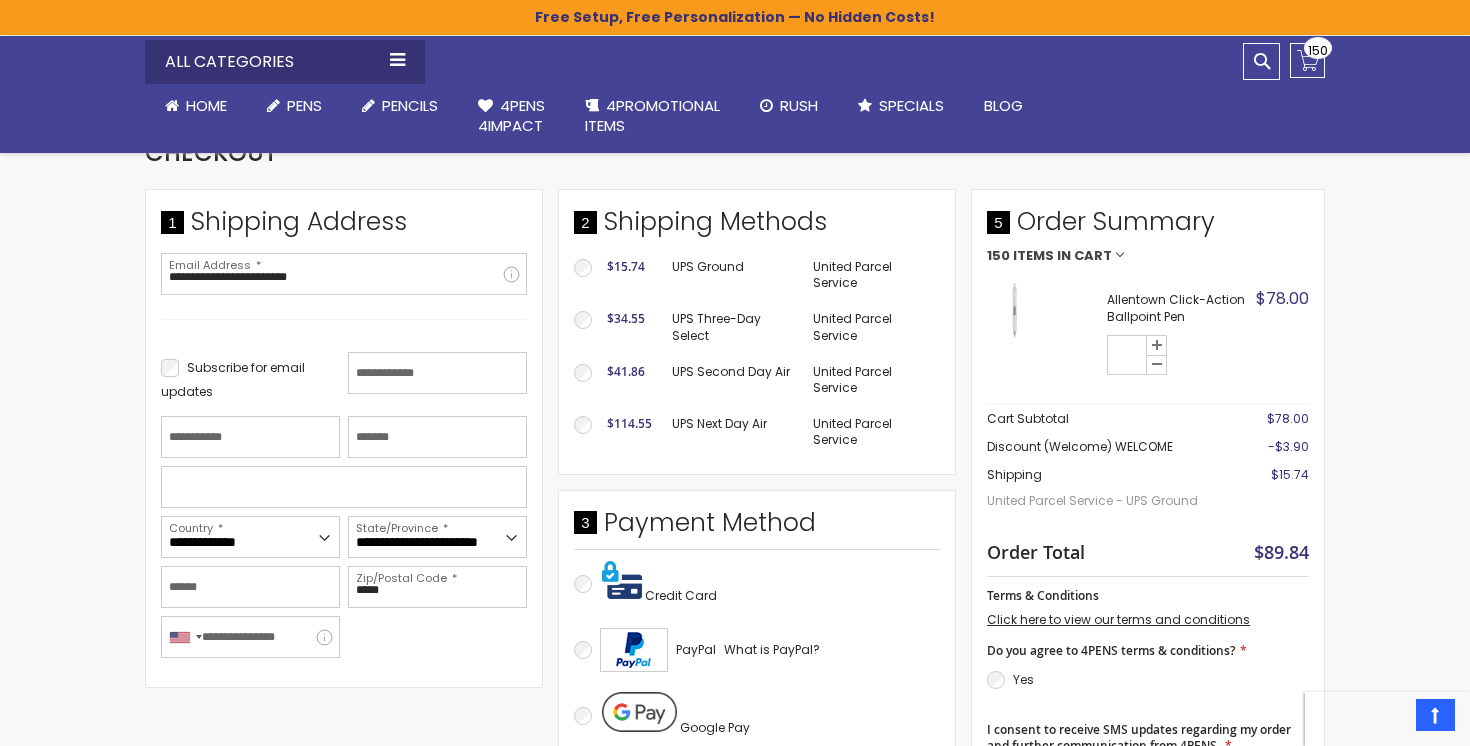 scroll, scrollTop: 354, scrollLeft: 0, axis: vertical 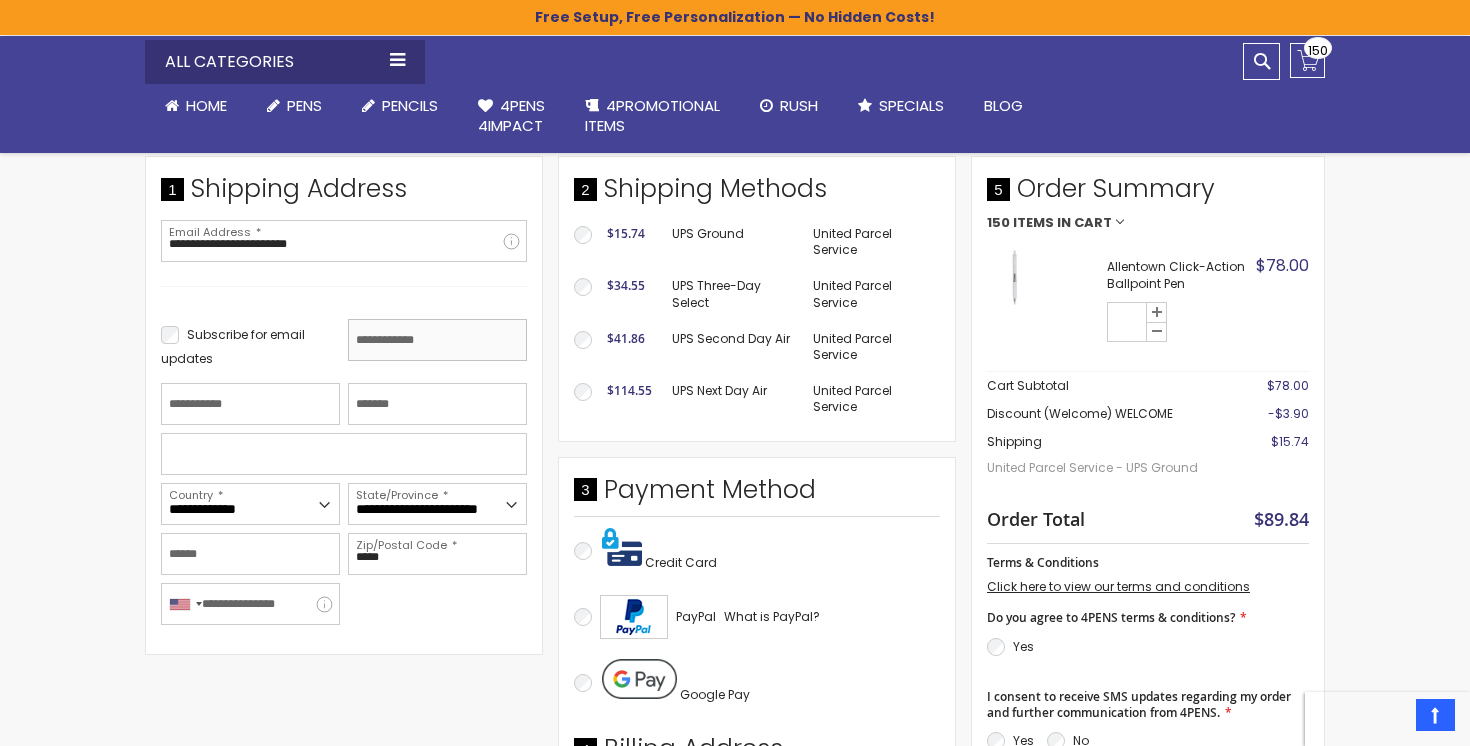 click on "First Name" at bounding box center [437, 340] 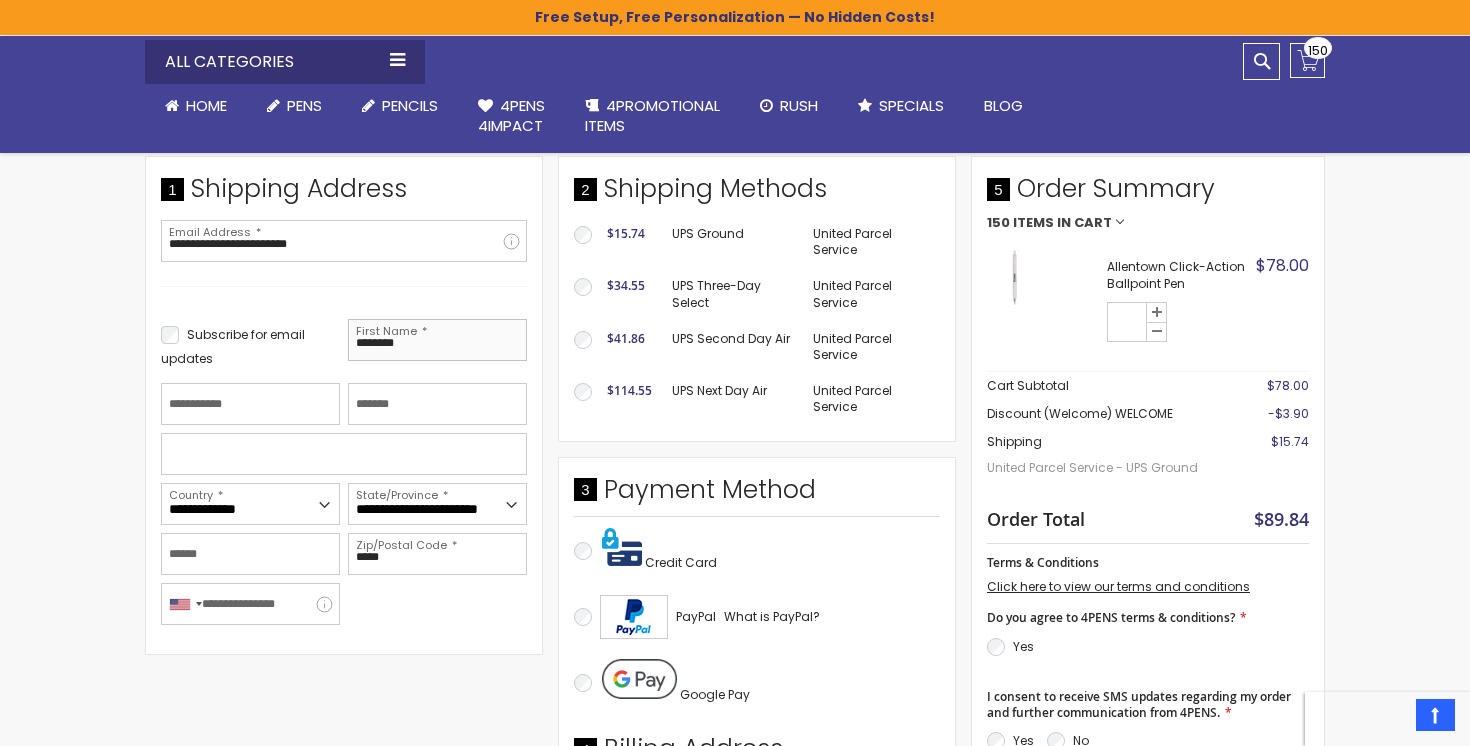 type on "********" 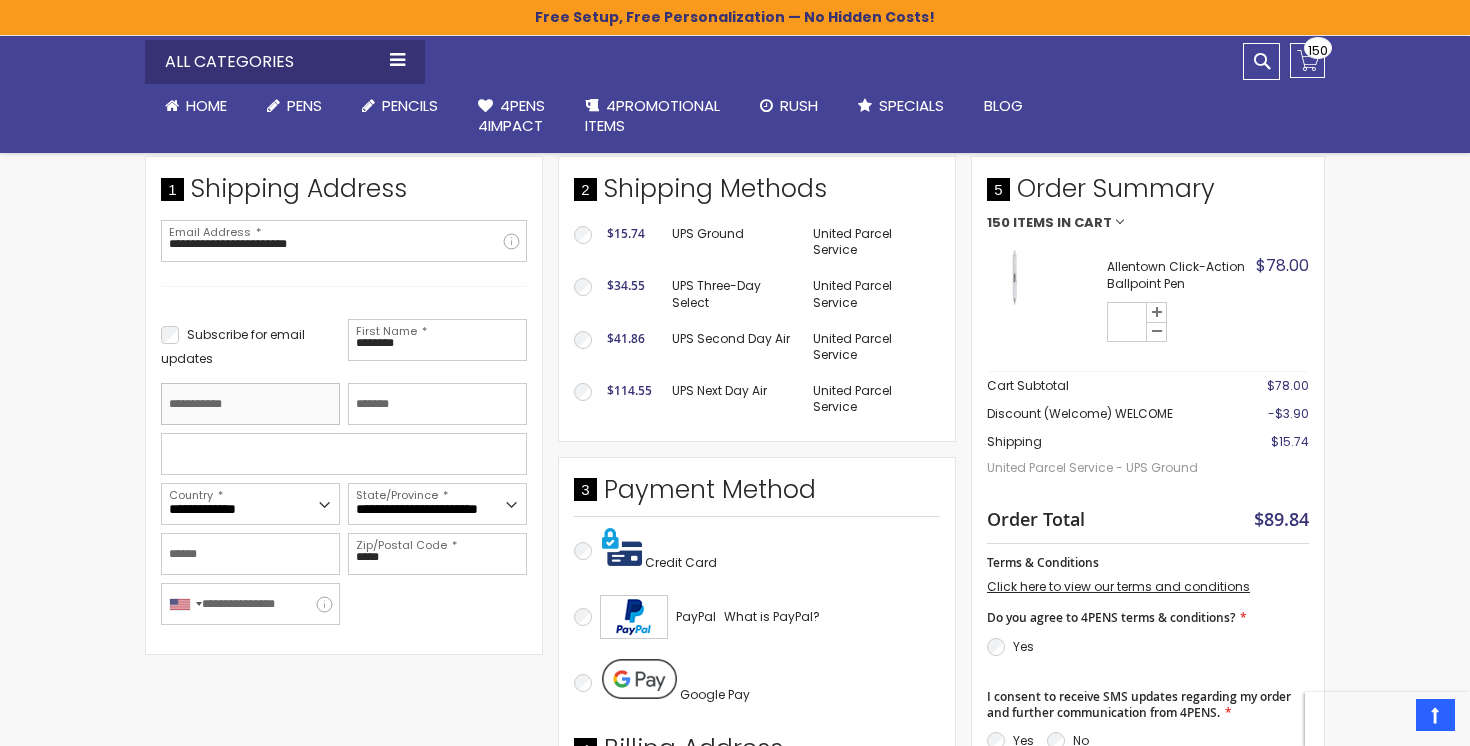 click on "Last Name" at bounding box center [250, 404] 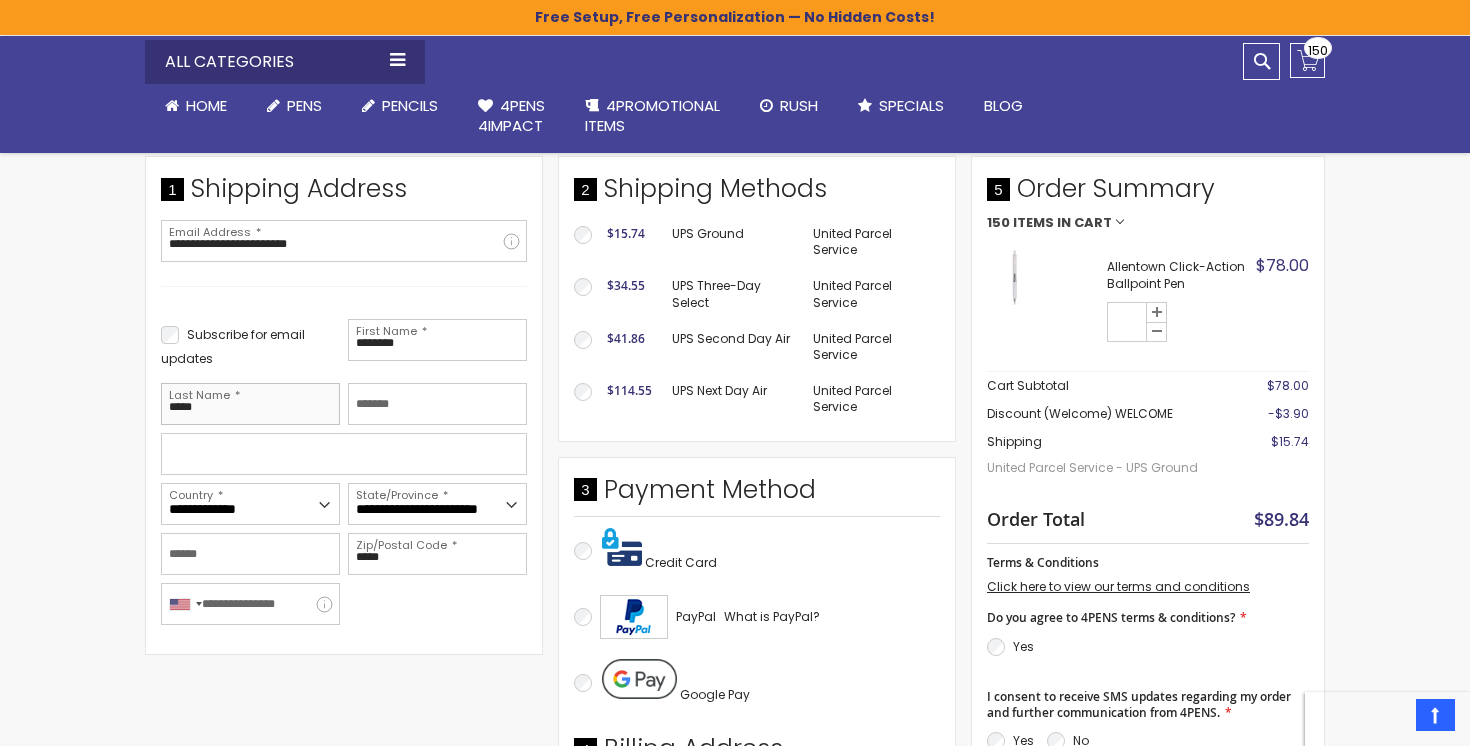 type on "*****" 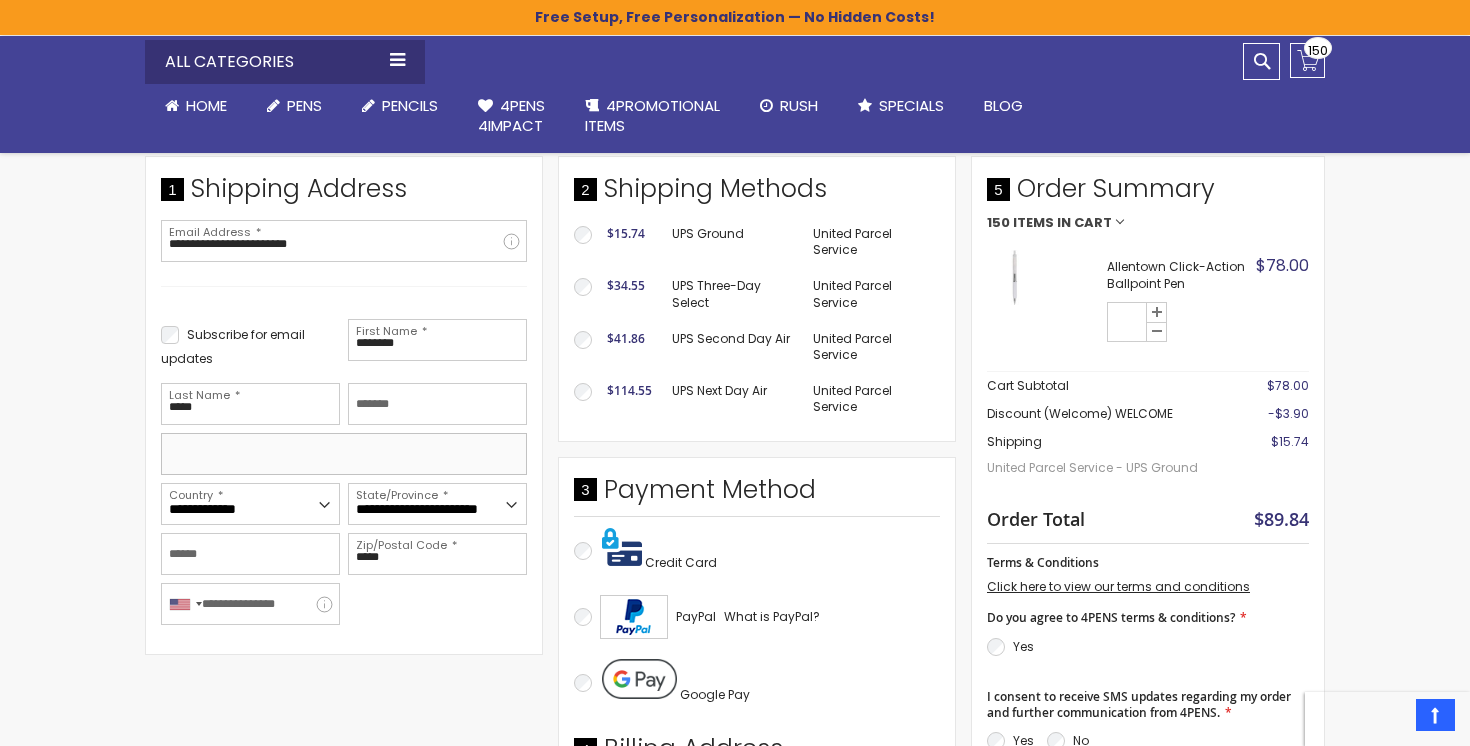 click at bounding box center (344, 454) 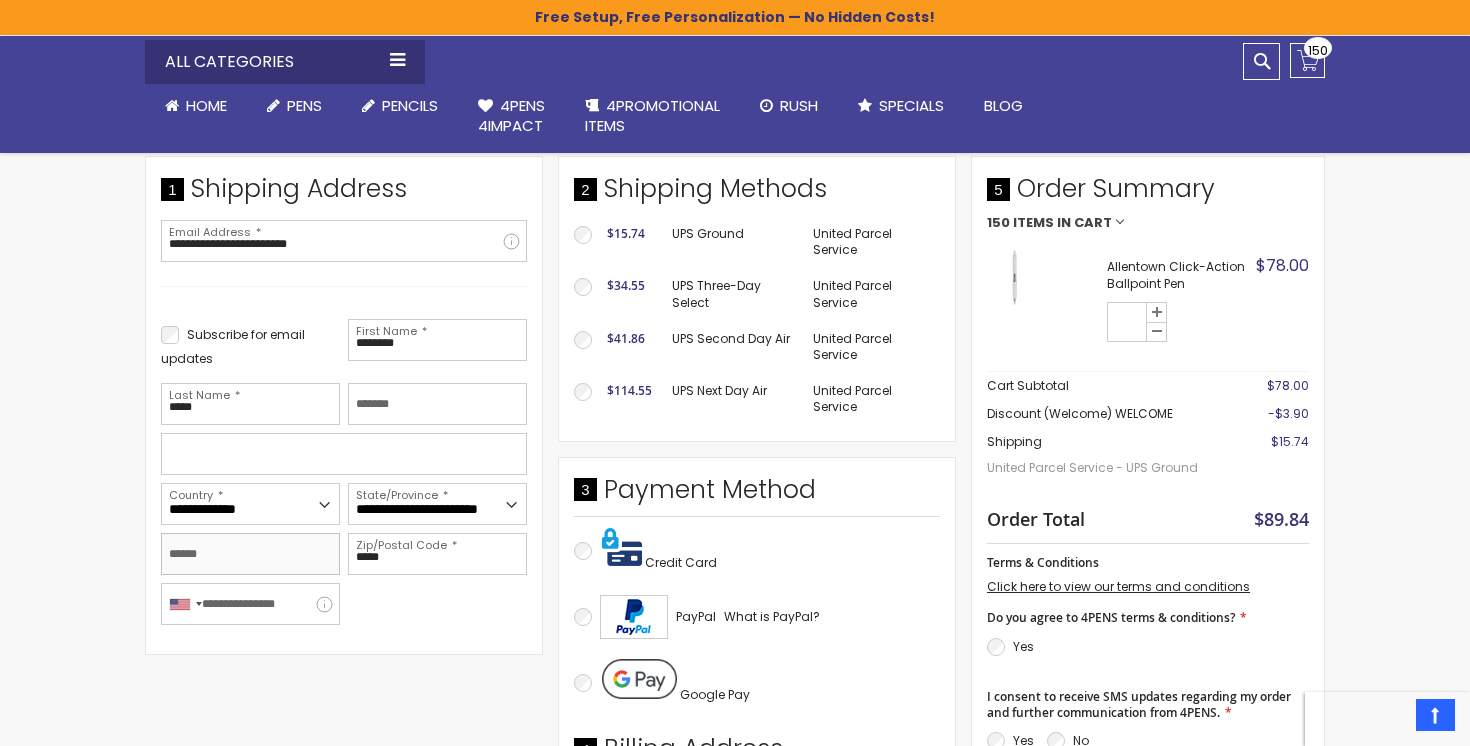 click on "City" at bounding box center [250, 554] 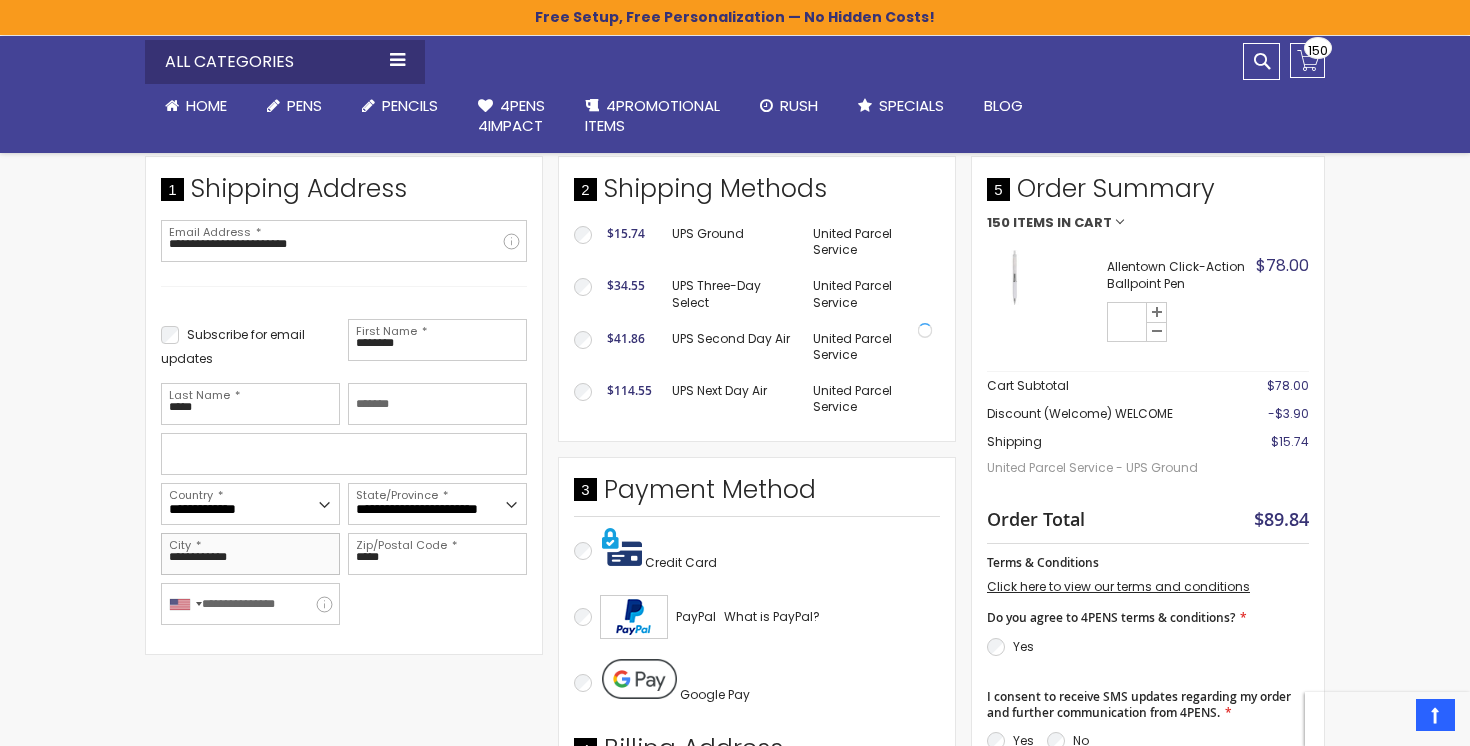 type on "**********" 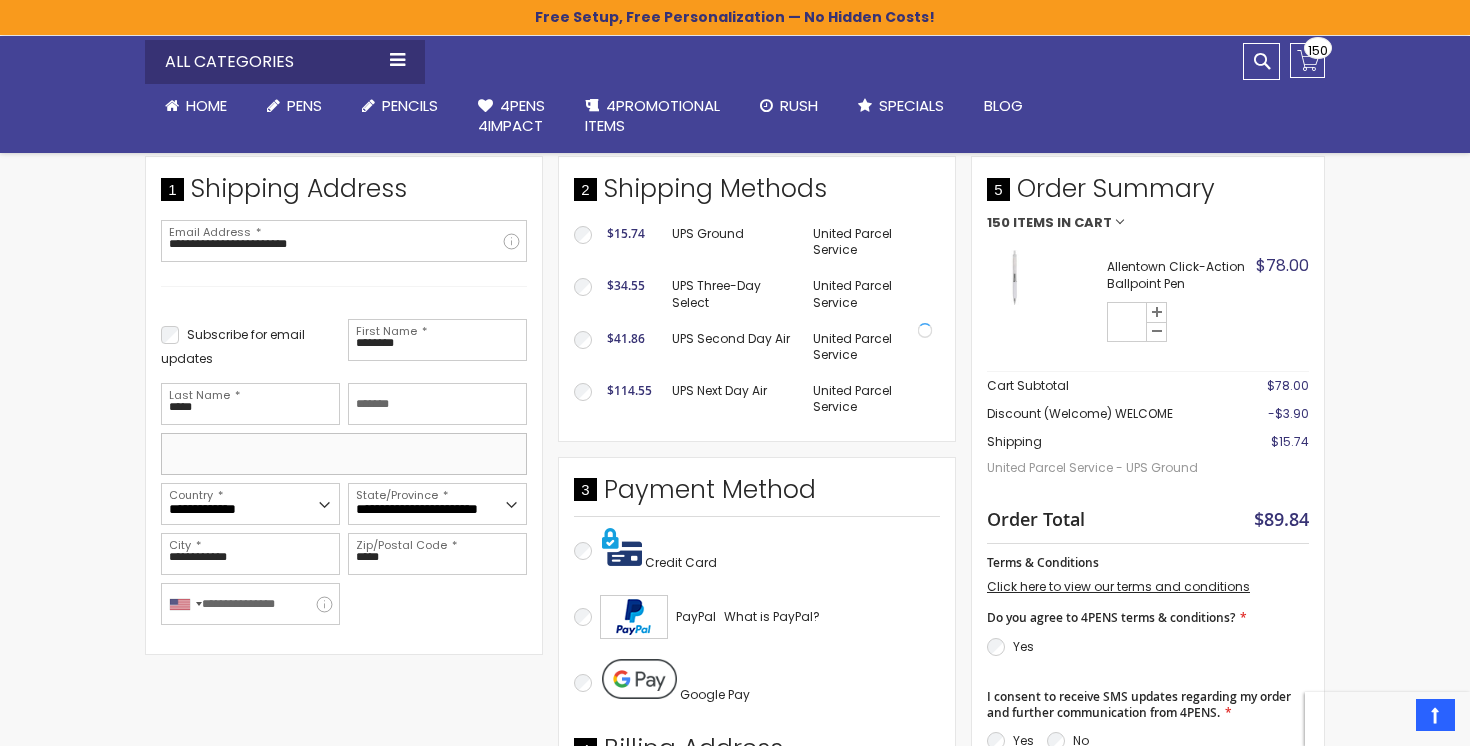 click at bounding box center (344, 454) 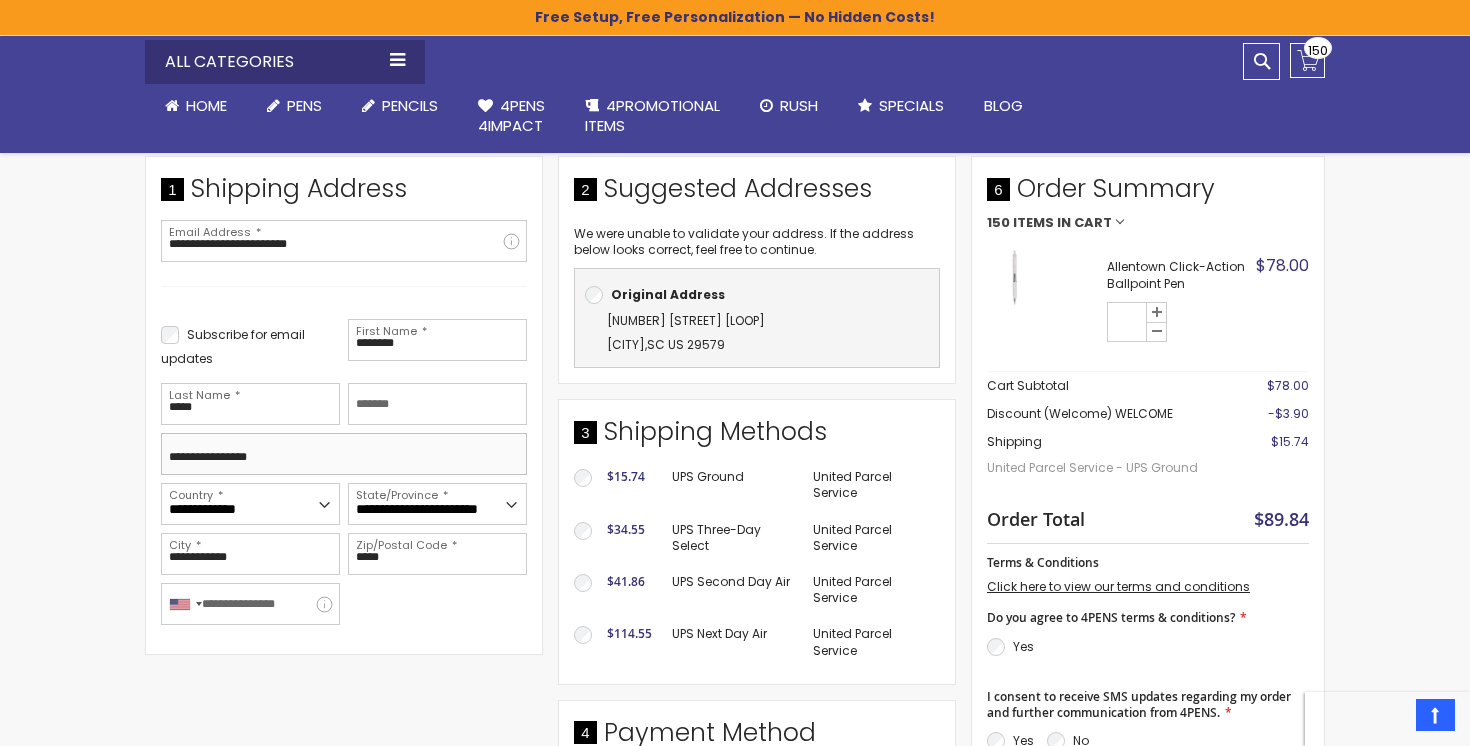 type on "**********" 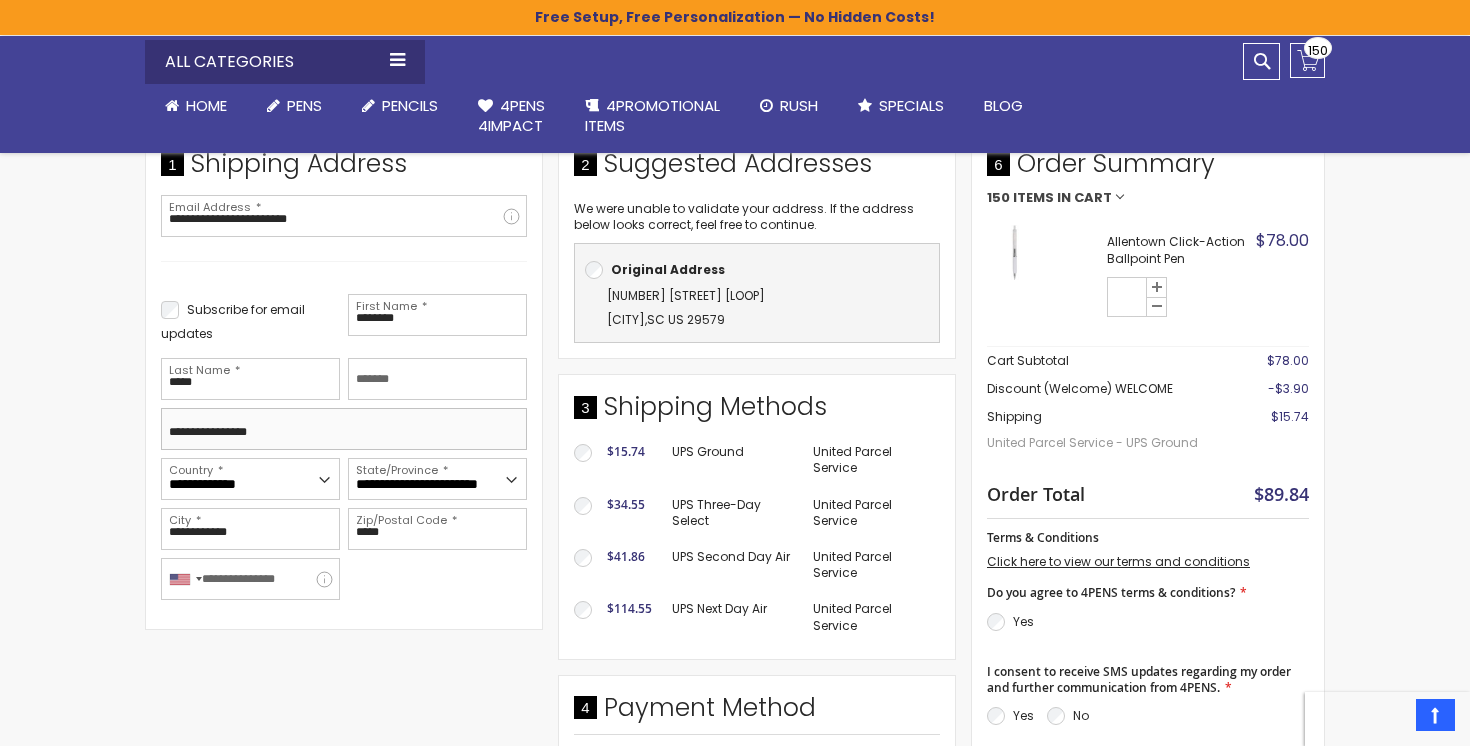 scroll, scrollTop: 397, scrollLeft: 0, axis: vertical 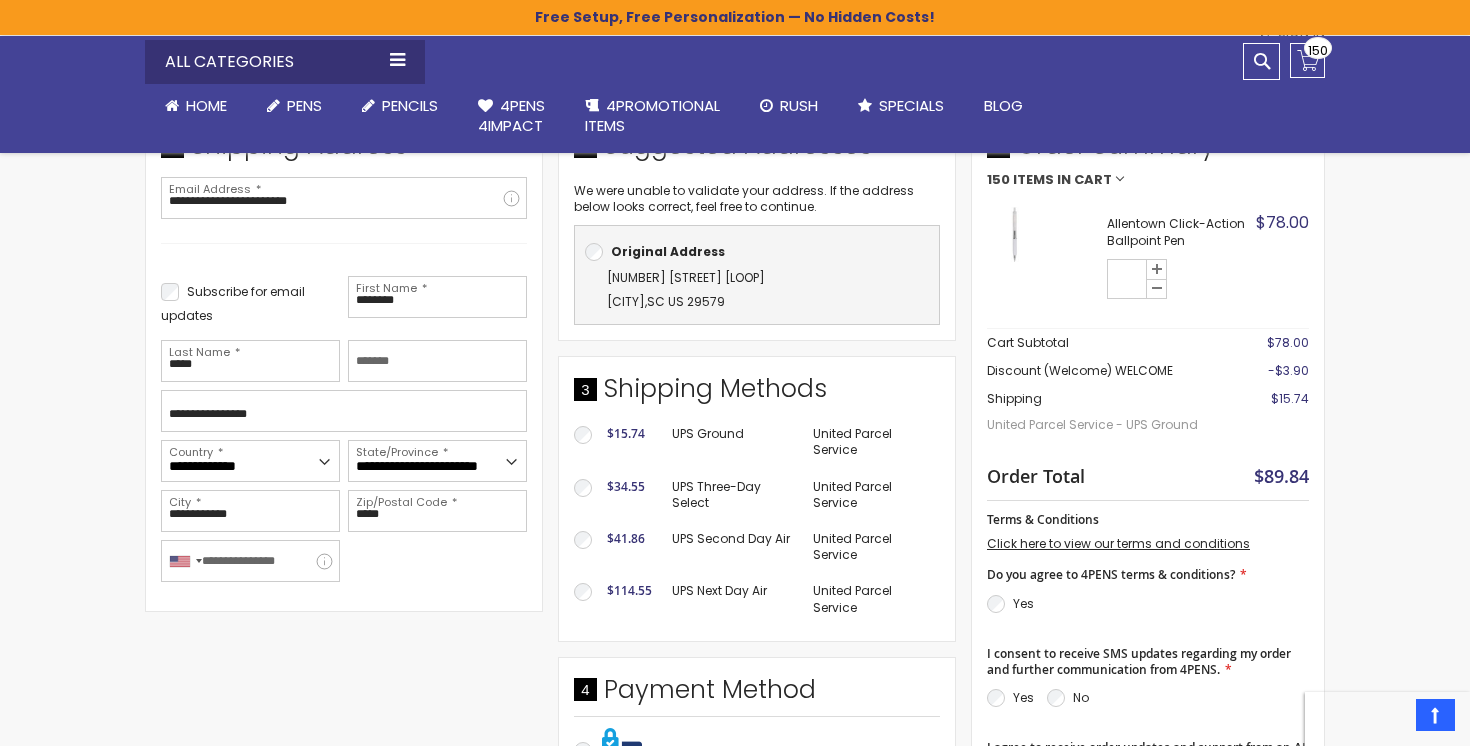 click at bounding box center [324, 561] 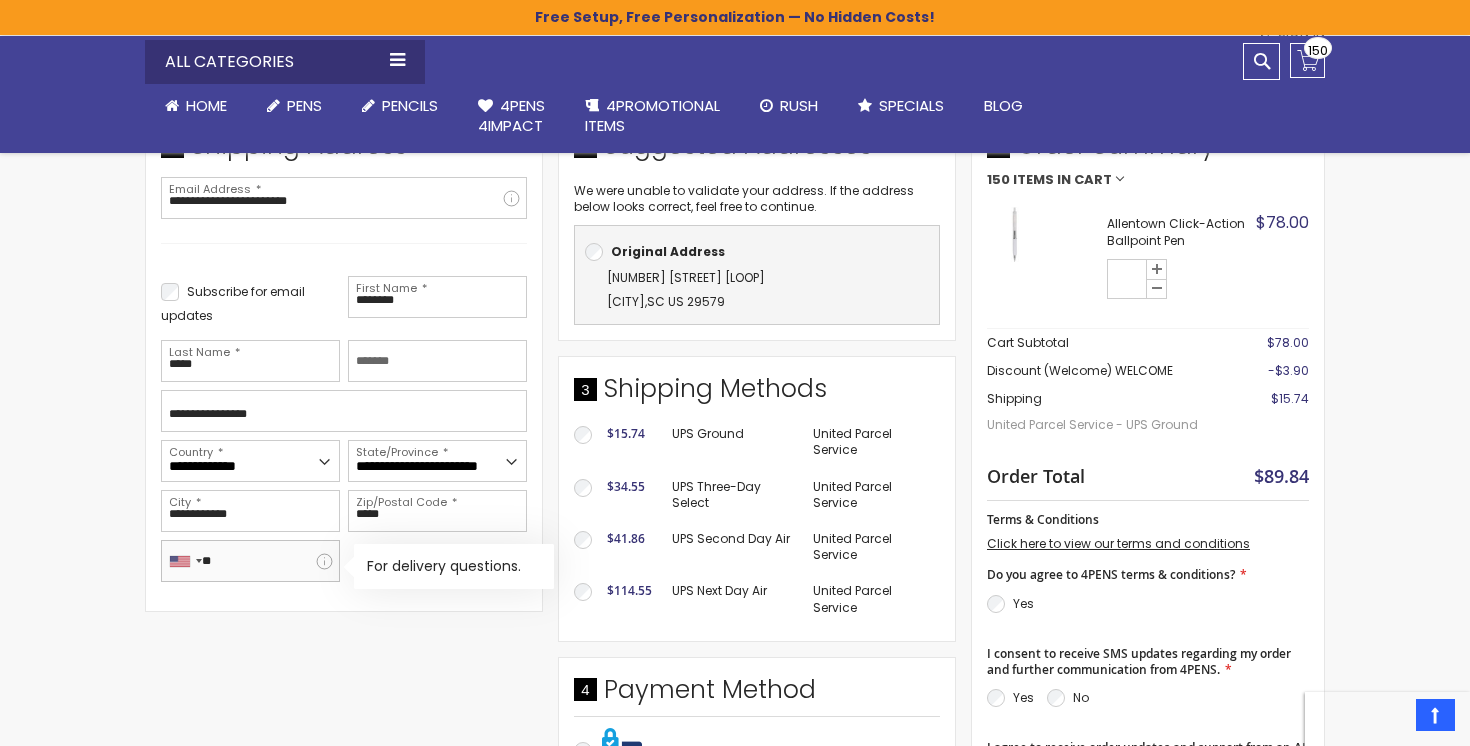click on "**" at bounding box center [250, 561] 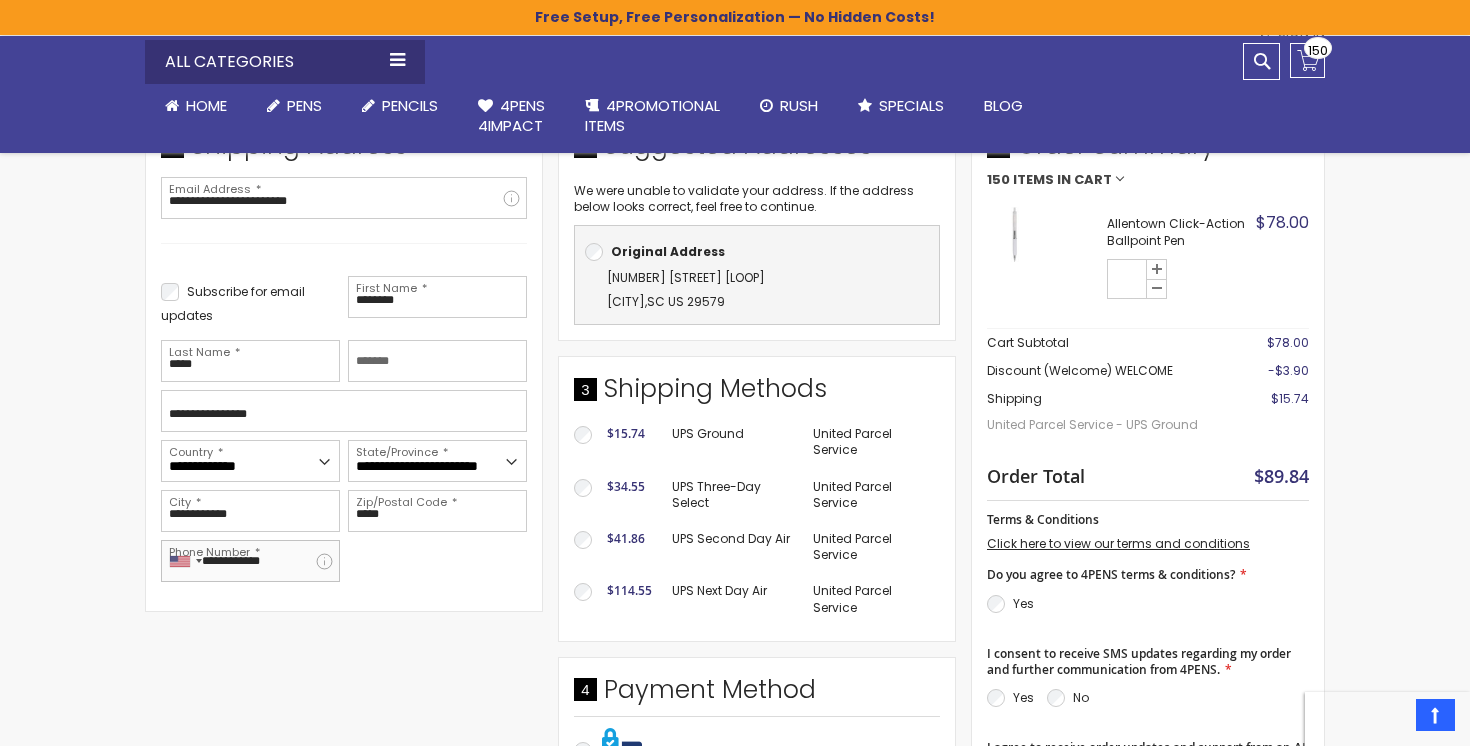type on "**********" 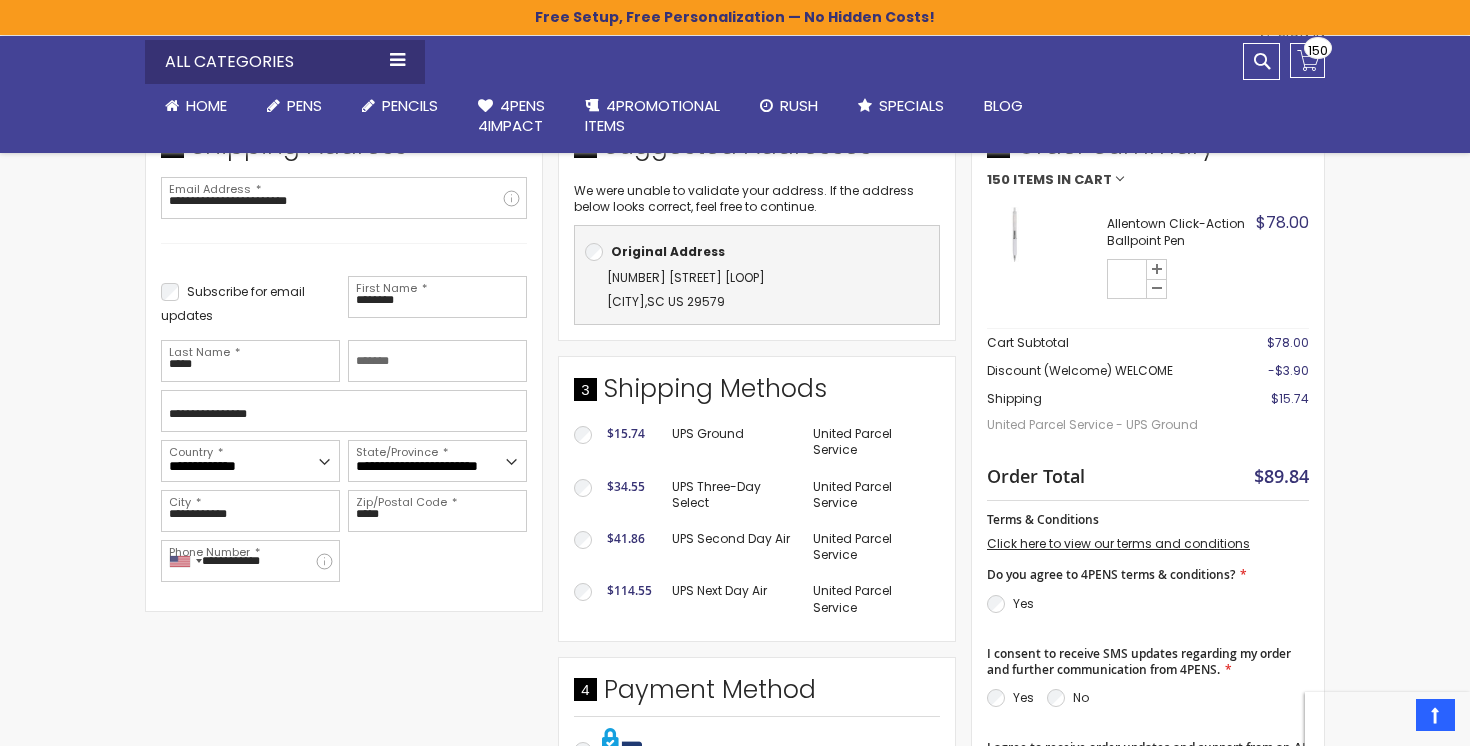 click on "**********" at bounding box center (558, 595) 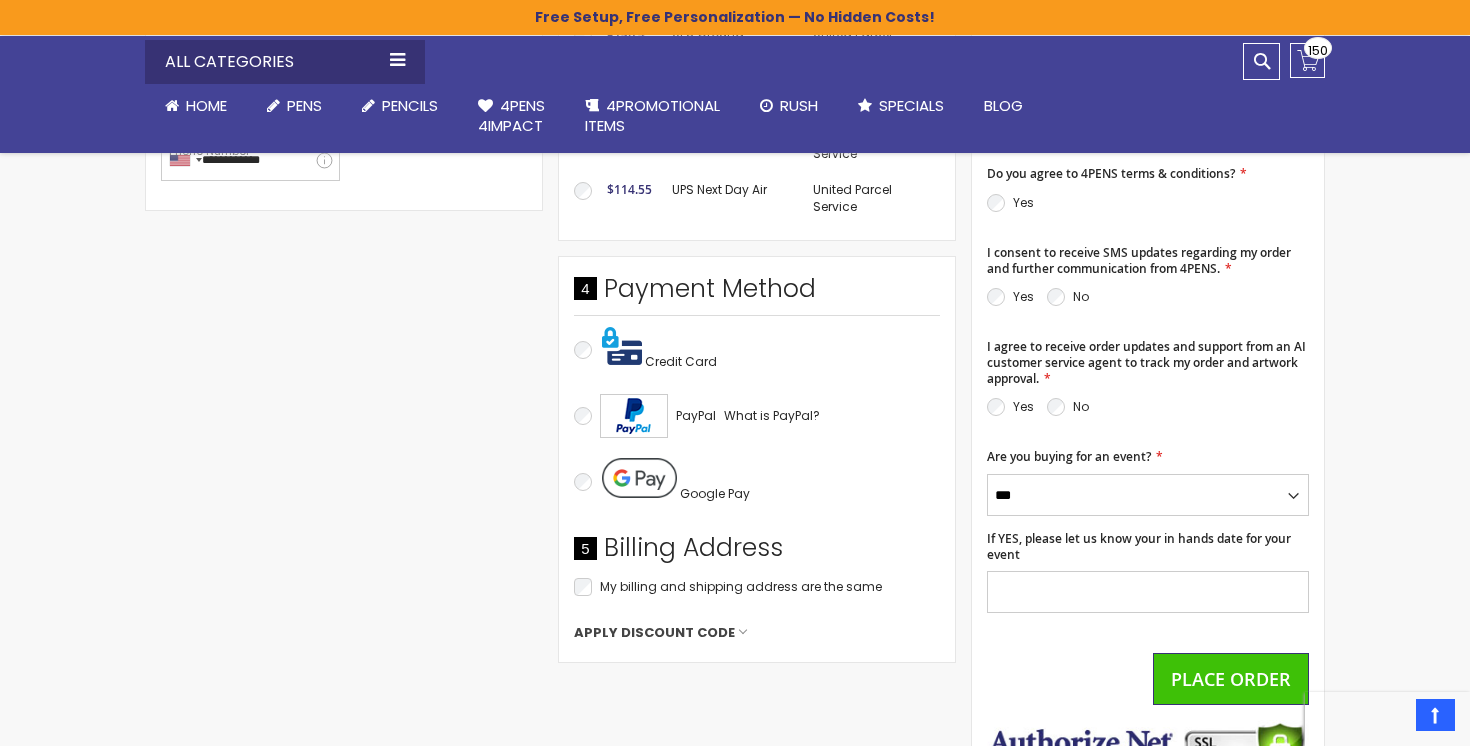scroll, scrollTop: 814, scrollLeft: 0, axis: vertical 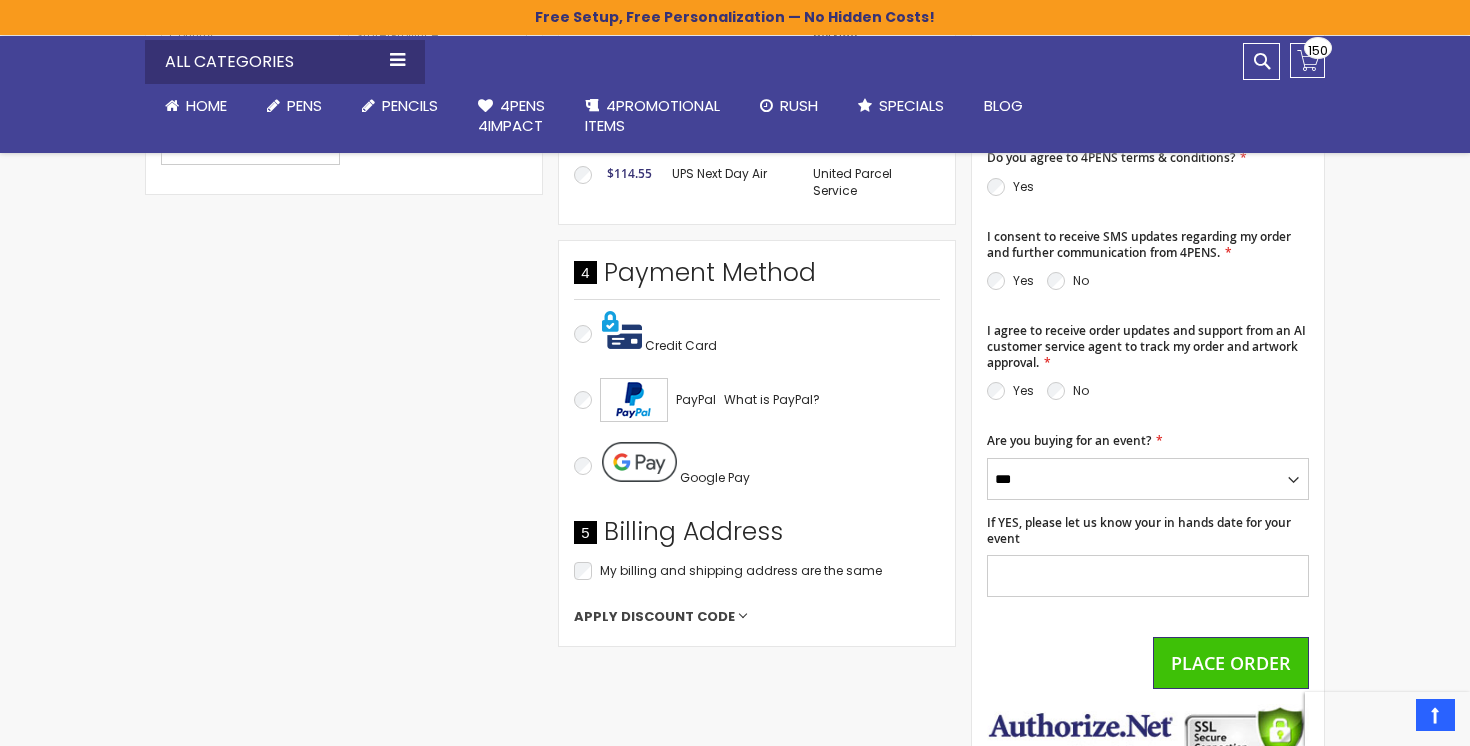 click on "Apply Discount Code" at bounding box center (654, 617) 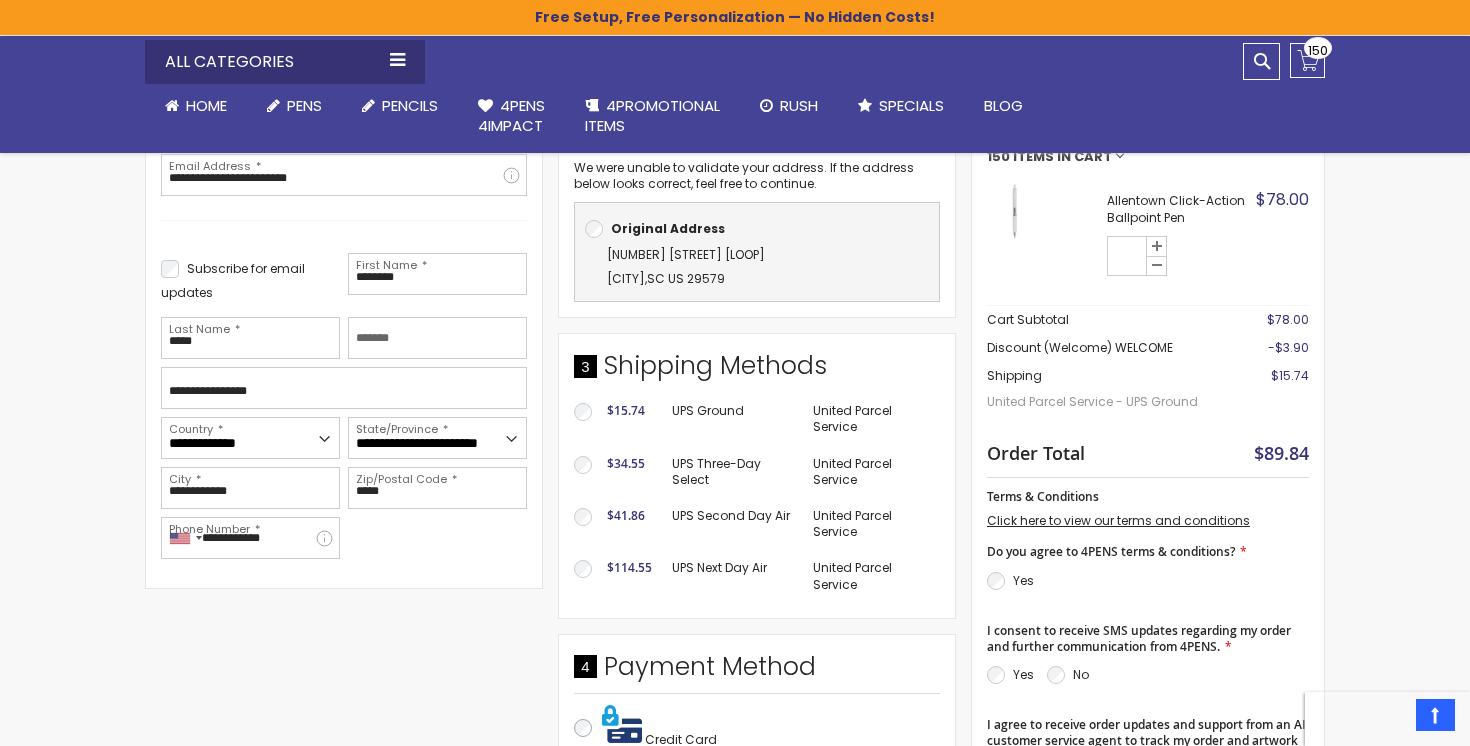 scroll, scrollTop: 422, scrollLeft: 0, axis: vertical 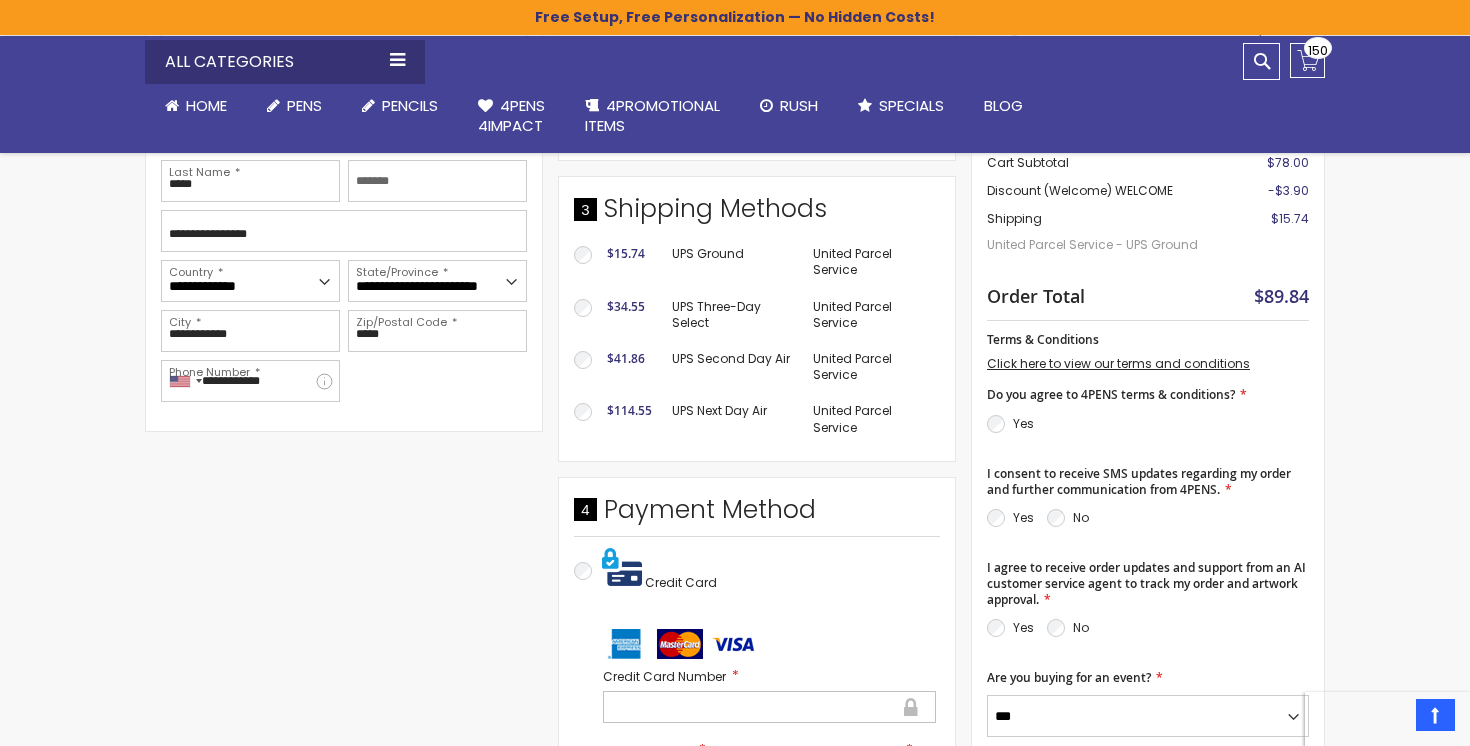 click on "Yes" at bounding box center (1023, 627) 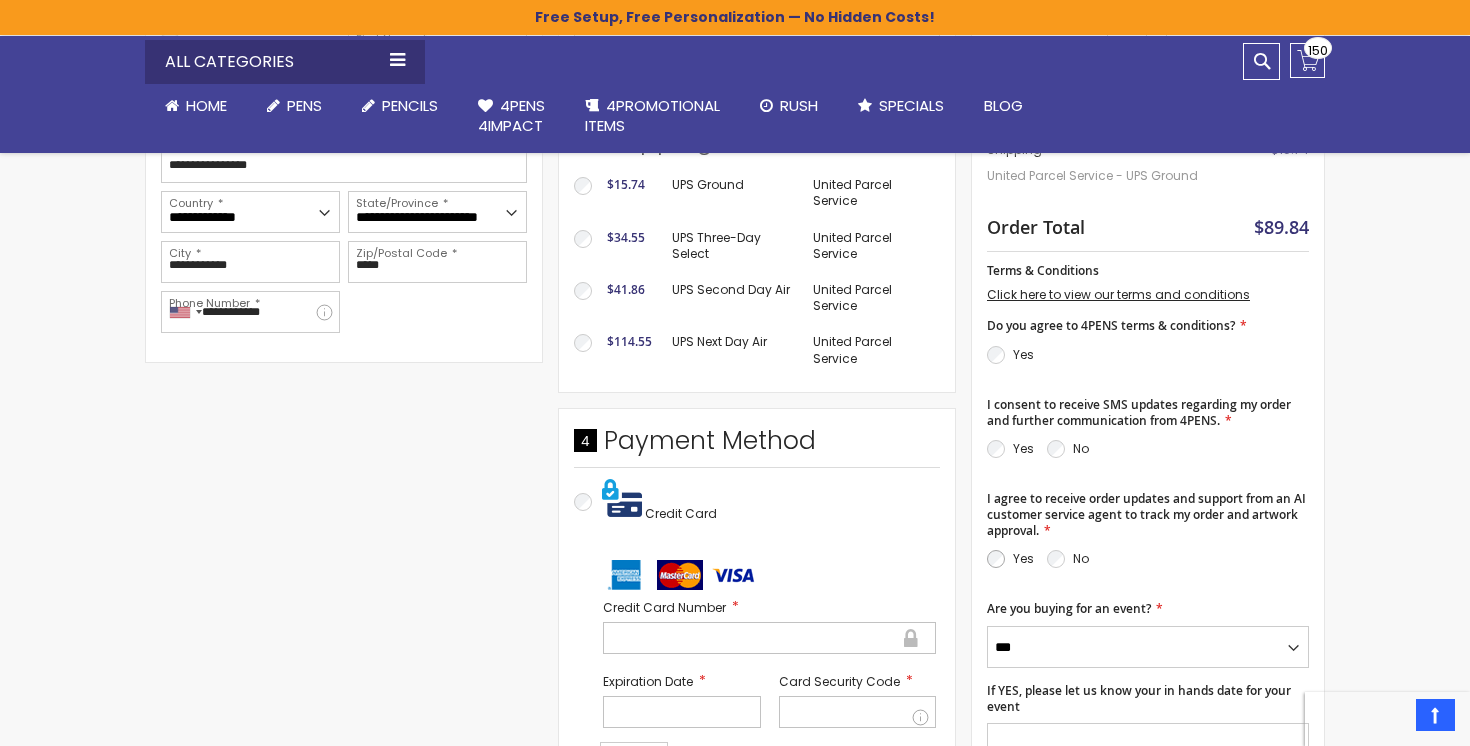 scroll, scrollTop: 673, scrollLeft: 0, axis: vertical 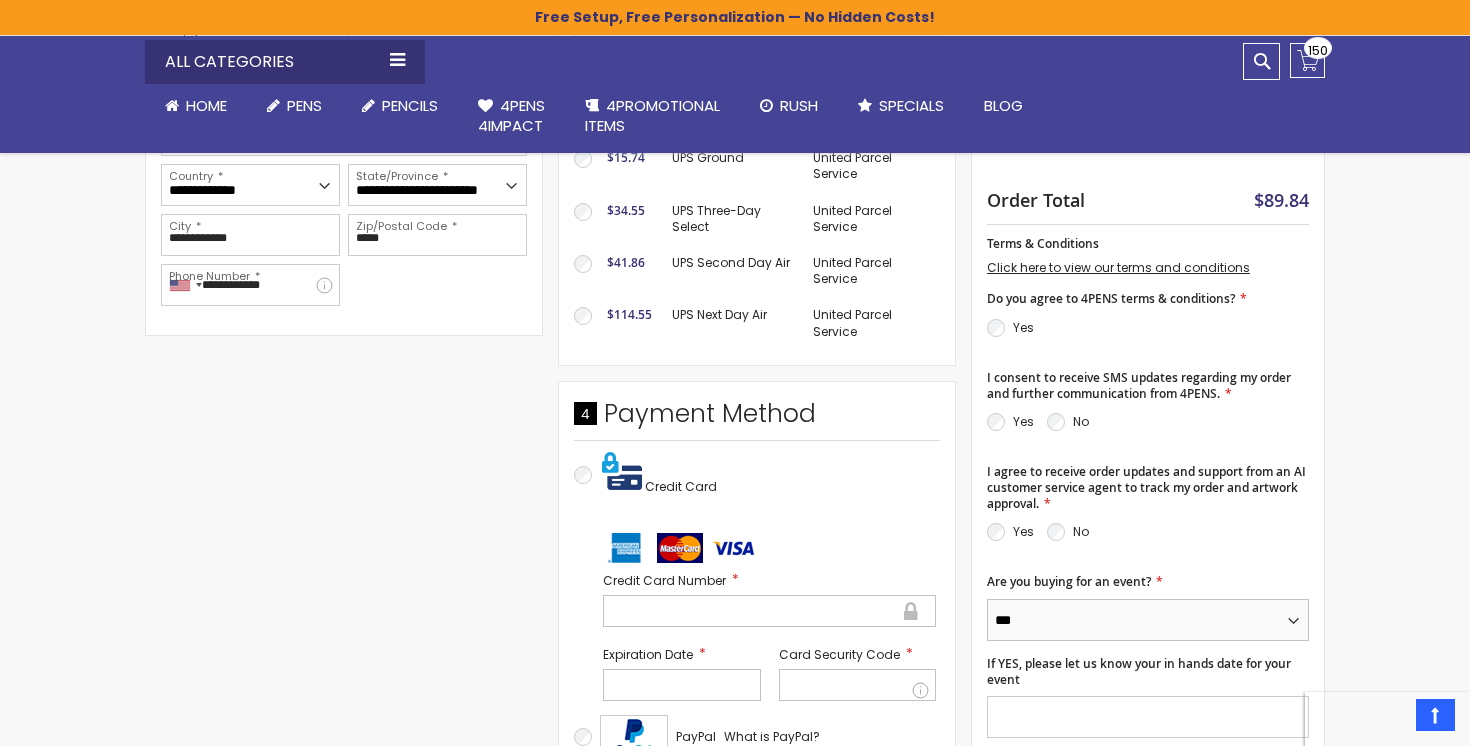 click on "*** **" at bounding box center [1148, 620] 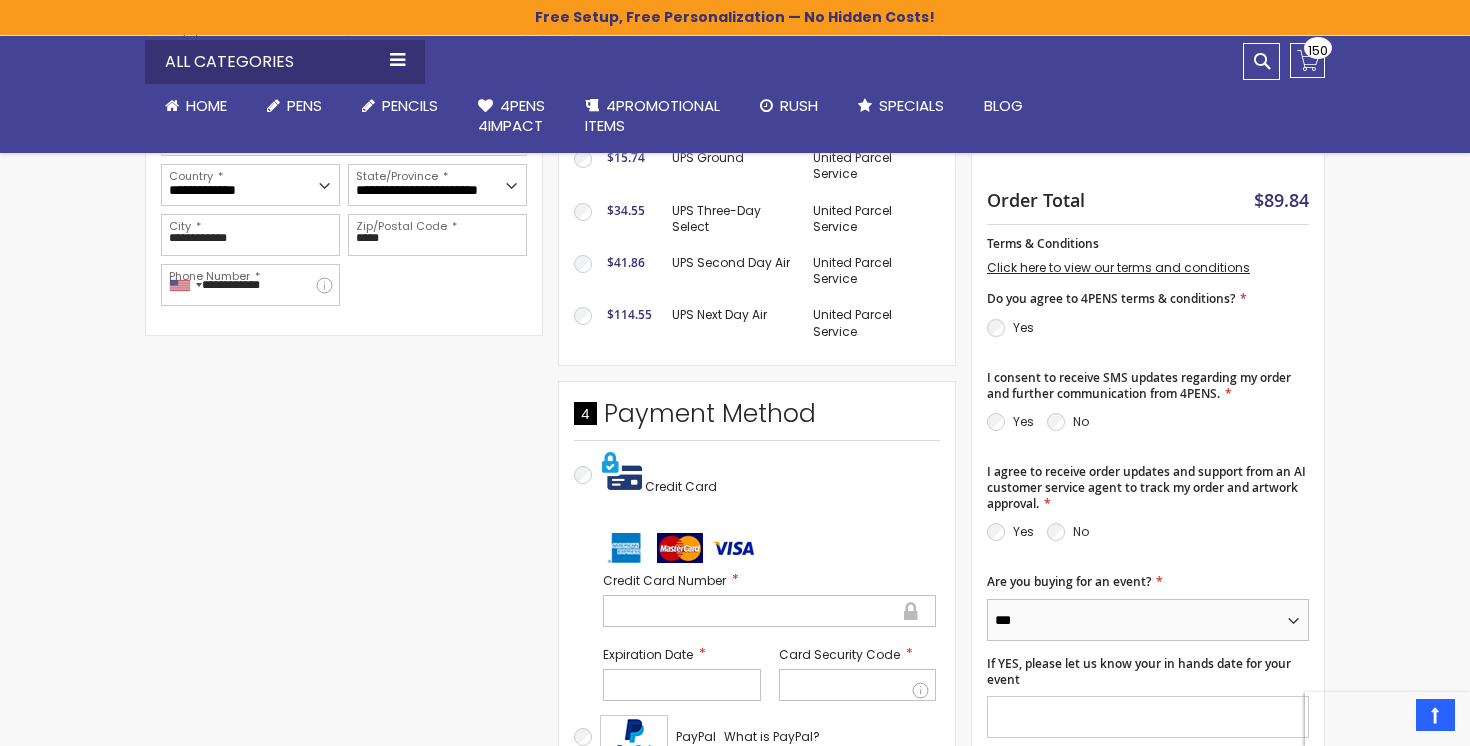 select on "*" 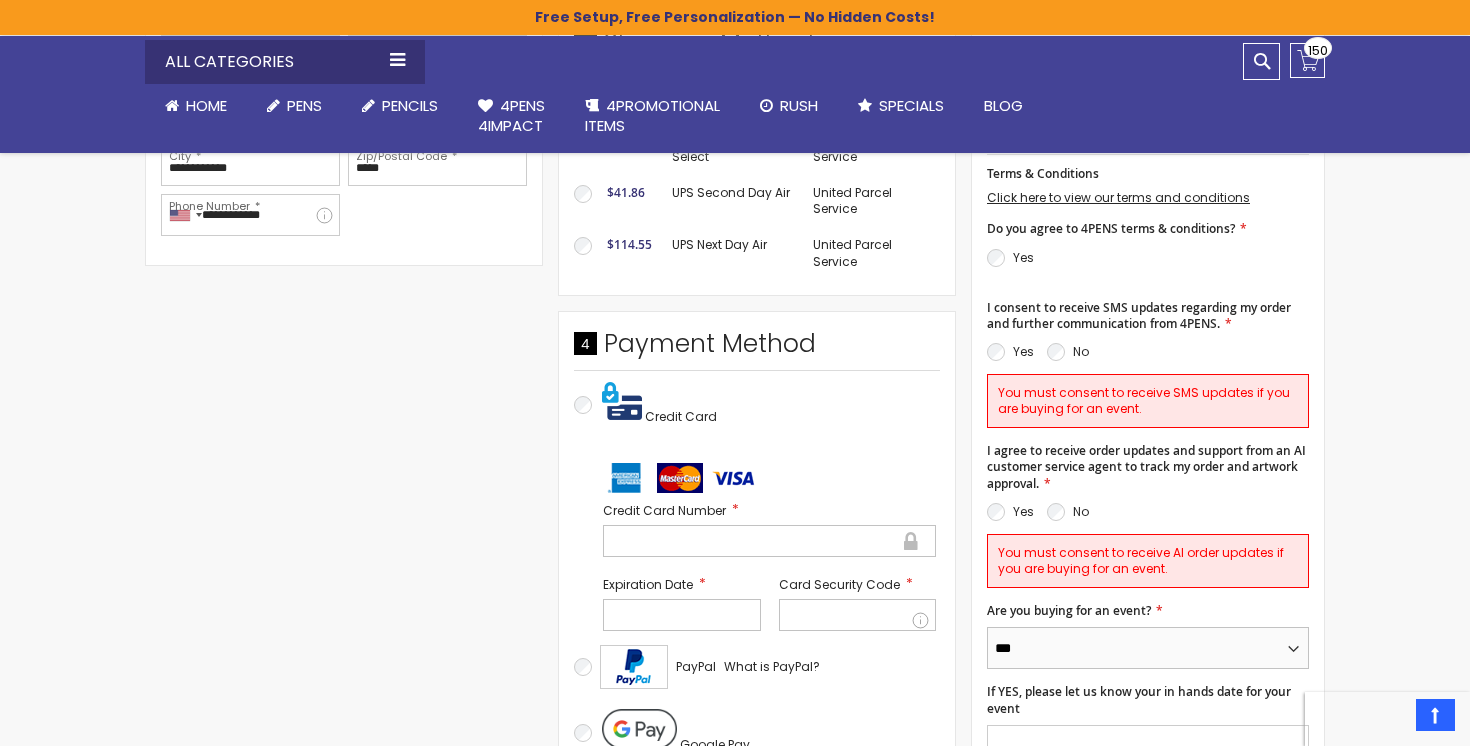 scroll, scrollTop: 747, scrollLeft: 0, axis: vertical 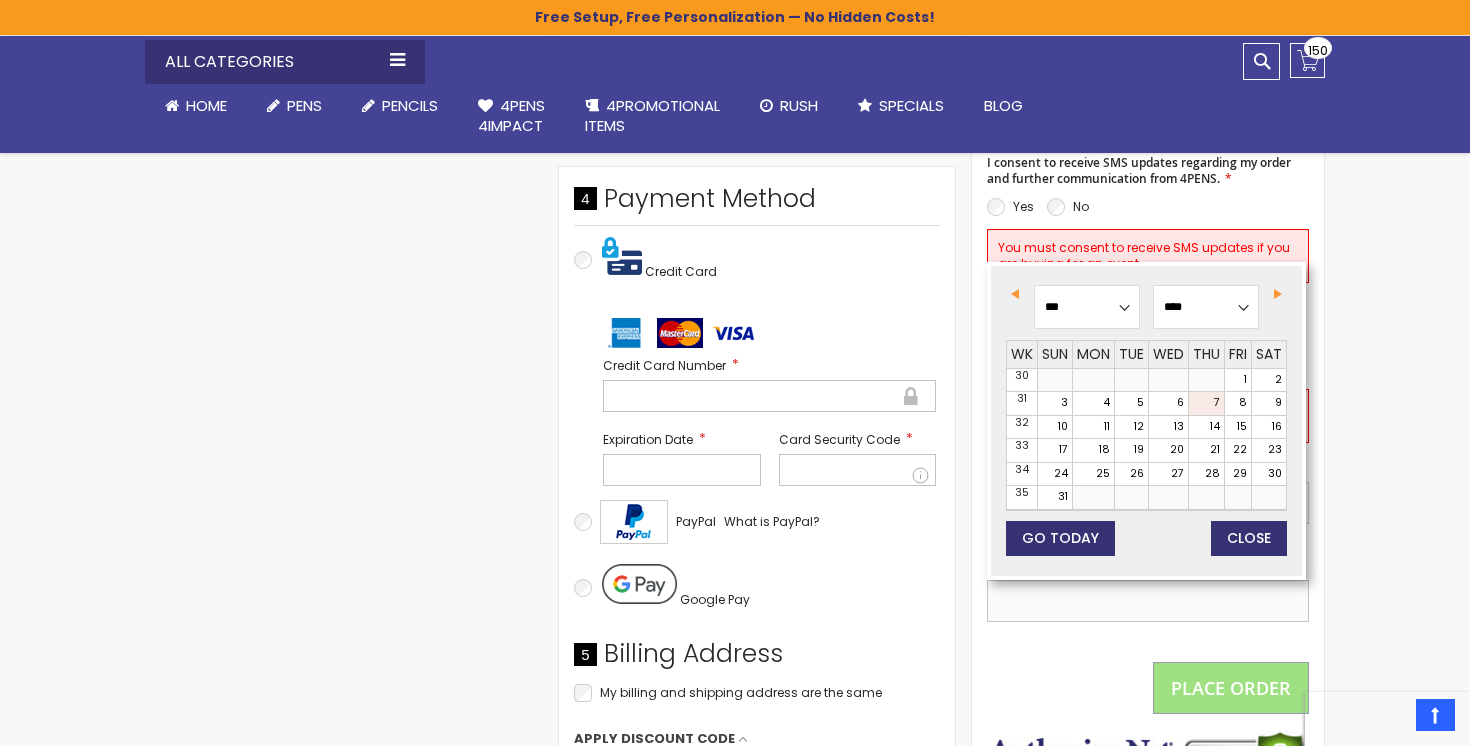 click on "If YES, please let us know your in hands date for your event" at bounding box center [1148, 601] 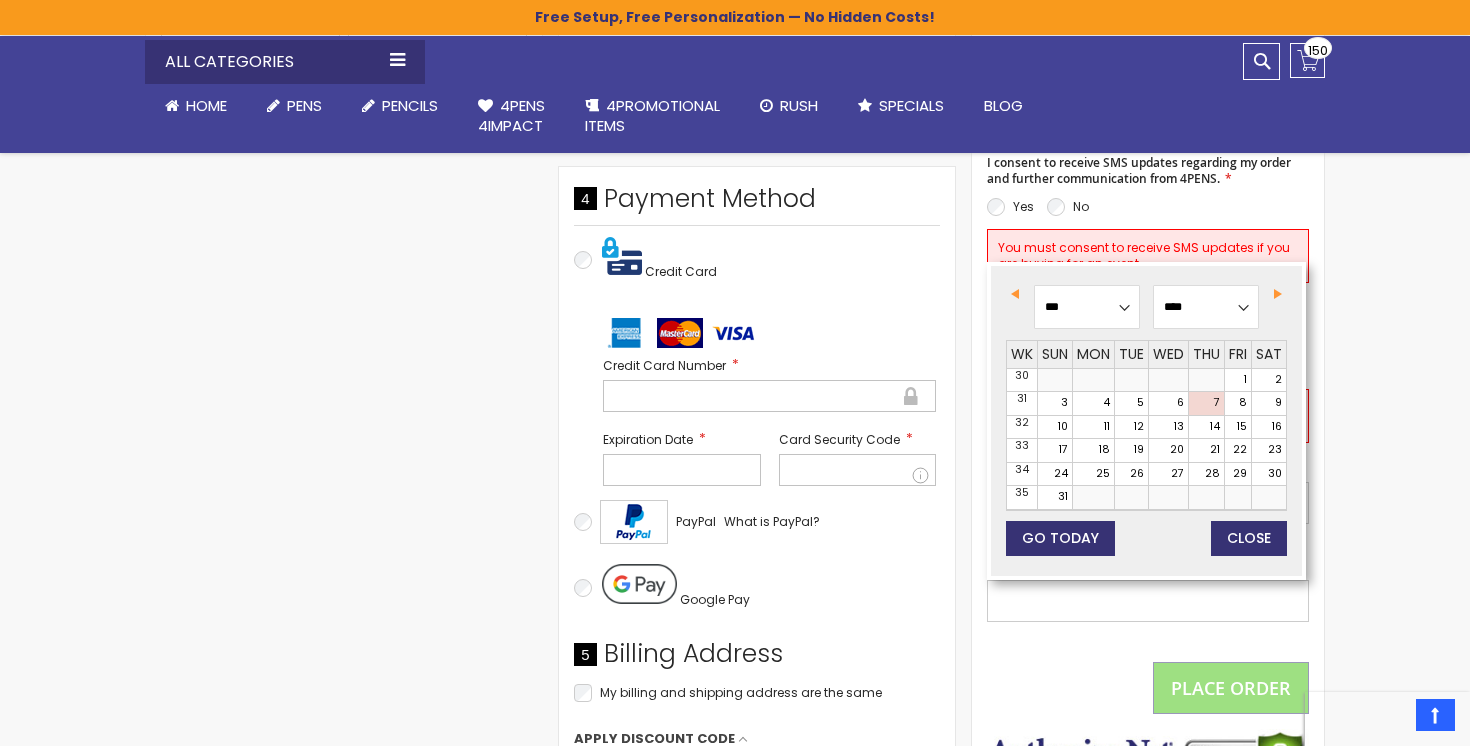 click on "Next" at bounding box center (1278, 294) 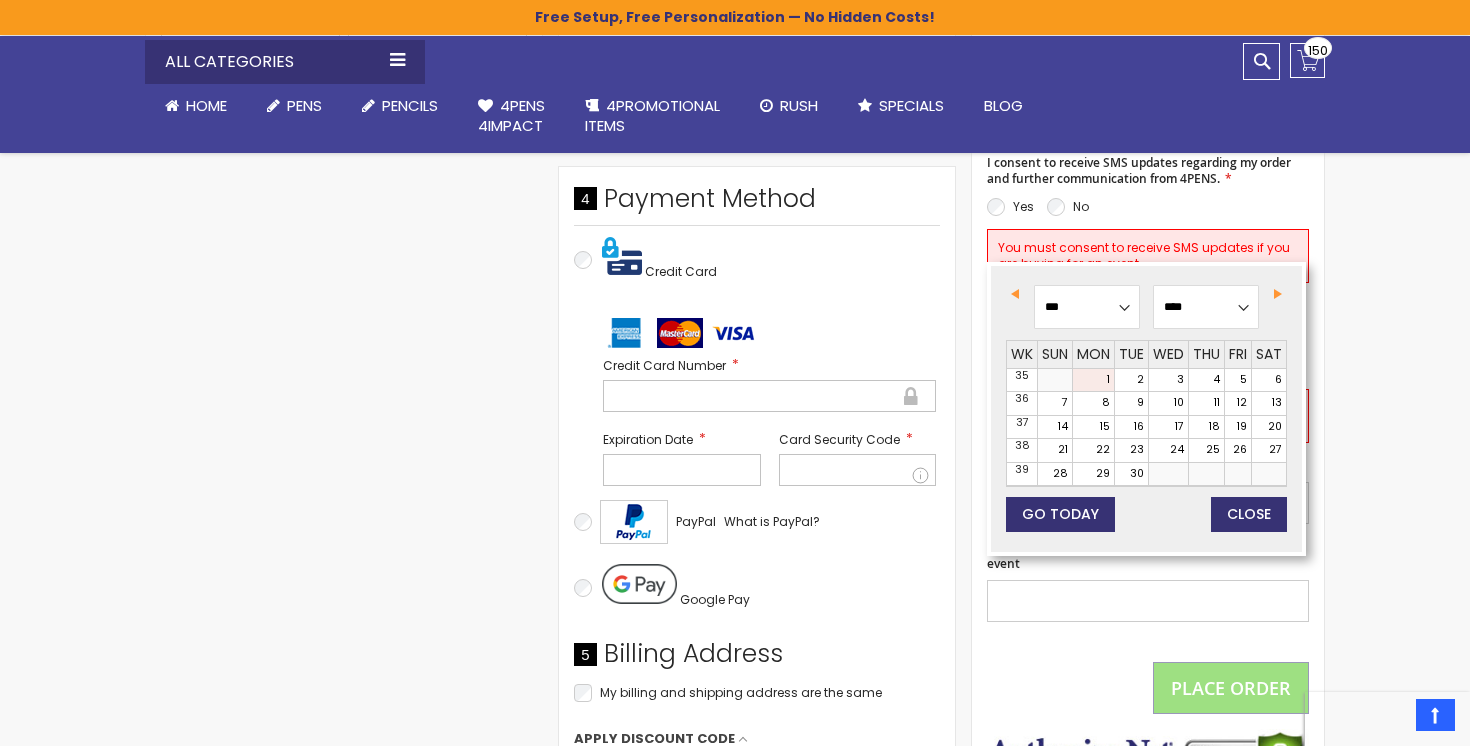 click on "1" at bounding box center [1093, 380] 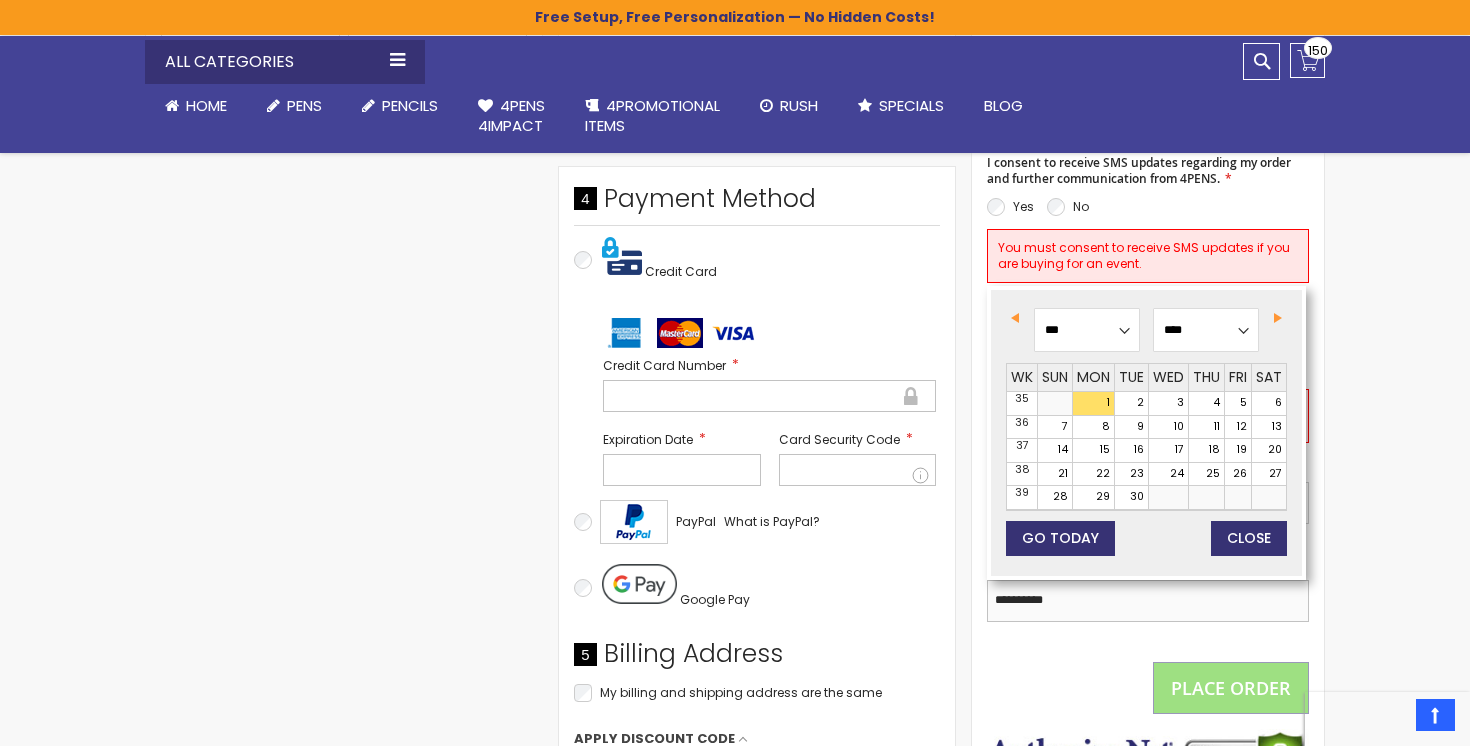 click on "**********" at bounding box center (1148, 601) 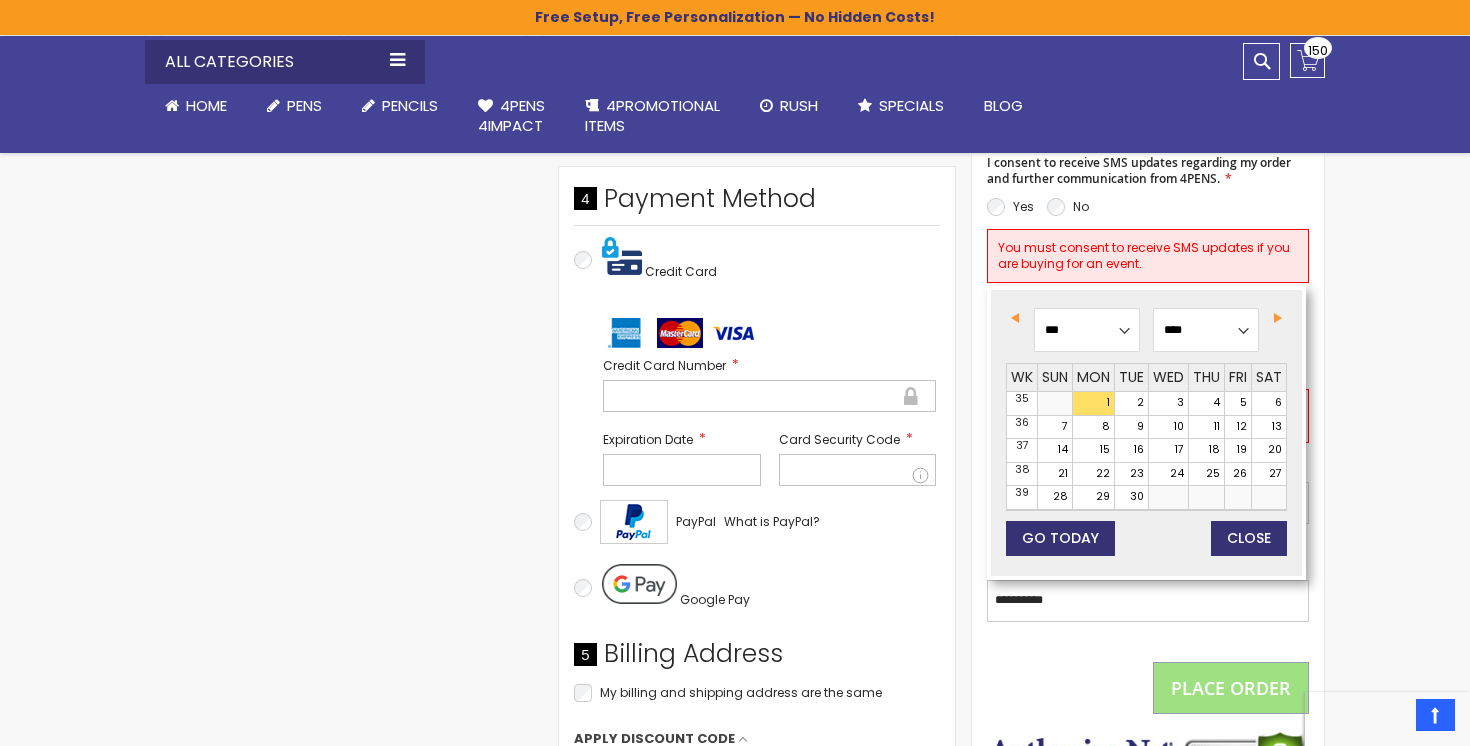 click on "Previous" at bounding box center [1015, 318] 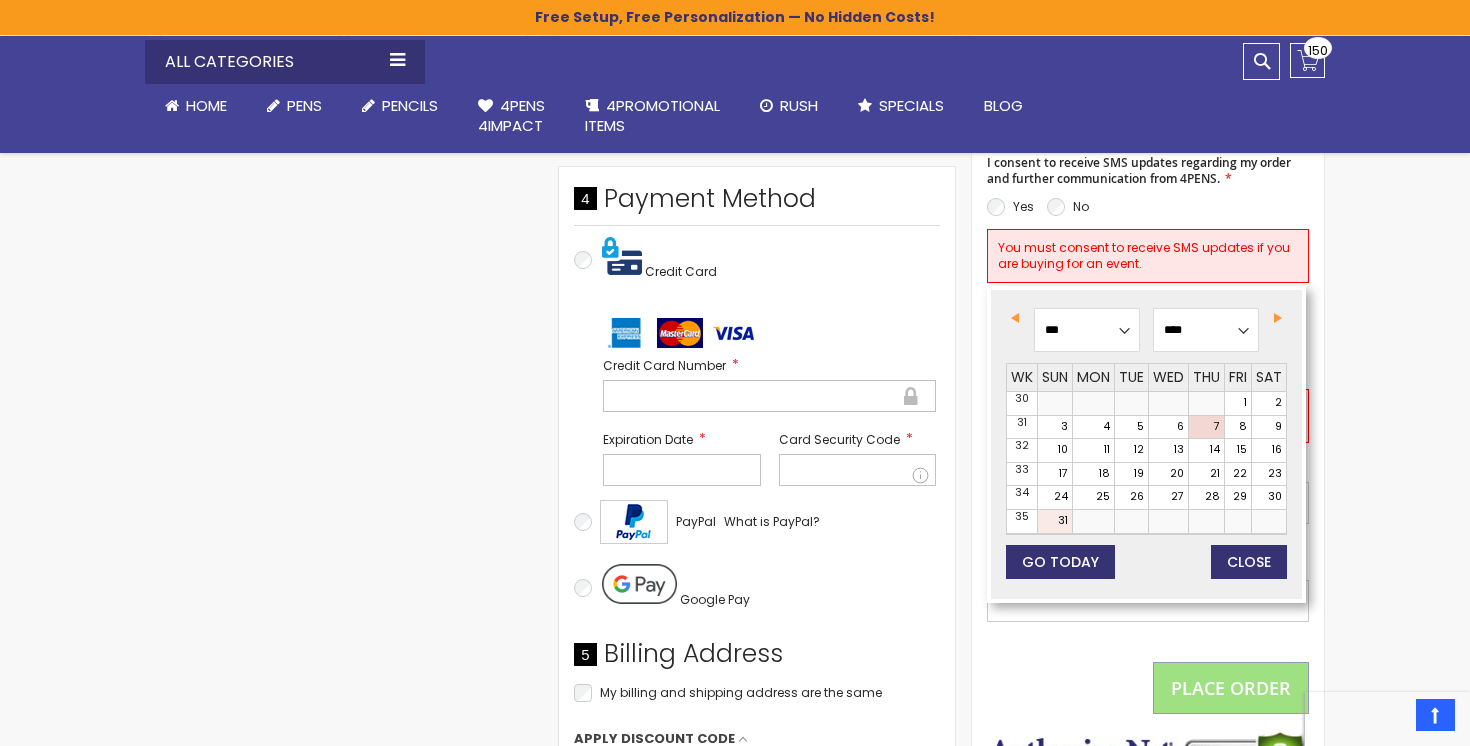 click on "31" at bounding box center (1055, 521) 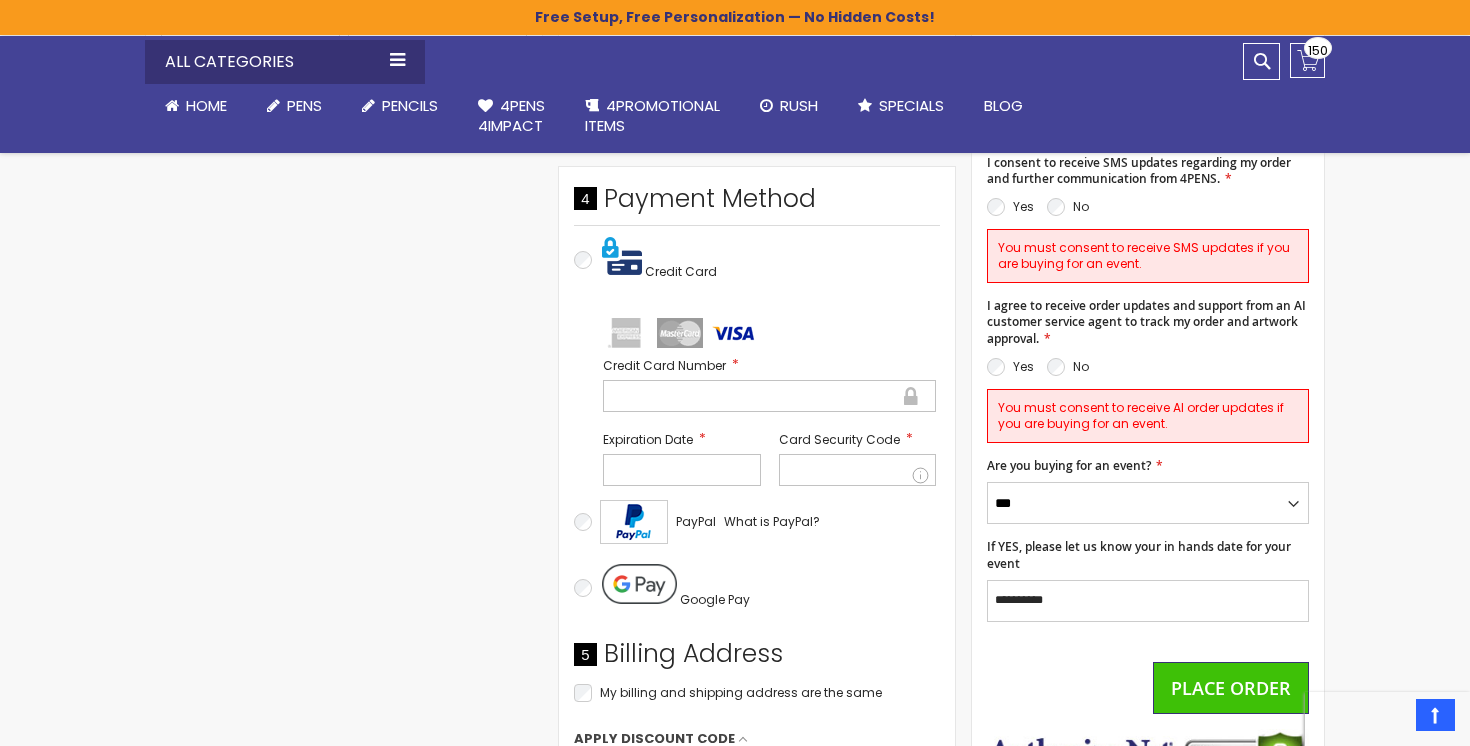 click on "**********" at bounding box center (558, 233) 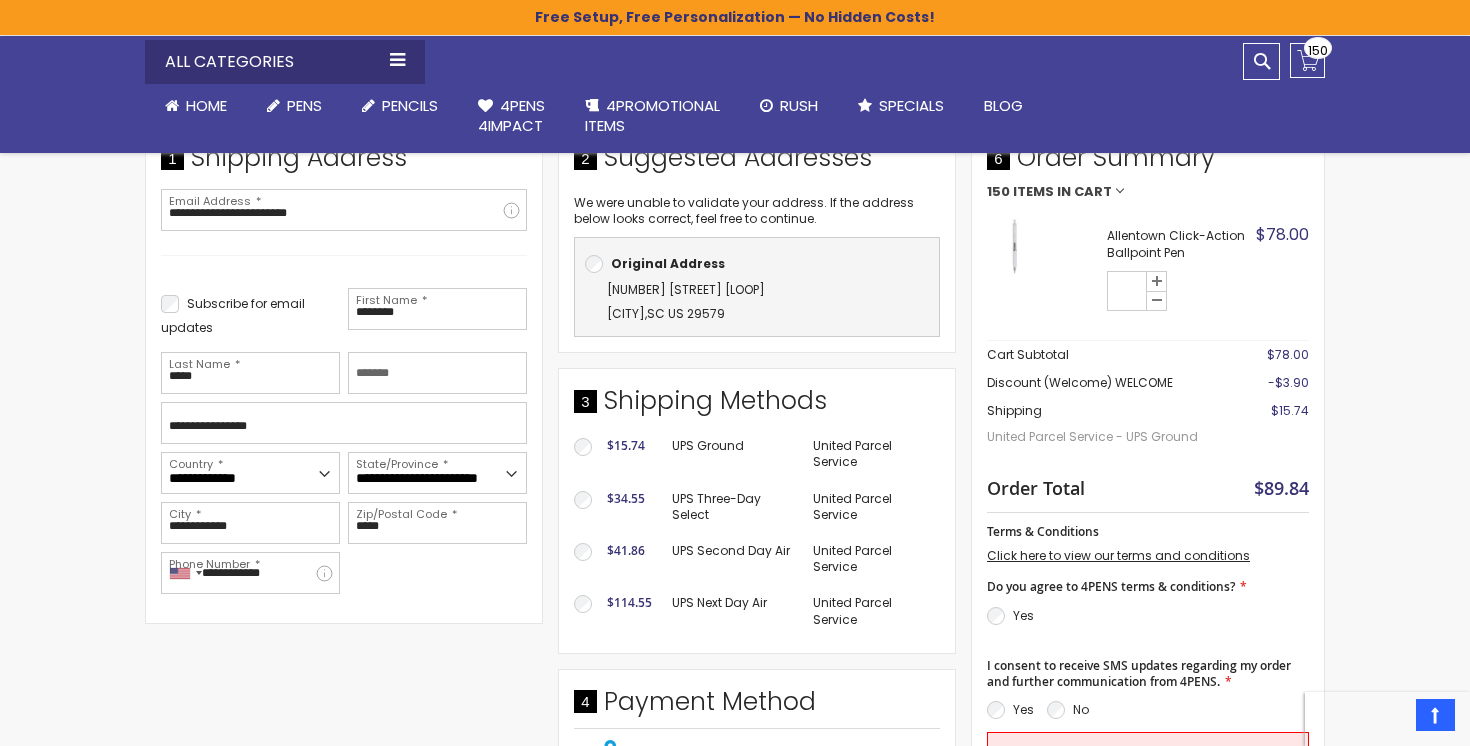 scroll, scrollTop: 388, scrollLeft: 0, axis: vertical 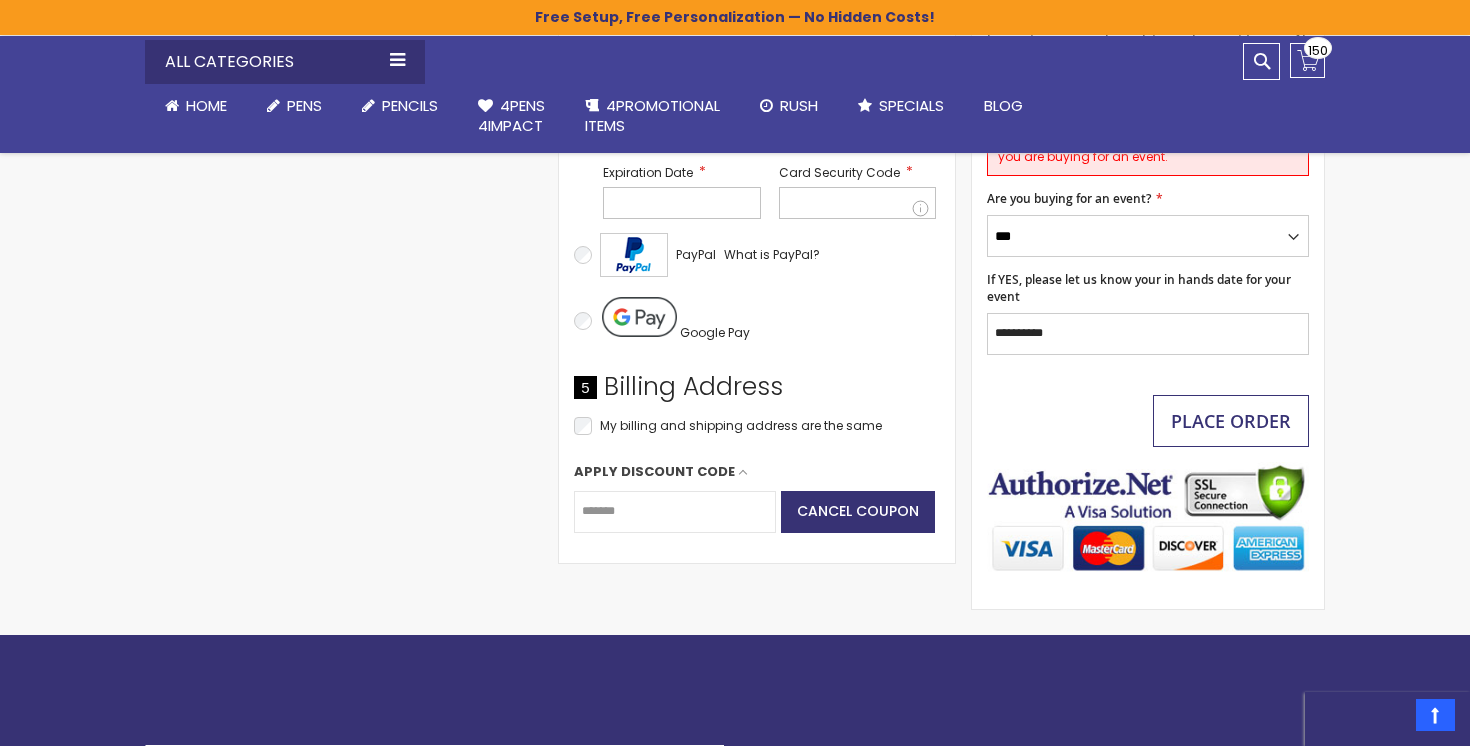 click on "Place Order" at bounding box center (1231, 421) 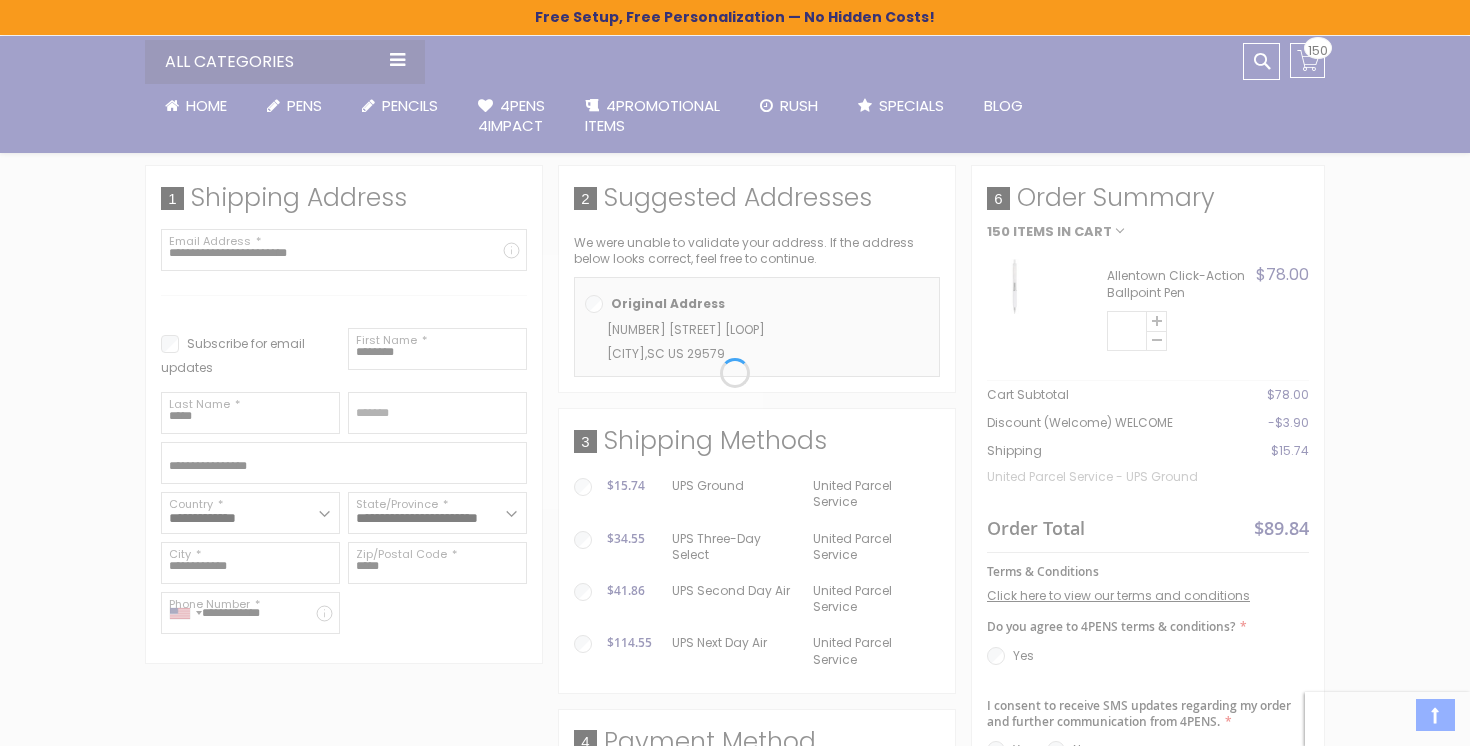 scroll, scrollTop: 338, scrollLeft: 0, axis: vertical 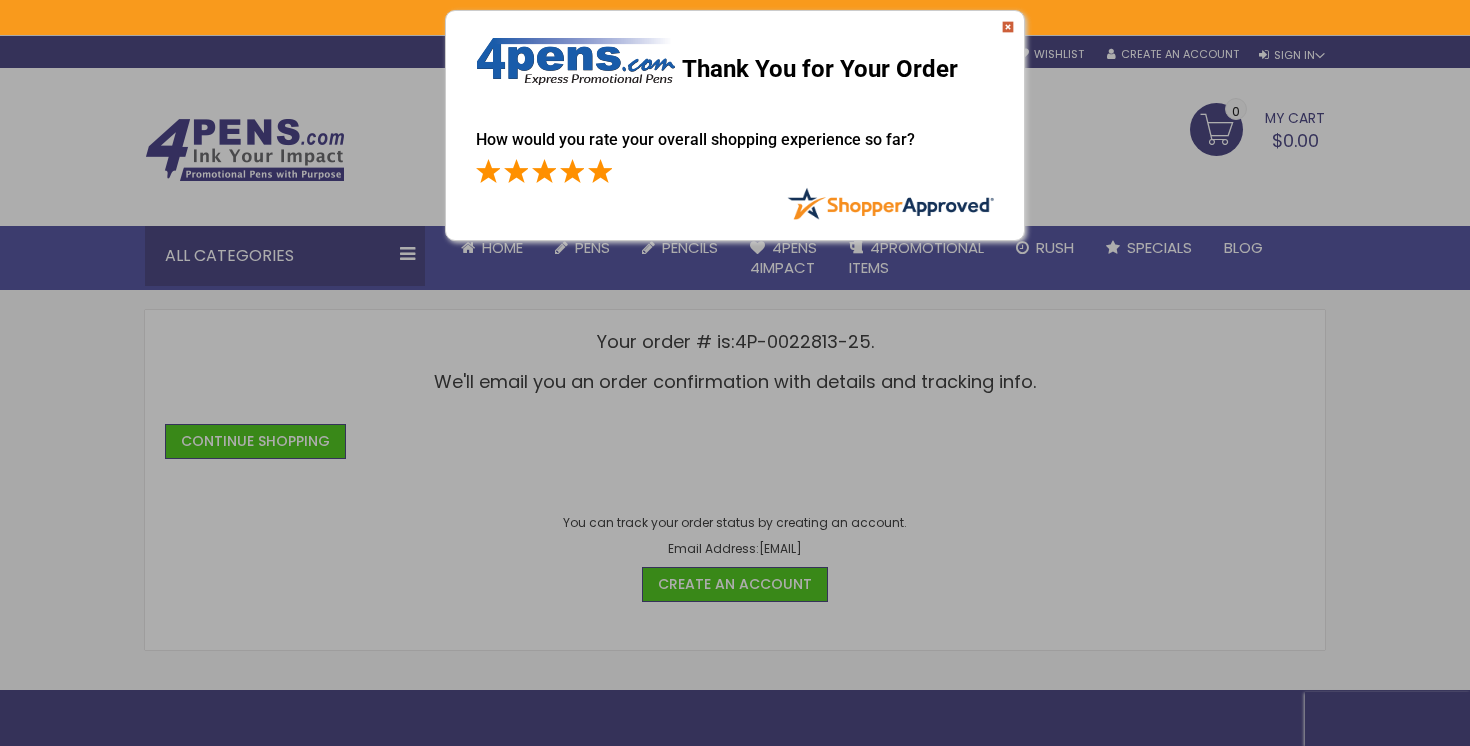 click at bounding box center (600, 171) 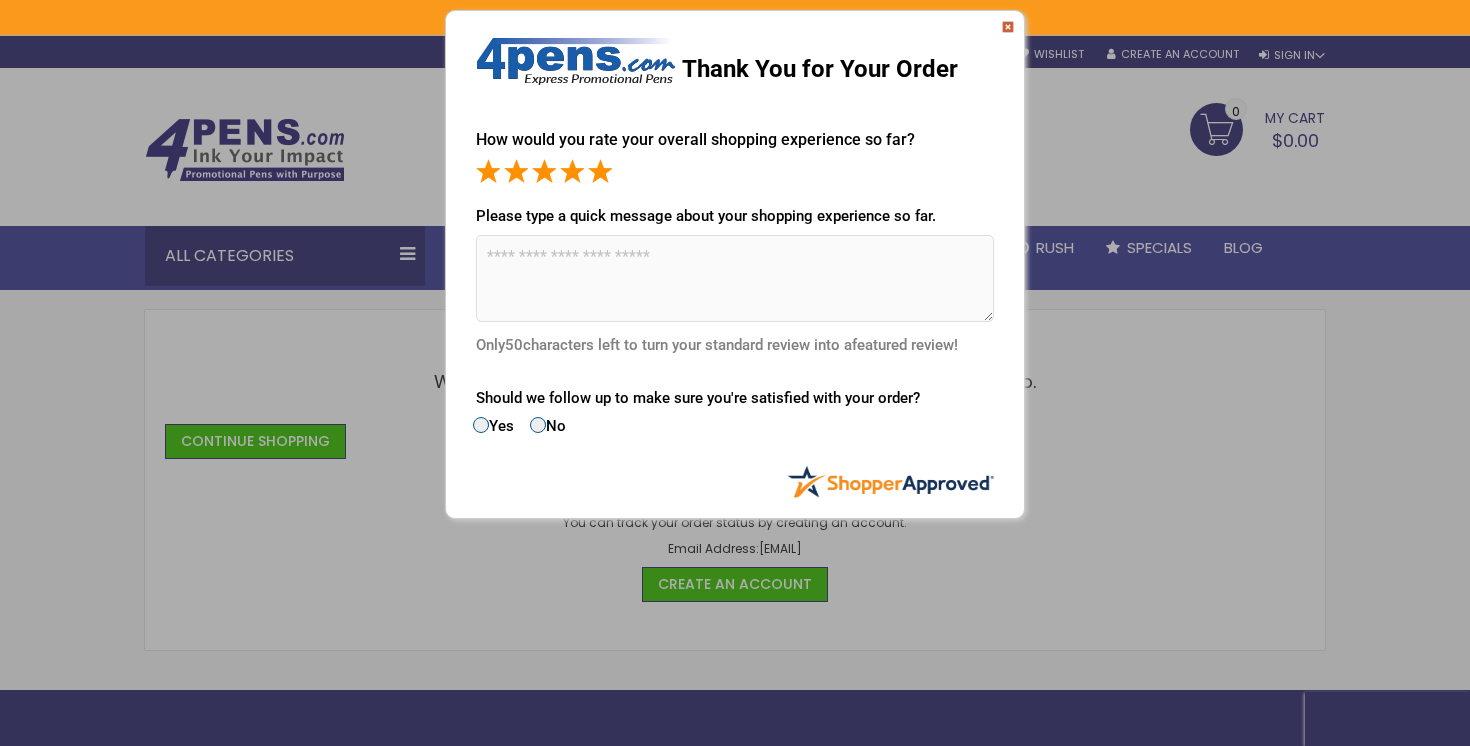 click at bounding box center (1008, 27) 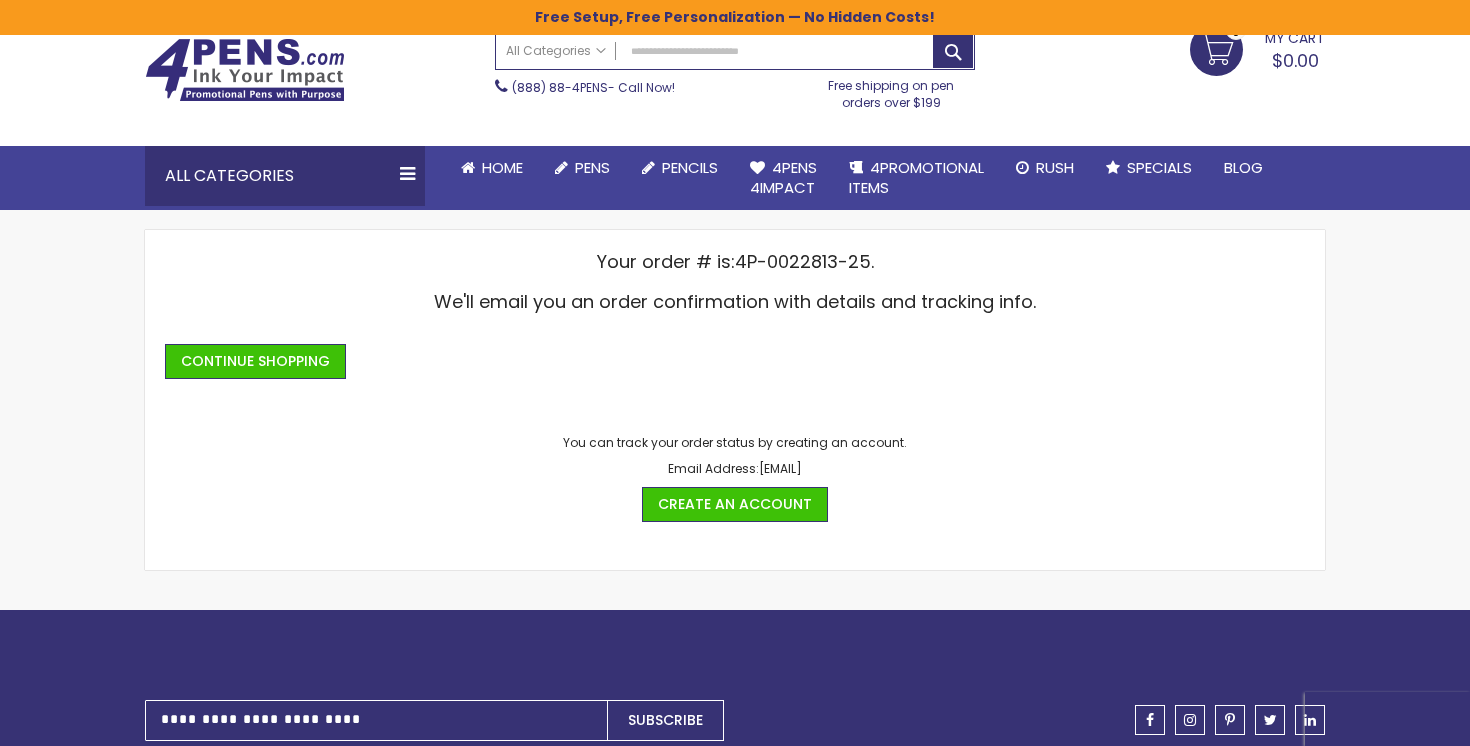 scroll, scrollTop: 84, scrollLeft: 0, axis: vertical 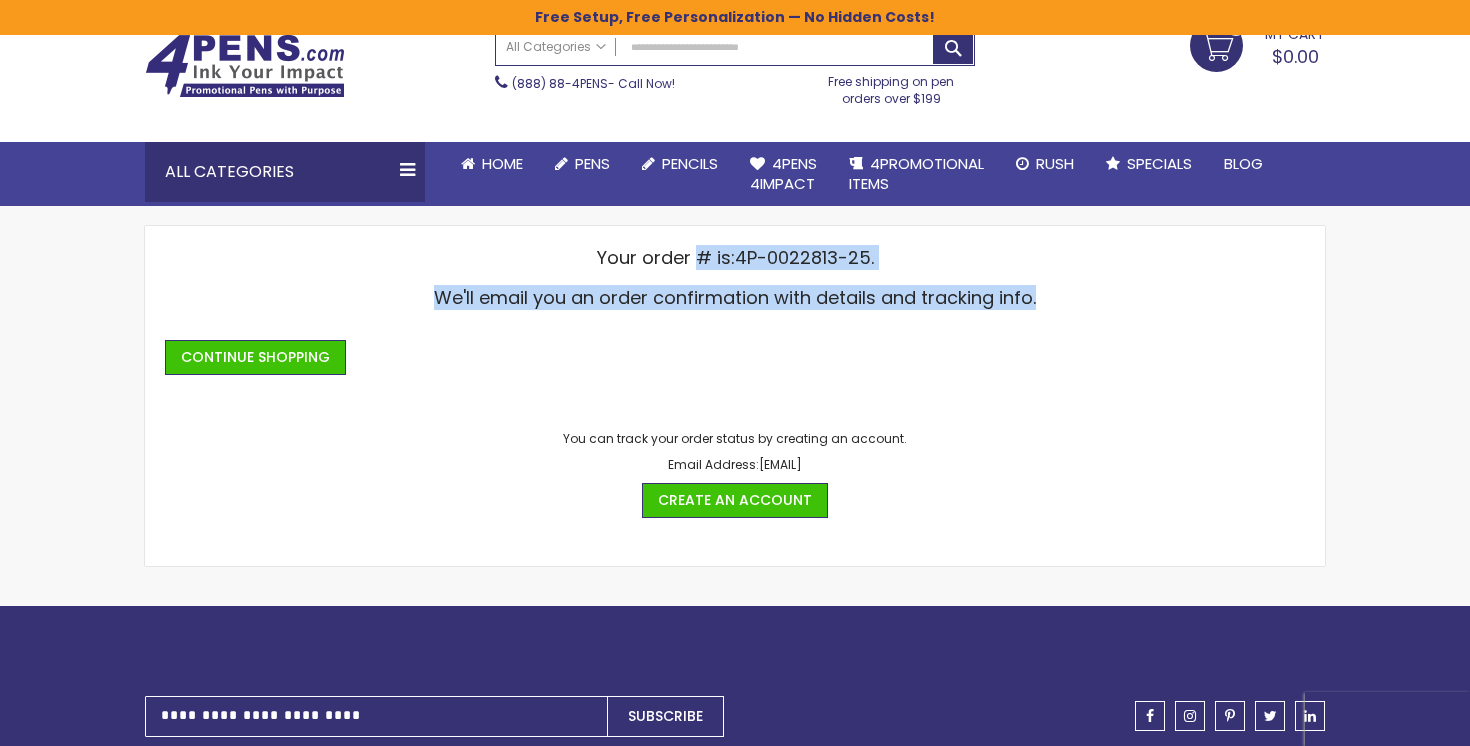 drag, startPoint x: 697, startPoint y: 258, endPoint x: 1035, endPoint y: 307, distance: 341.5333 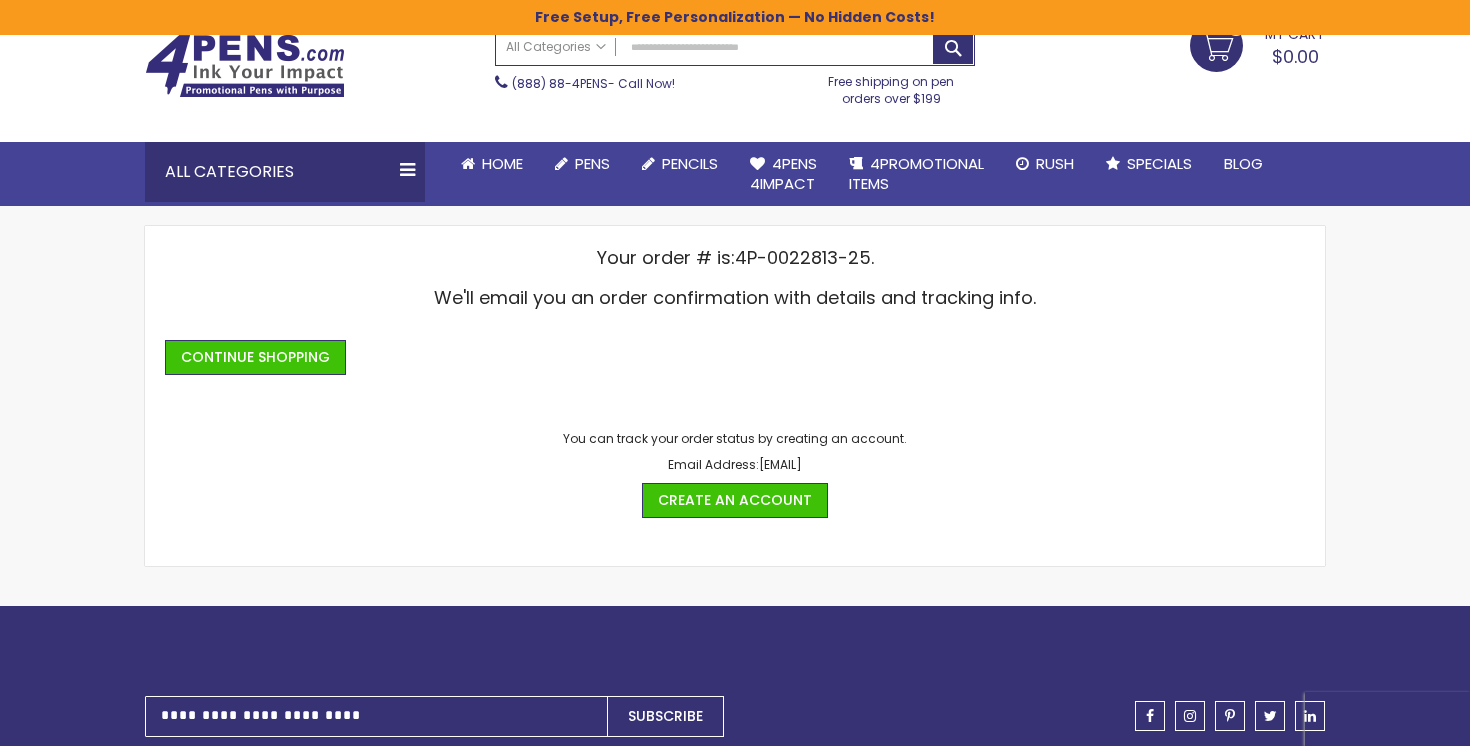 click on "Continue Shopping" at bounding box center (735, 350) 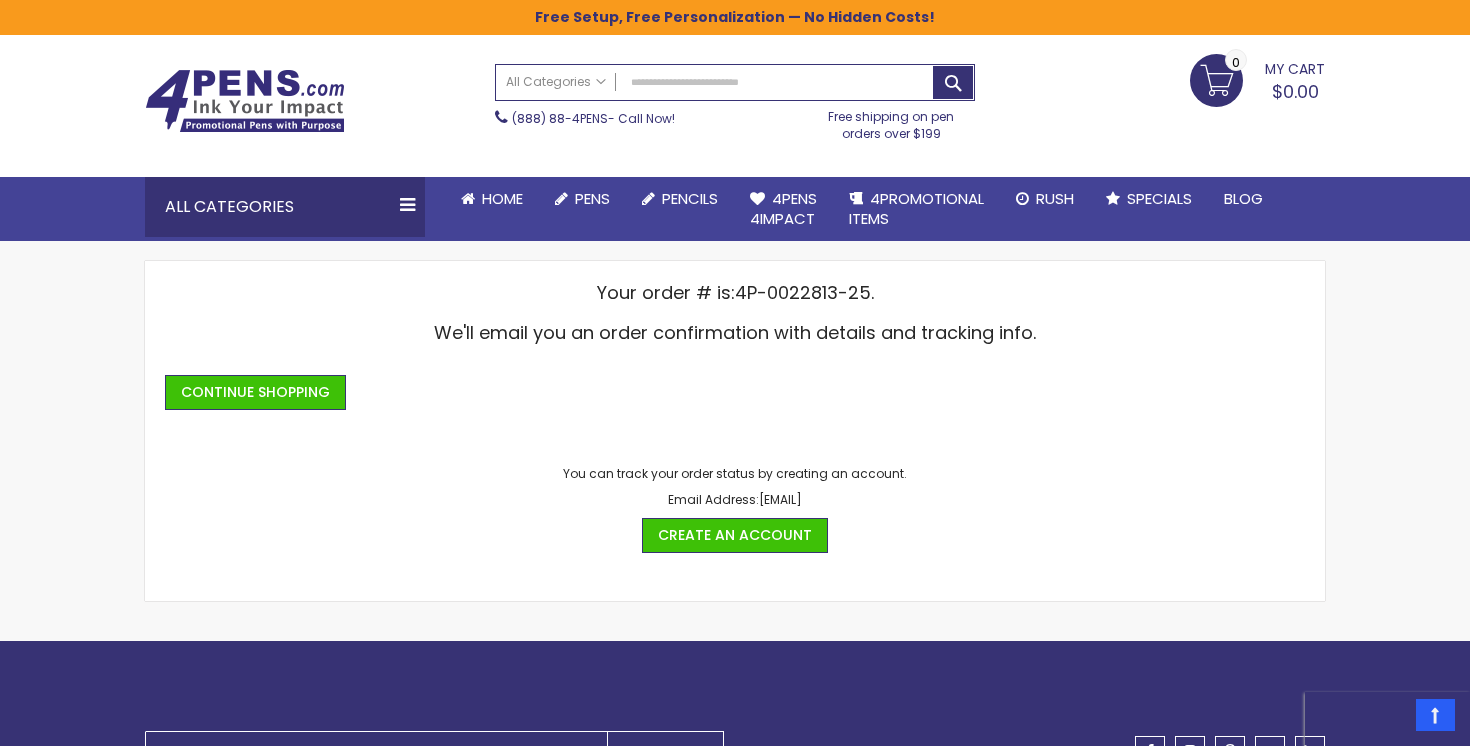 scroll, scrollTop: 0, scrollLeft: 0, axis: both 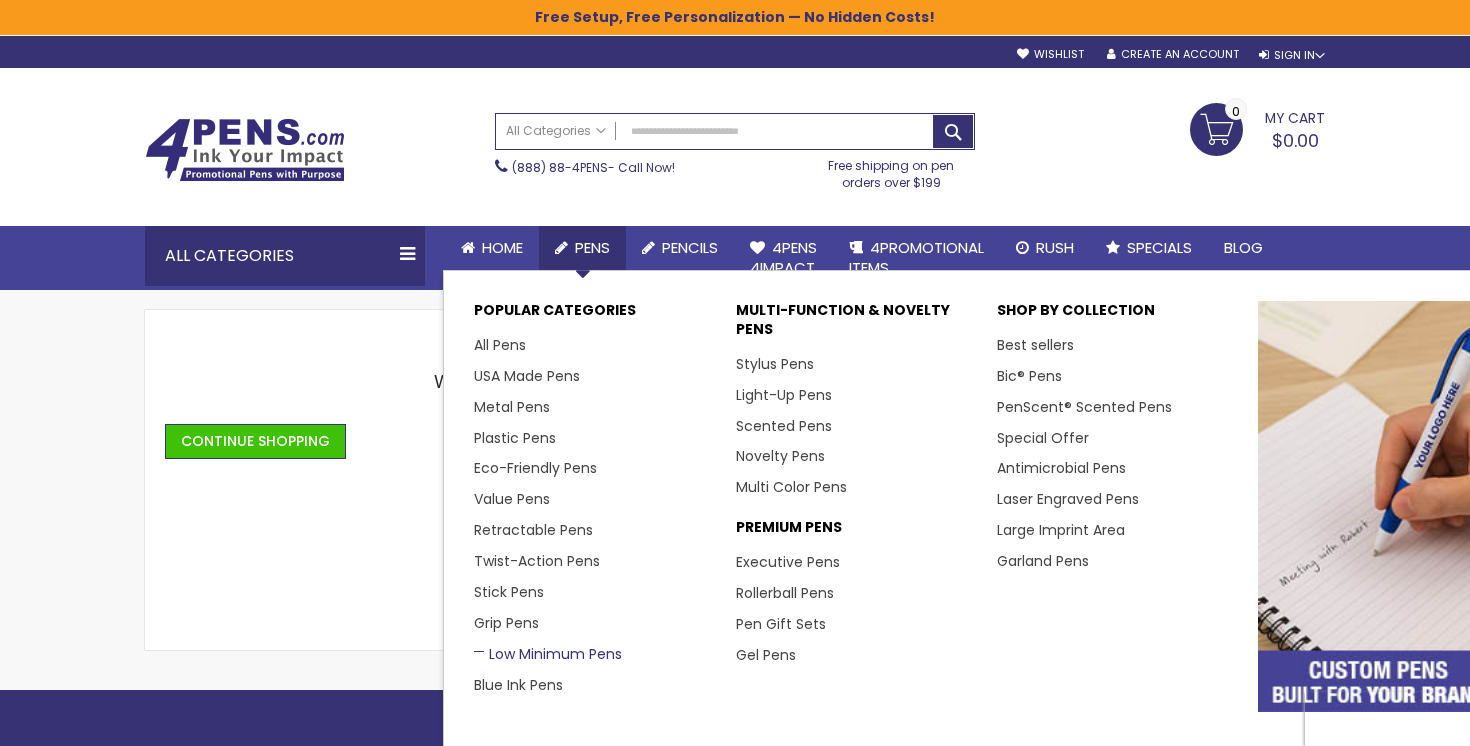 click on "Low Minimum Pens" at bounding box center [548, 654] 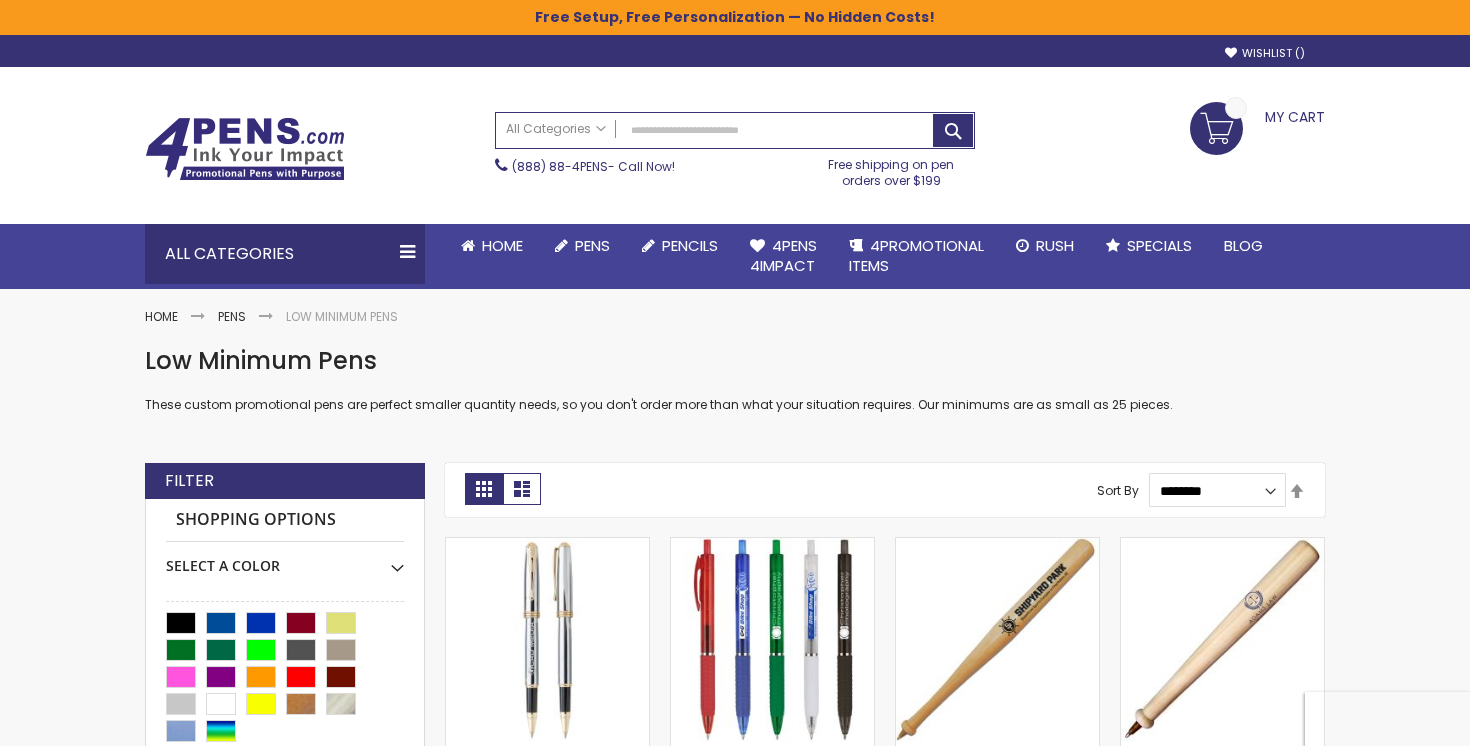 scroll, scrollTop: 0, scrollLeft: 0, axis: both 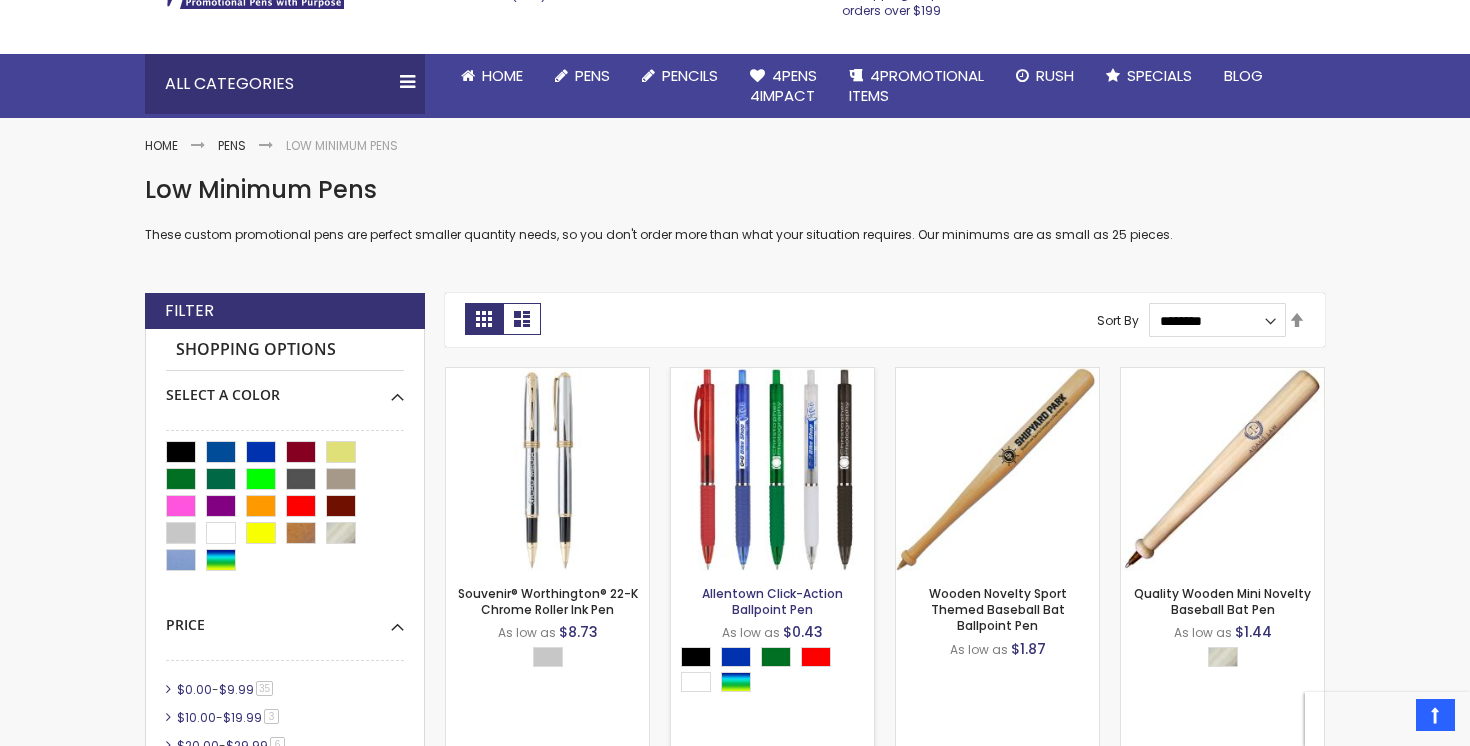 click on "Allentown Click-Action Ballpoint Pen" at bounding box center (772, 601) 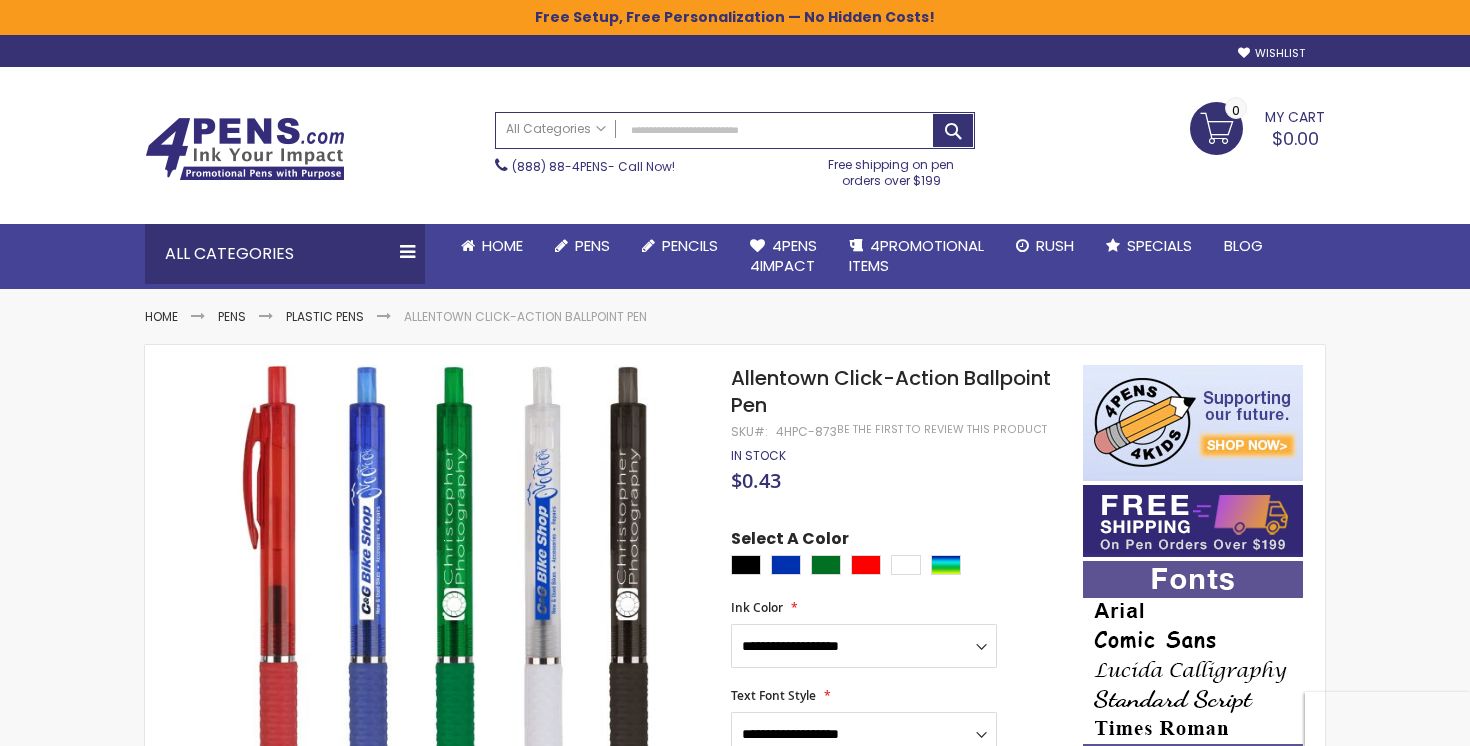 scroll, scrollTop: 0, scrollLeft: 0, axis: both 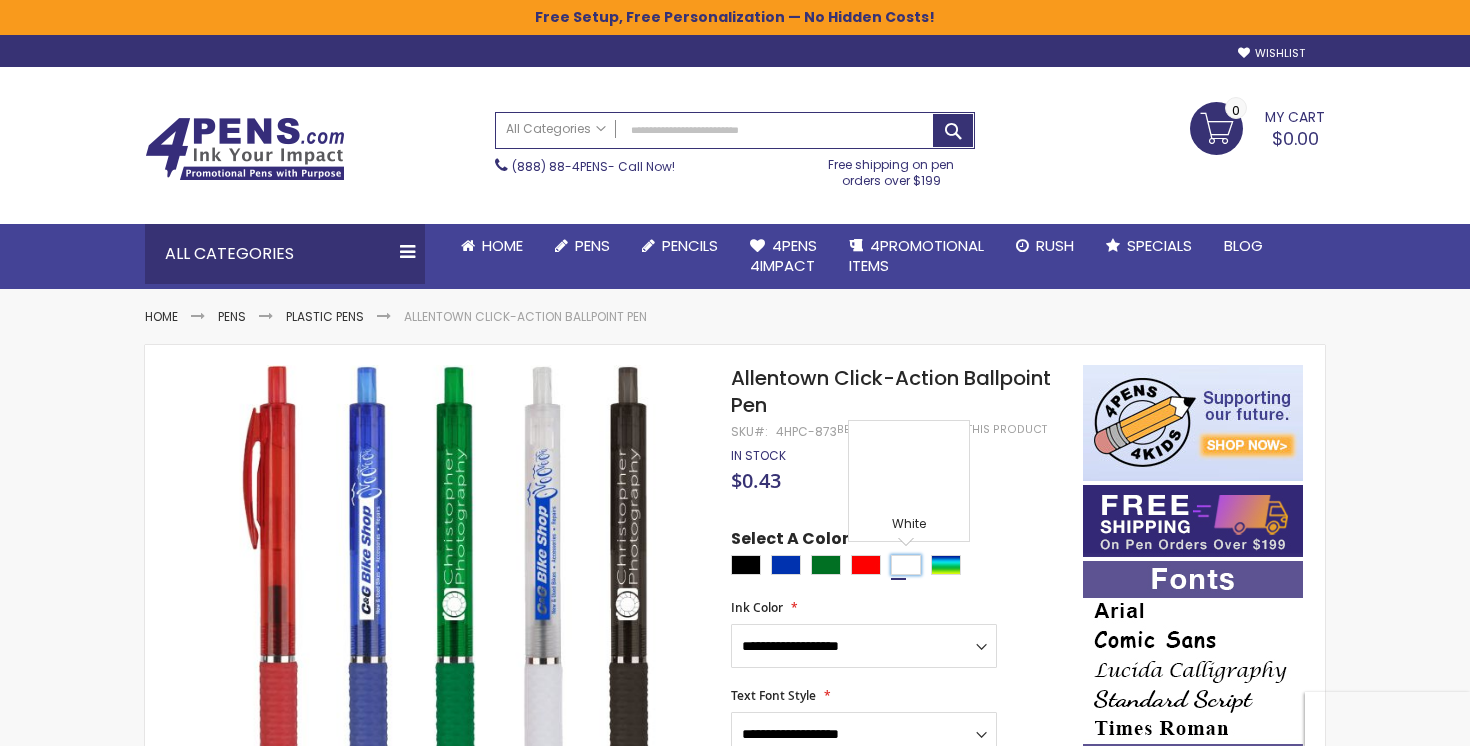 click at bounding box center [906, 565] 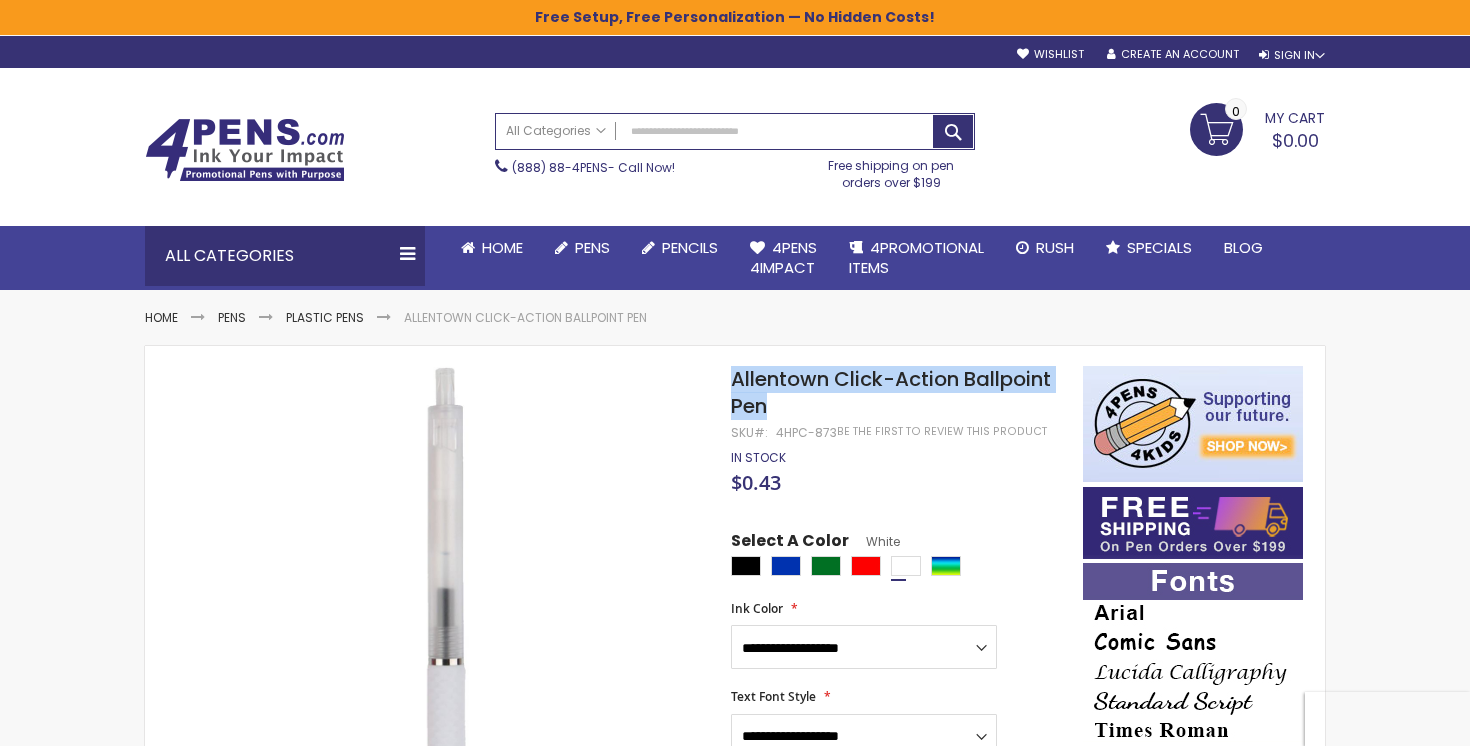 drag, startPoint x: 735, startPoint y: 377, endPoint x: 766, endPoint y: 411, distance: 46.010868 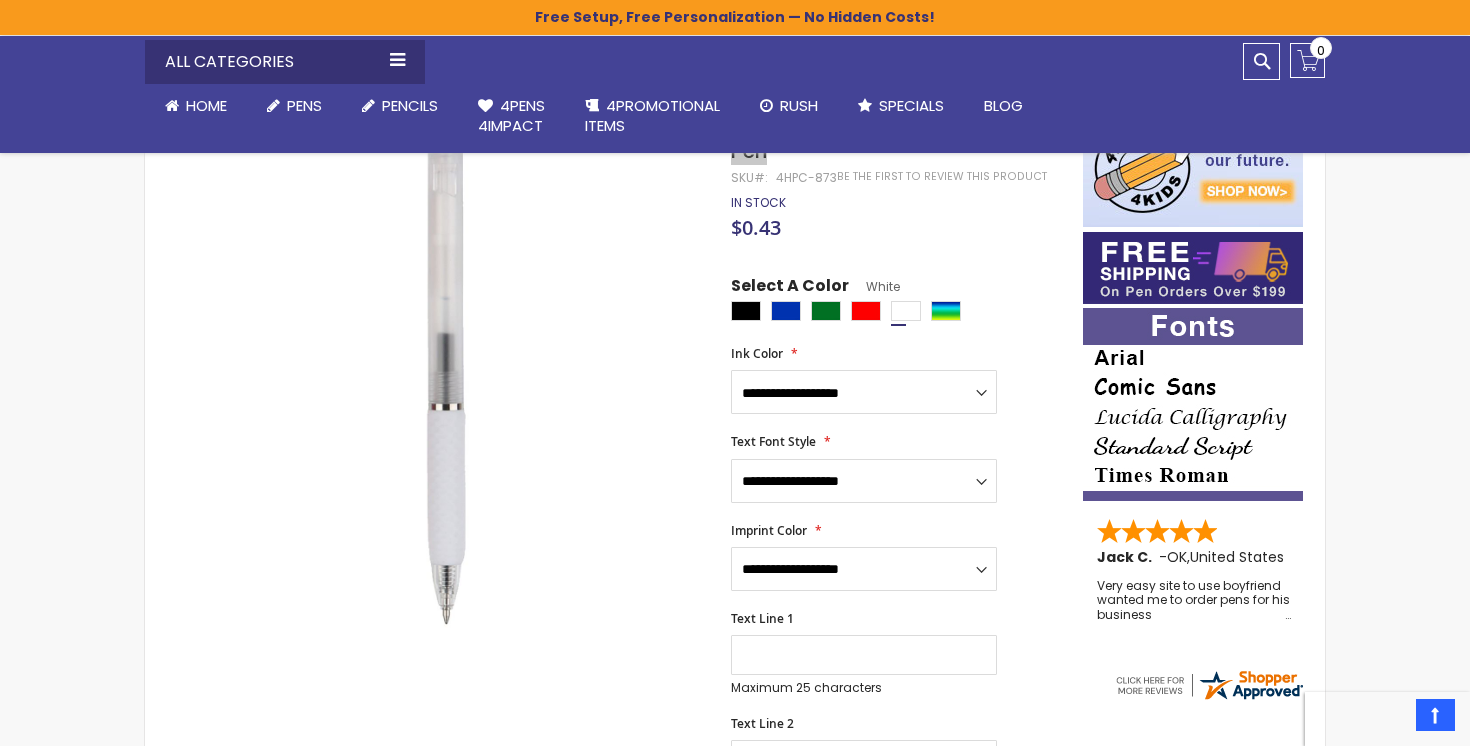 scroll, scrollTop: 0, scrollLeft: 0, axis: both 